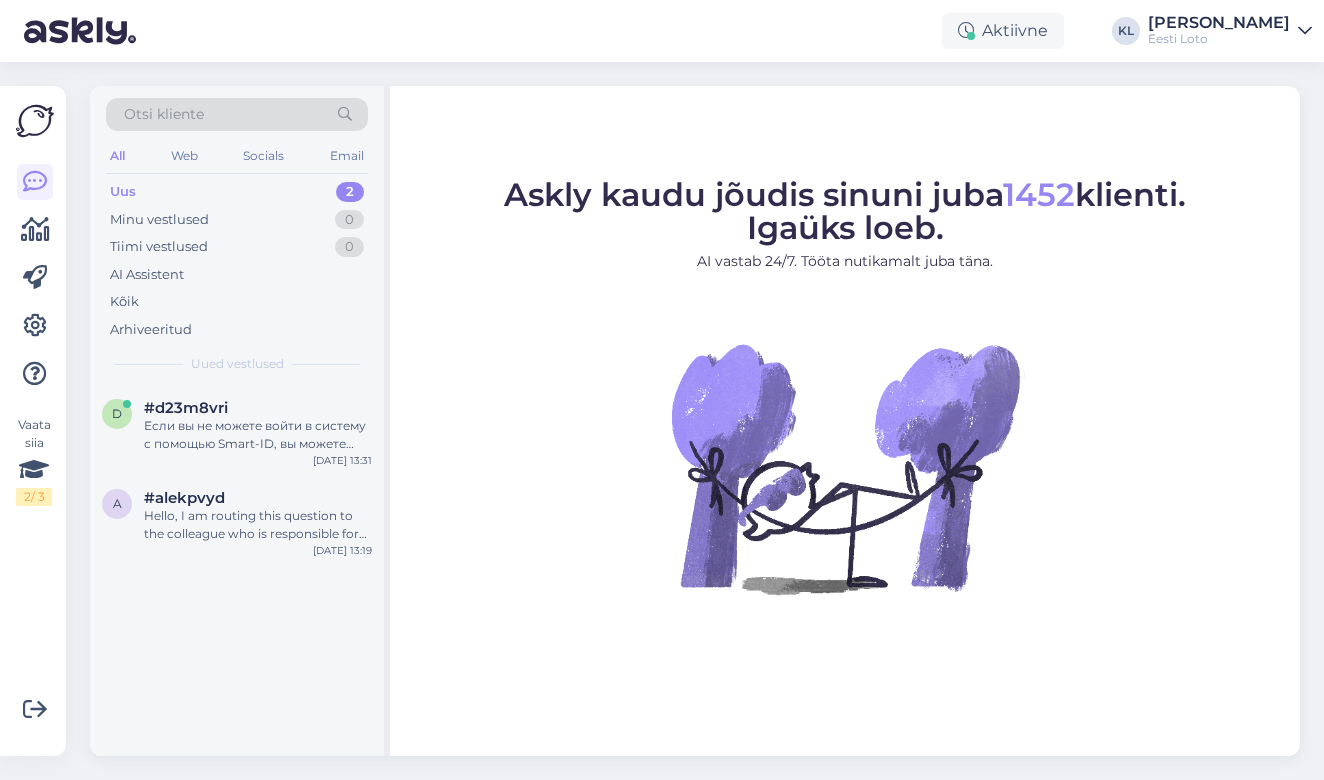 scroll, scrollTop: 0, scrollLeft: 0, axis: both 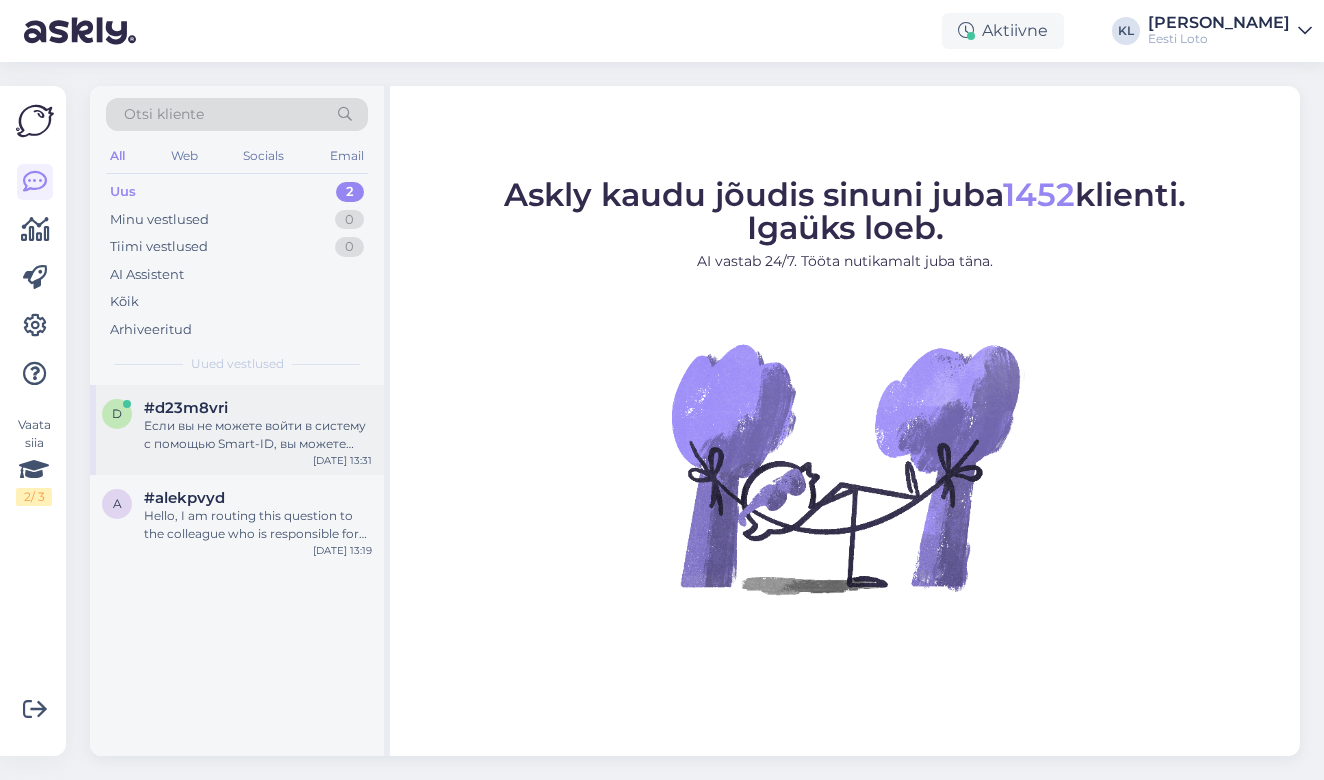 click on "#d23m8vri" at bounding box center [186, 408] 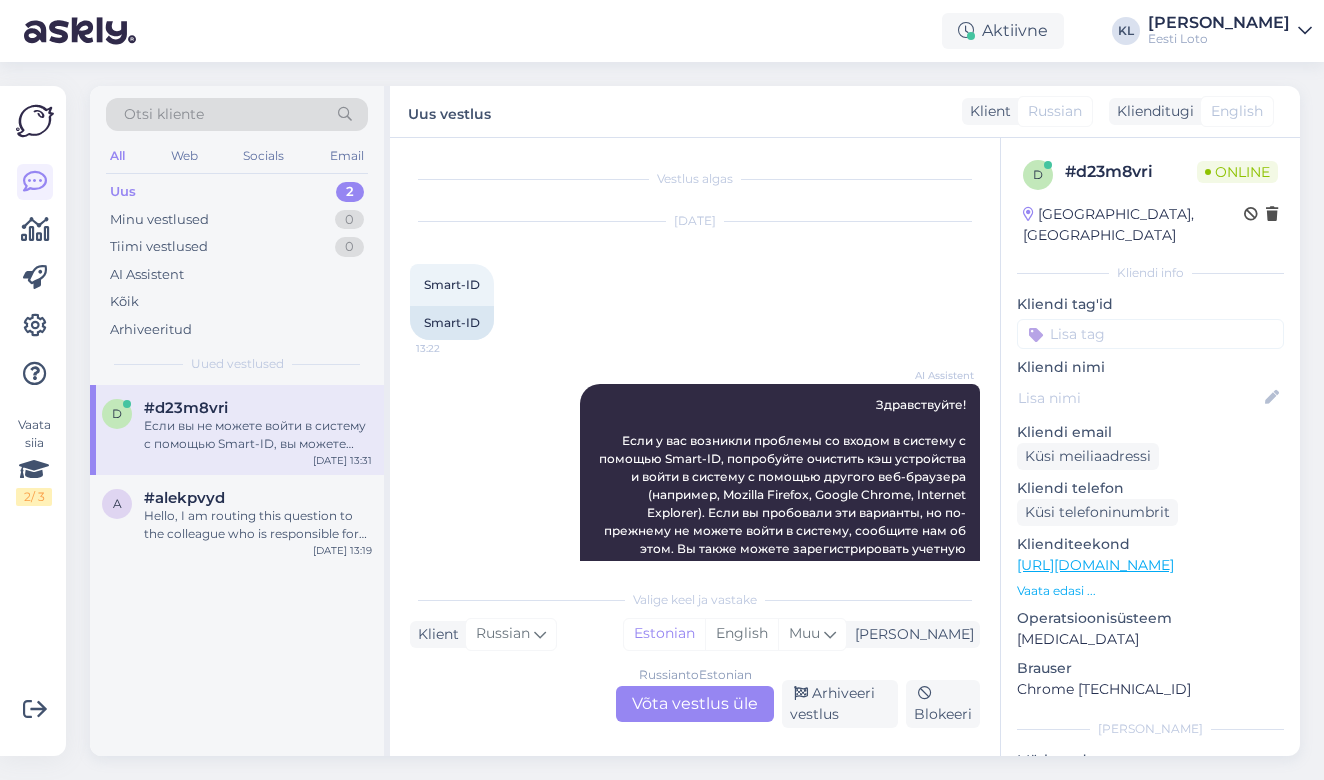 scroll, scrollTop: 0, scrollLeft: 0, axis: both 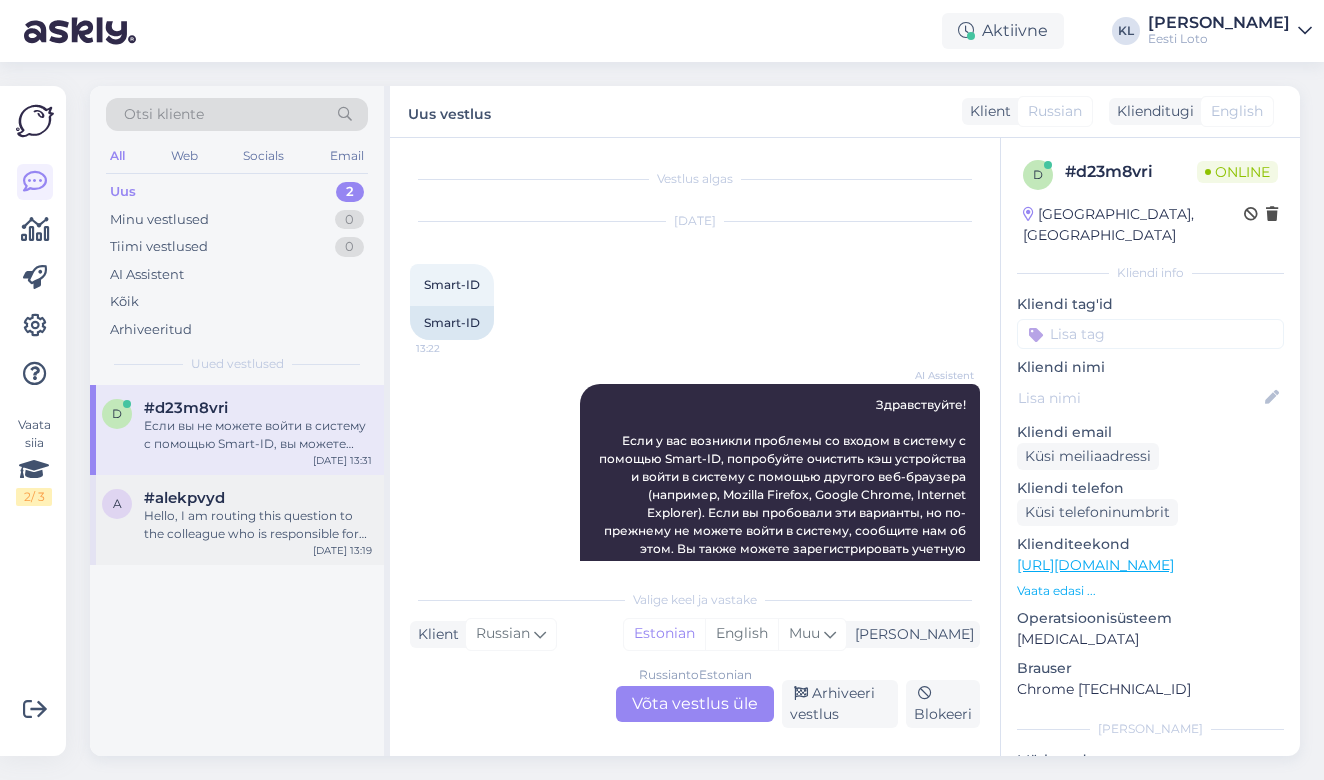 click on "a #alekpvyd Hello, I am routing this question to the colleague who is responsible for this topic. The reply might take a bit. But it’ll be saved here for you to read later. [DATE] 13:19" at bounding box center [237, 520] 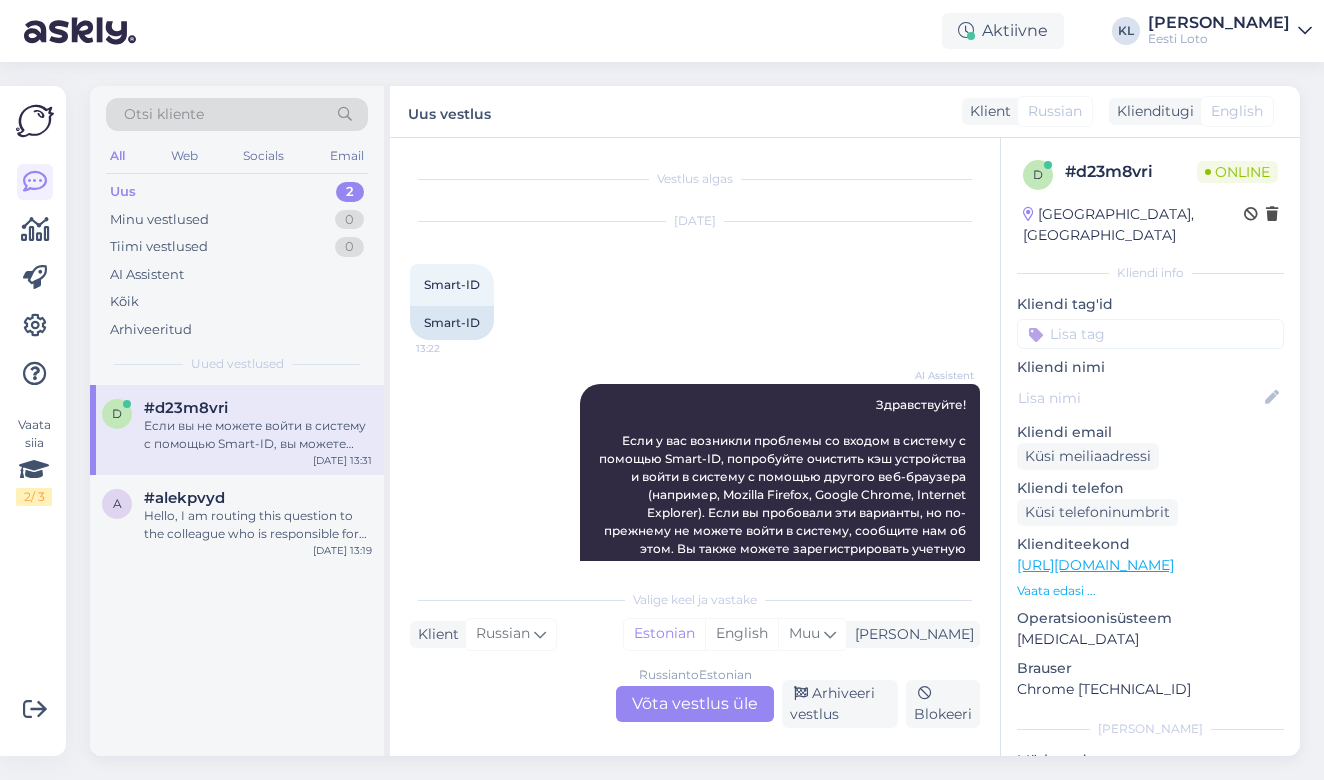 scroll, scrollTop: 65, scrollLeft: 0, axis: vertical 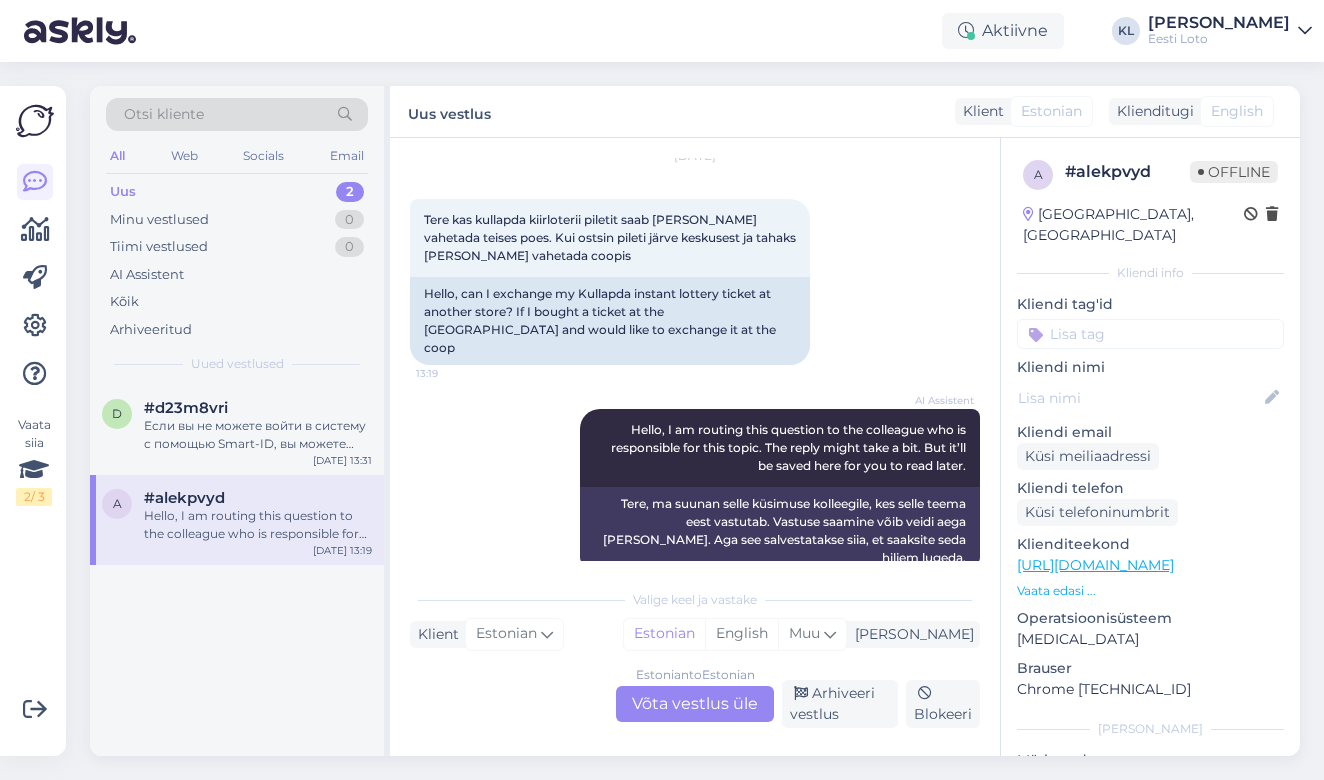 click on "Estonian  to  Estonian Võta vestlus üle" at bounding box center [695, 704] 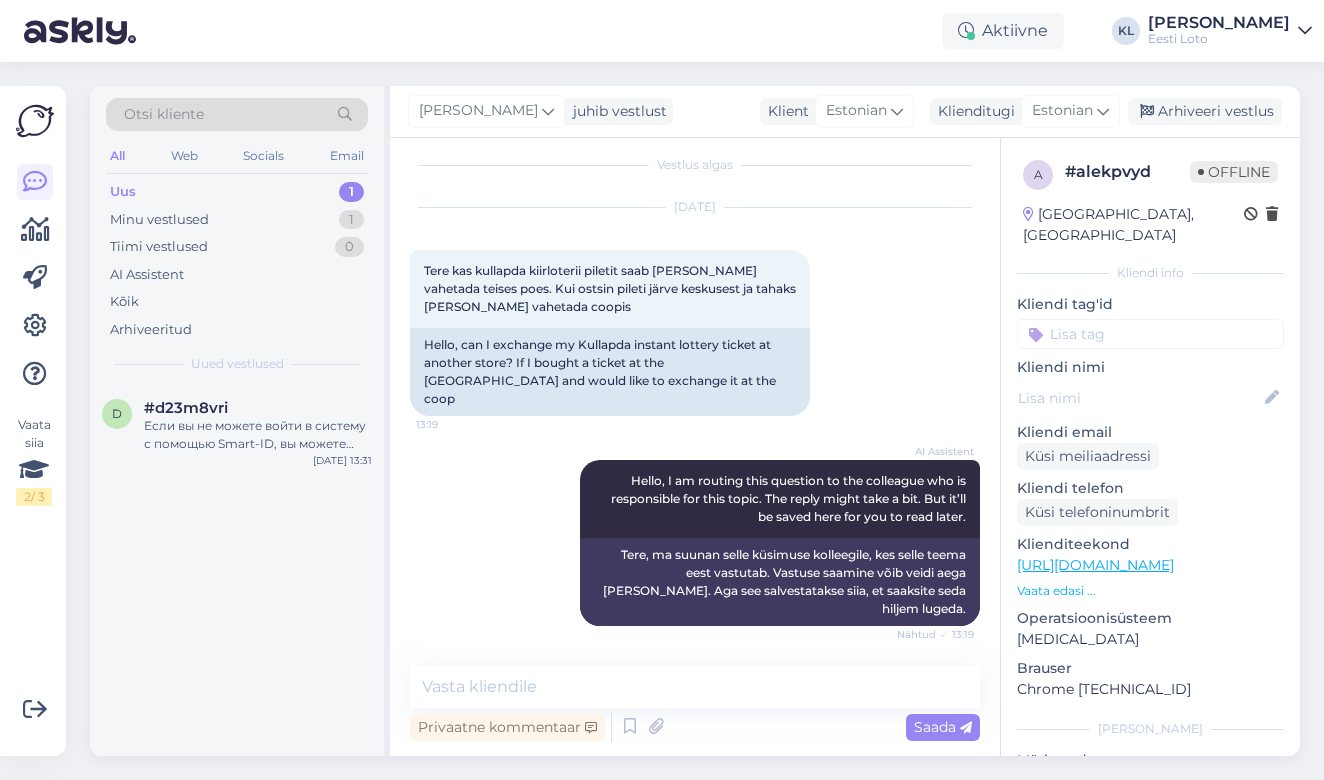 scroll, scrollTop: 0, scrollLeft: 0, axis: both 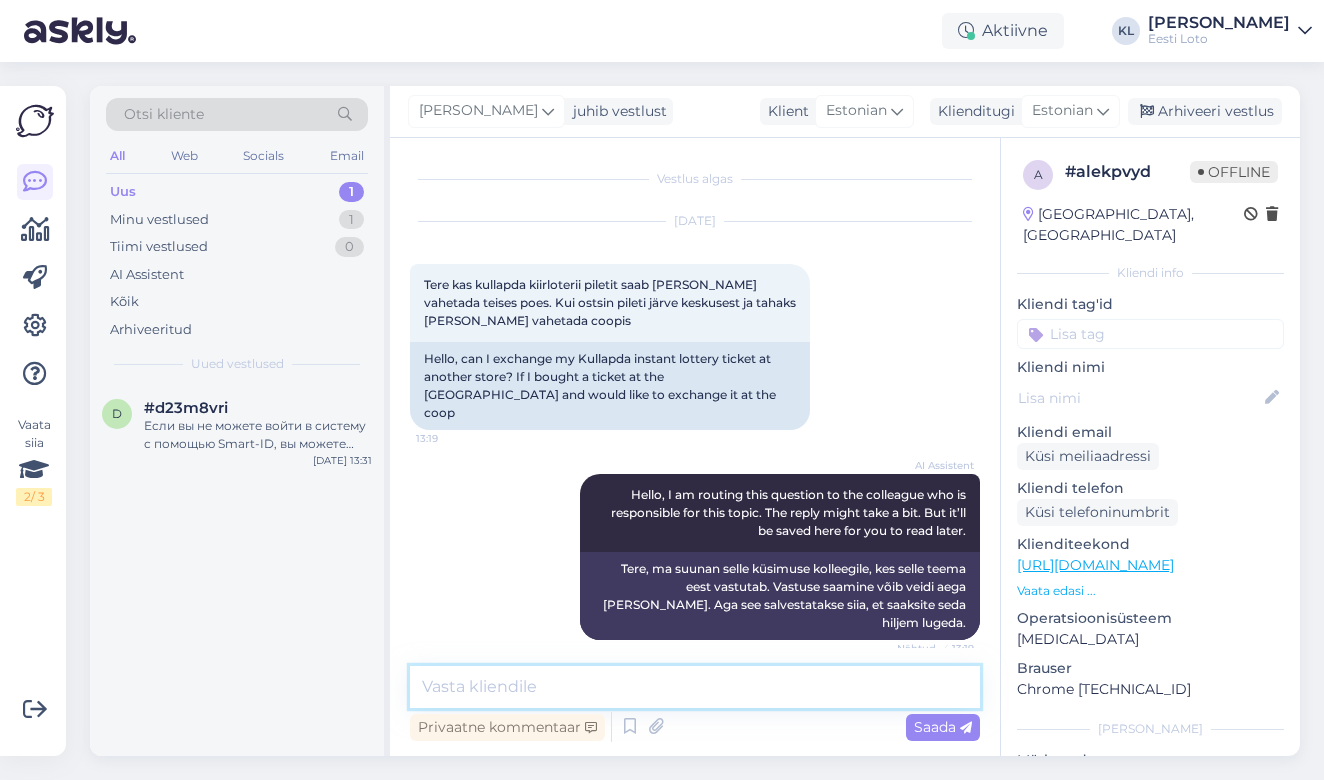 click at bounding box center (695, 687) 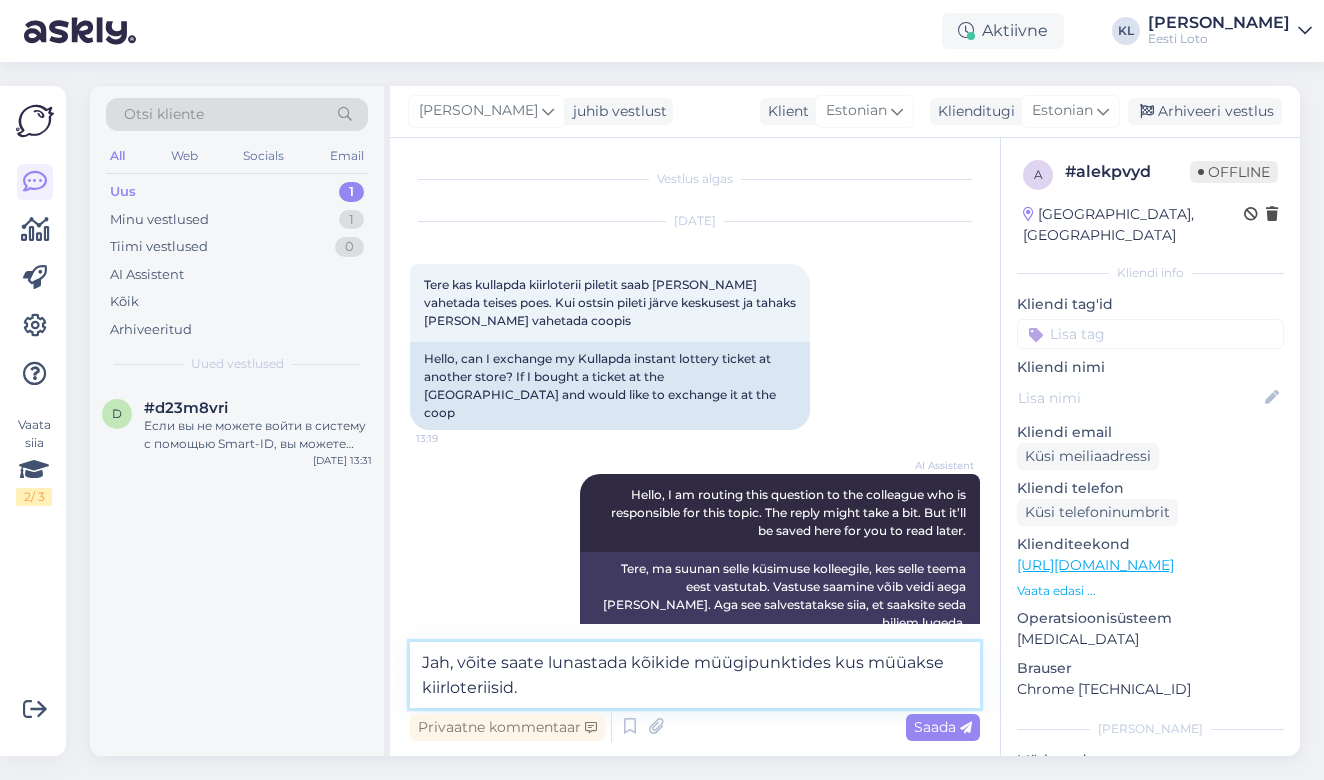 click on "Jah, võite saate lunastada kõikide müügipunktides kus müüakse kiirloteriisid." at bounding box center (695, 675) 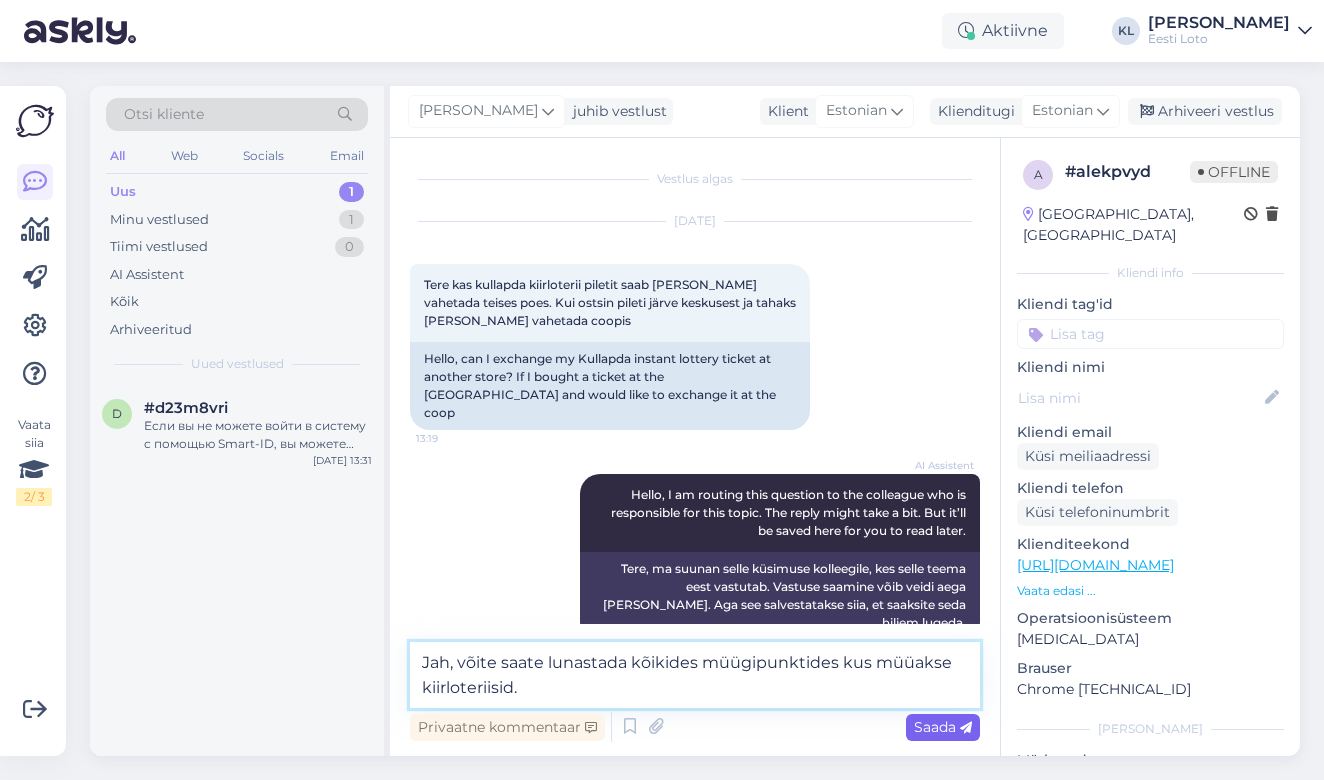 type on "Jah, võite saate lunastada kõikides müügipunktides kus müüakse kiirloteriisid." 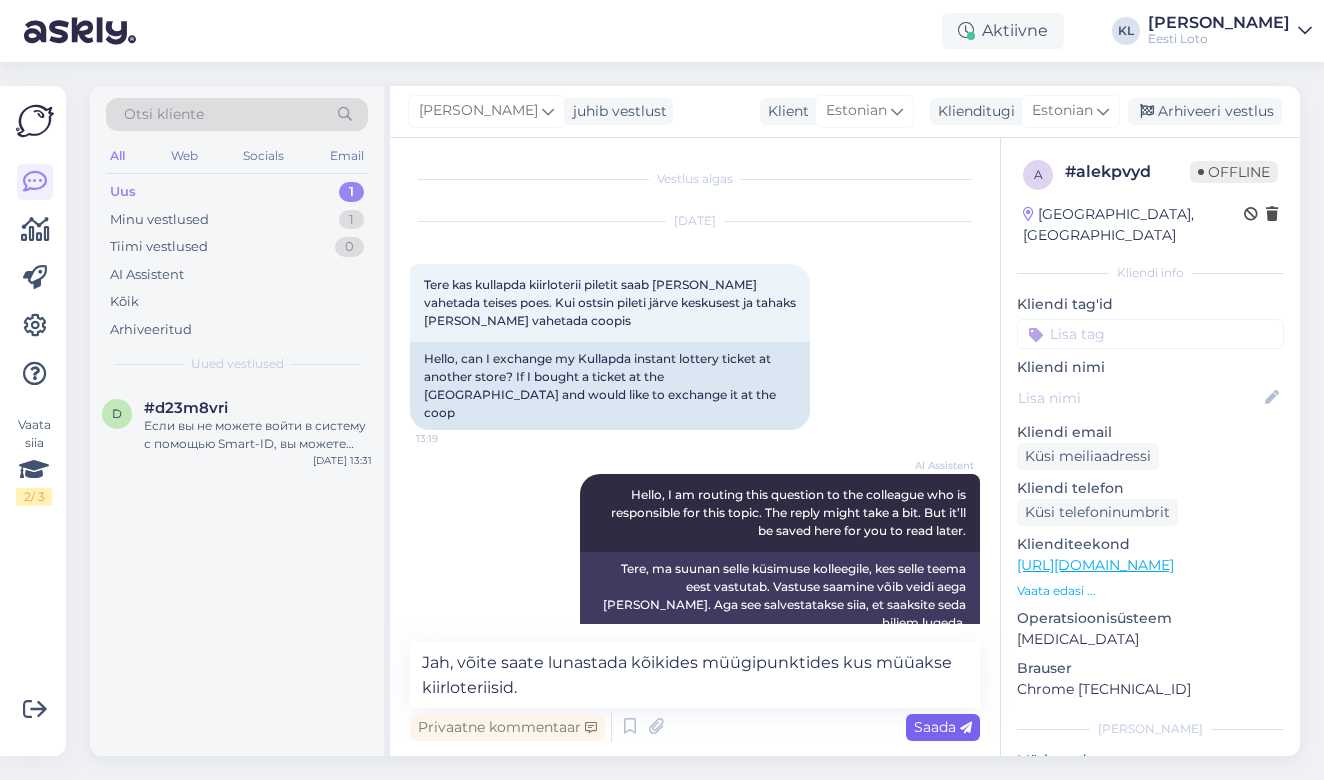 click on "Saada" at bounding box center [943, 727] 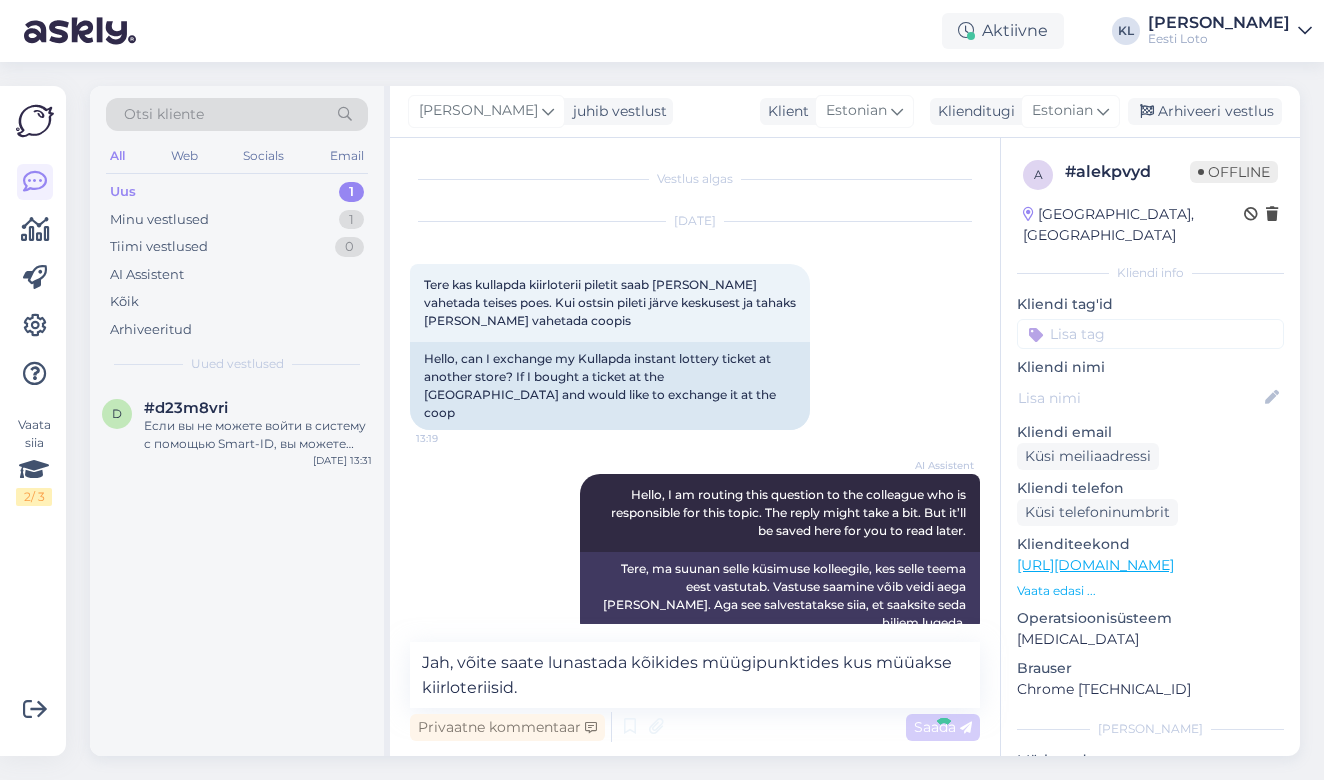 type 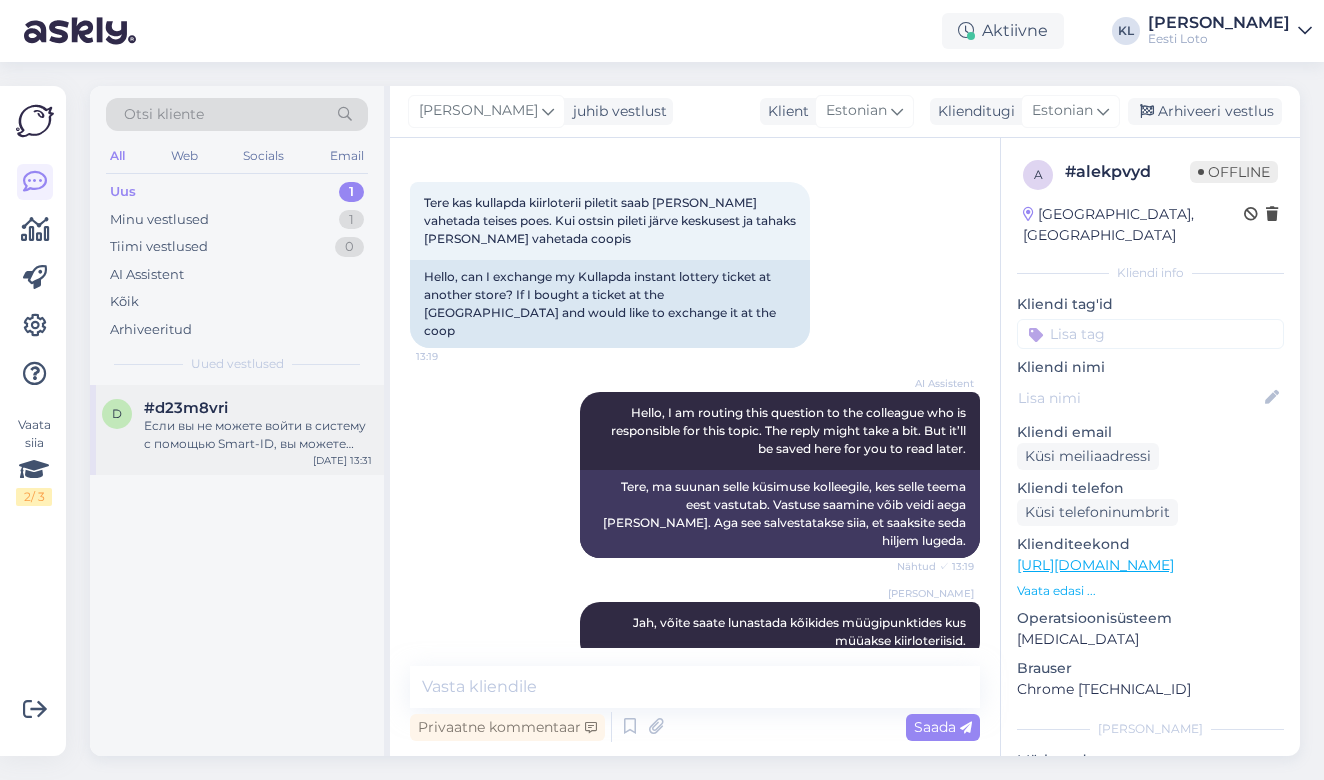 click on "Если вы не можете войти в систему с помощью Smart-ID, вы можете попробовать войти, используя ID-карту, Mobiil-ID или банковскую ссылку. Для входа через банковскую ссылку выберите «Забыли пароль?» на странице входа." at bounding box center [258, 435] 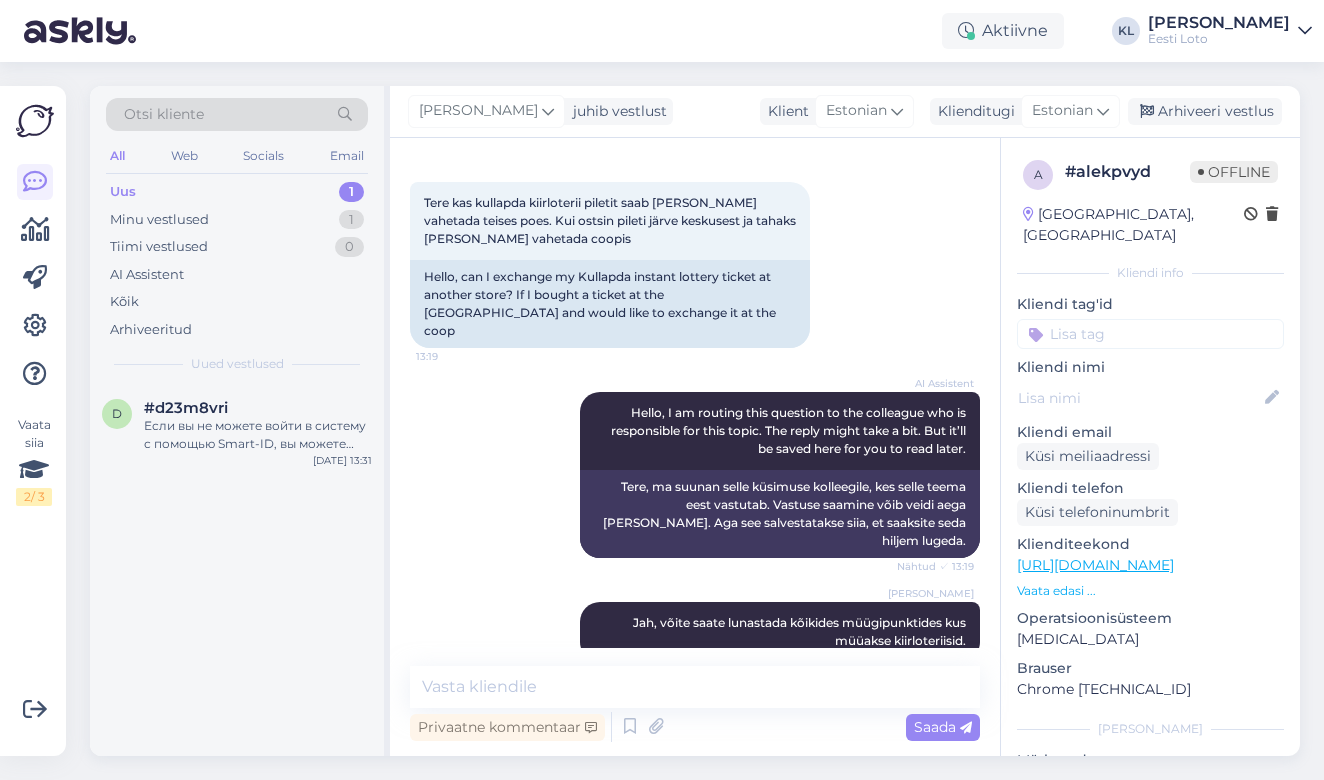scroll, scrollTop: 309, scrollLeft: 0, axis: vertical 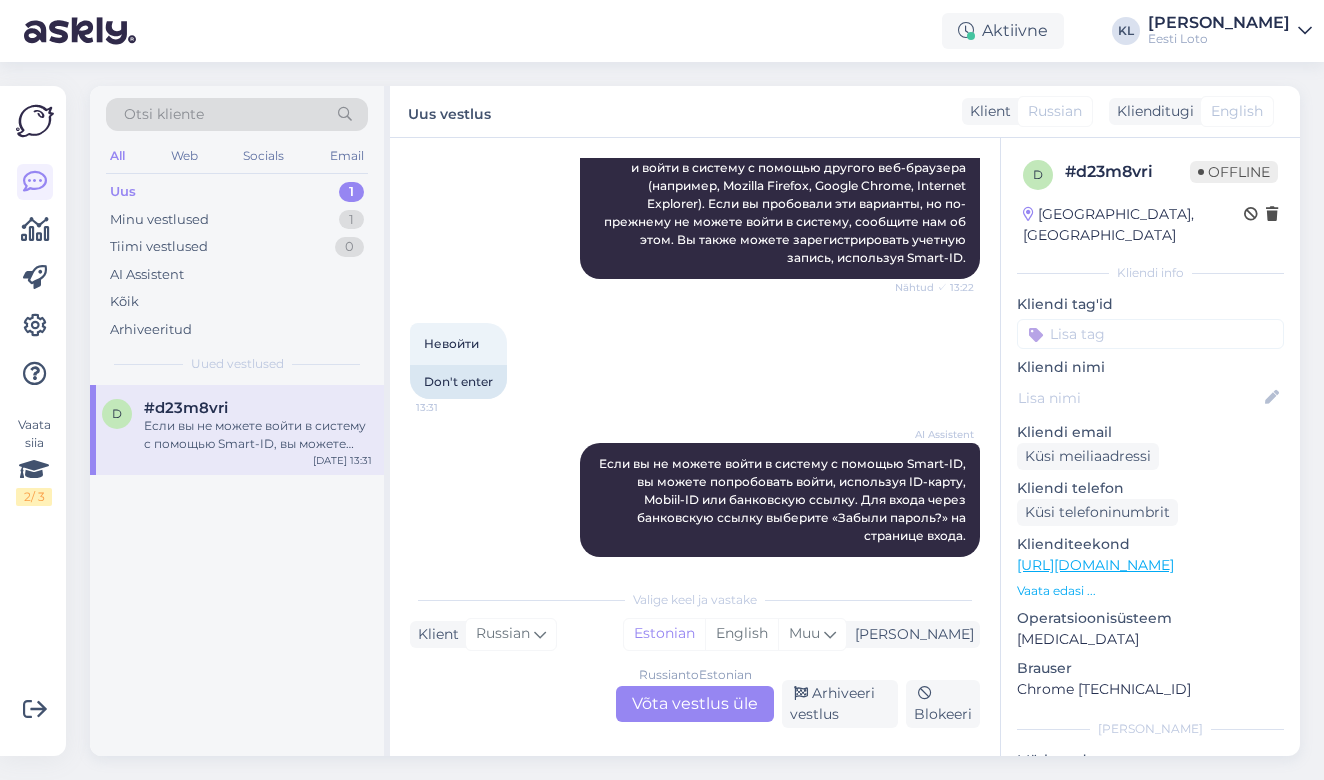 click on "Russian  to  Estonian Võta vestlus üle" at bounding box center (695, 704) 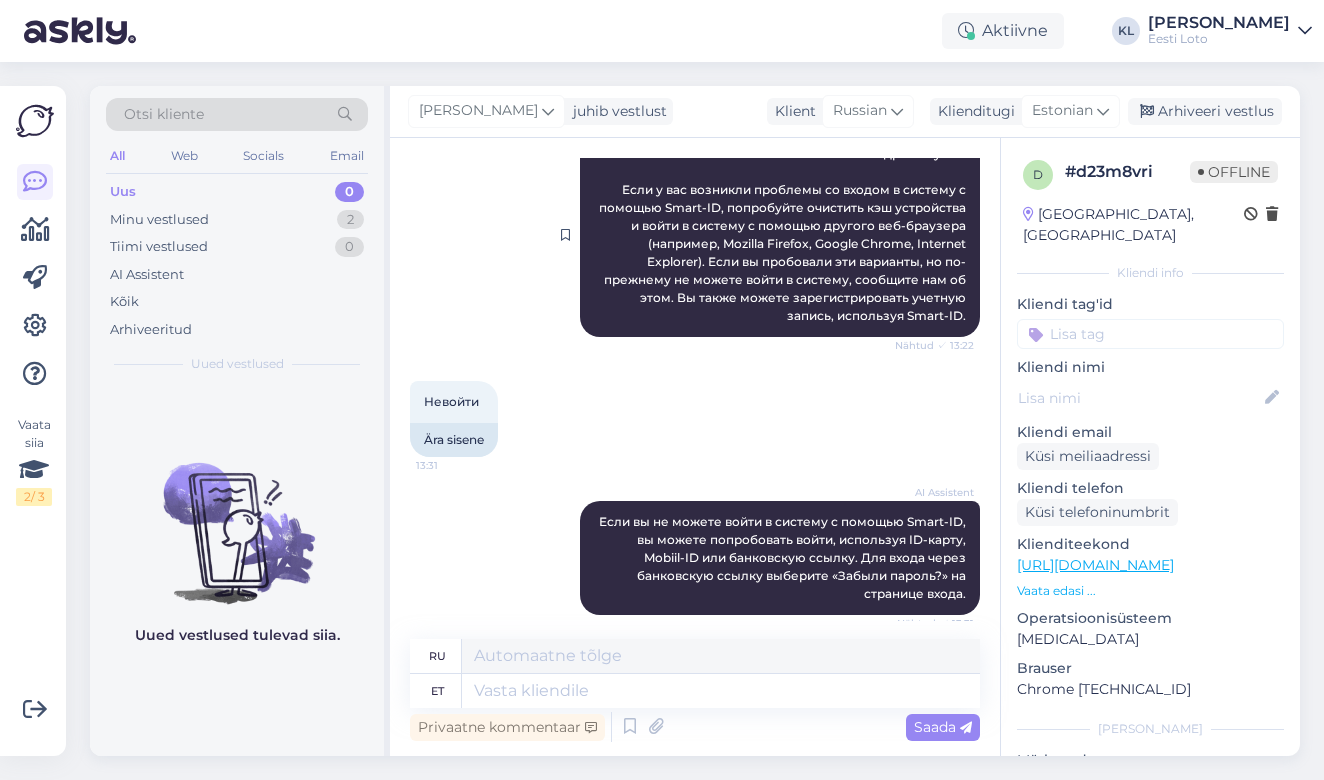 scroll, scrollTop: 249, scrollLeft: 0, axis: vertical 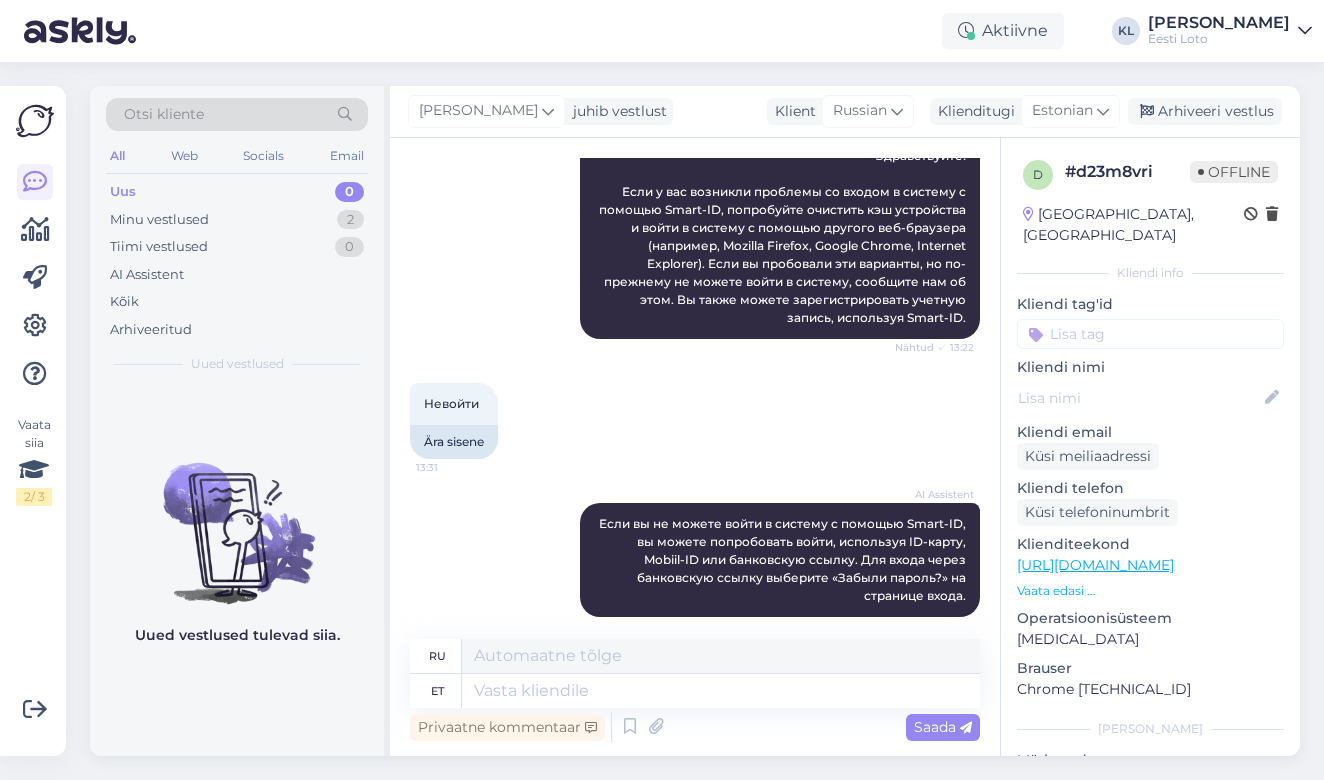click on "All" at bounding box center (117, 156) 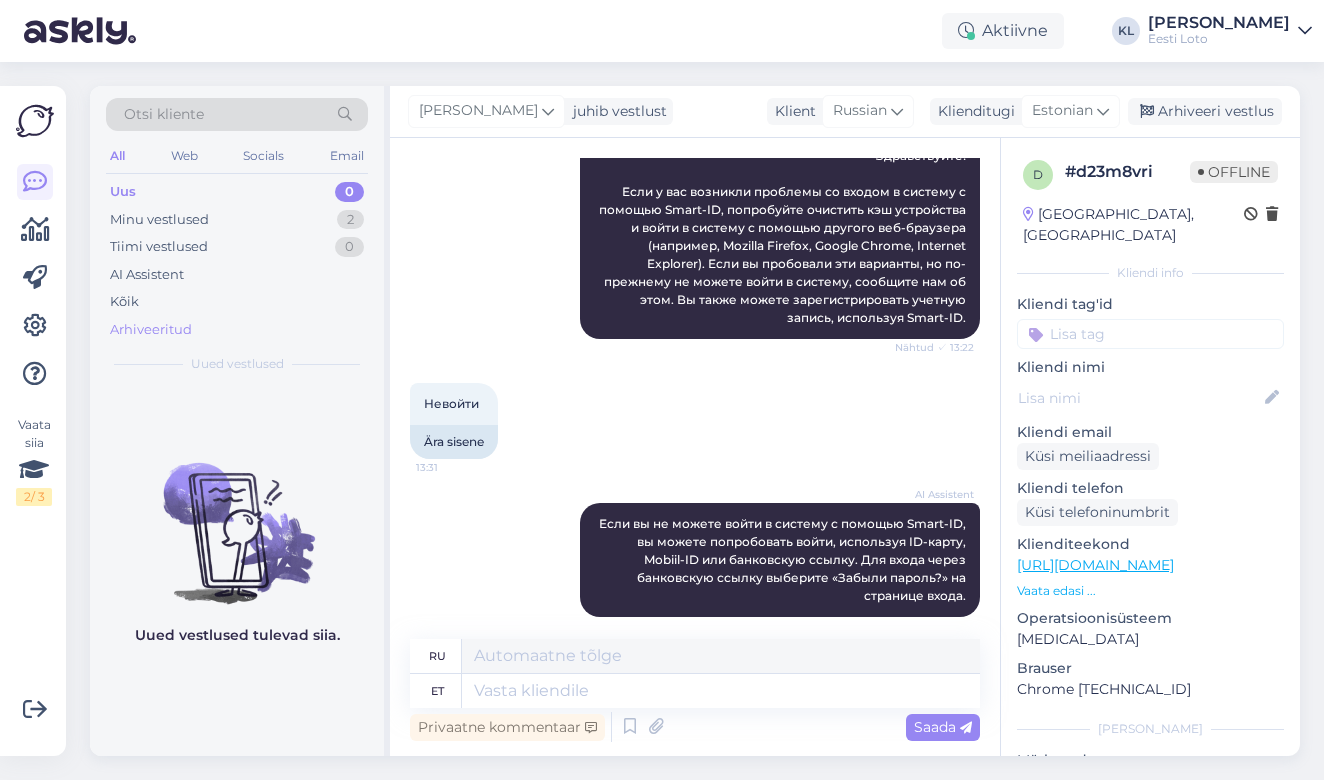 click on "Arhiveeritud" at bounding box center (151, 330) 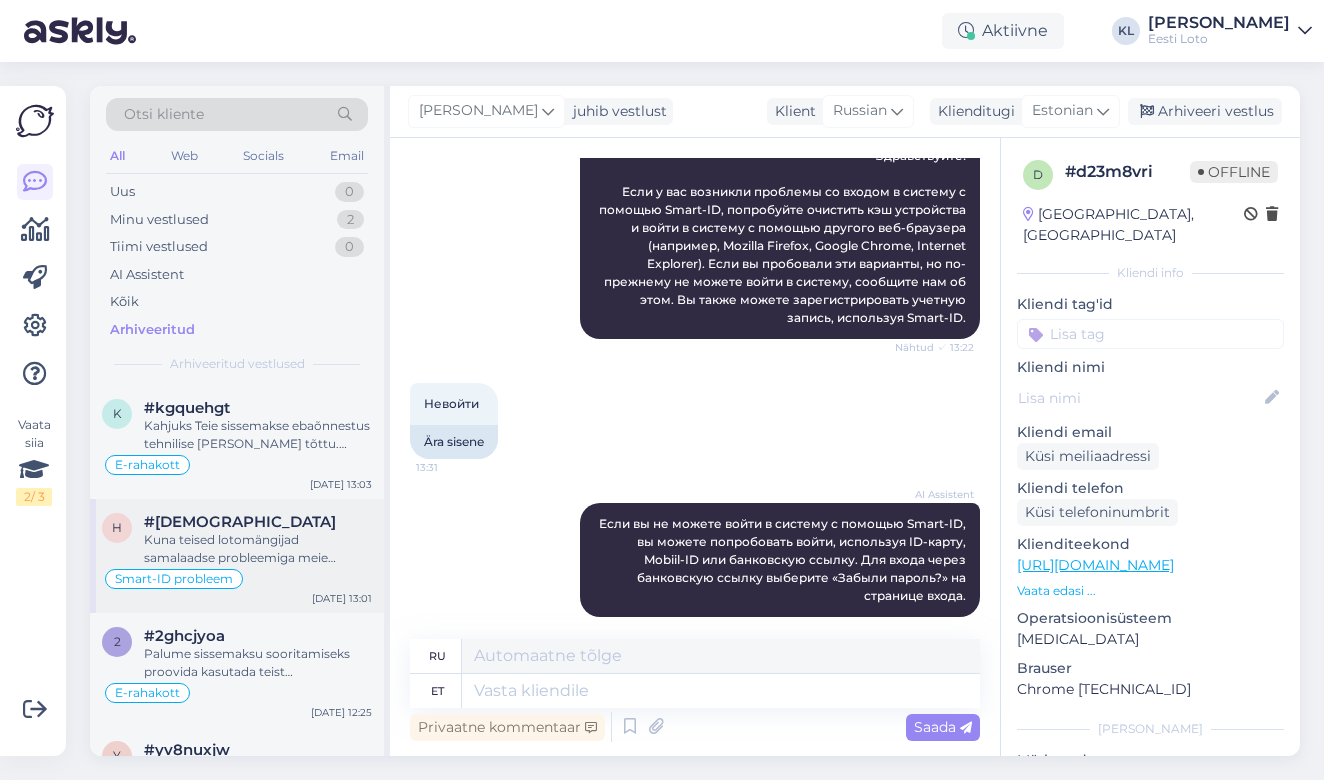click on "Kuna teised lotomängijad samalaadse probleemiga meie [PERSON_NAME] pöördunud ei ole, on probleem tõenäoliselt lokaalne. Probleemi lahendamiseks soovitame veelkord kustutada veebilehitseja vahemälu ja kasutada võimaluse korral erinevaid veebilehitsejaid (Mozilla Firefox, Google Chrome, Internet Explorer vms) ning teha seadmele taaskäivitus.
Kui kirjas antud soovitused ei toimi, siis Smart-ID kasutamisel tekkivate küsimuste või tõrgete korral soovitame pöörduda Smart-ID abiliinile telefonil 715 1606." at bounding box center [258, 549] 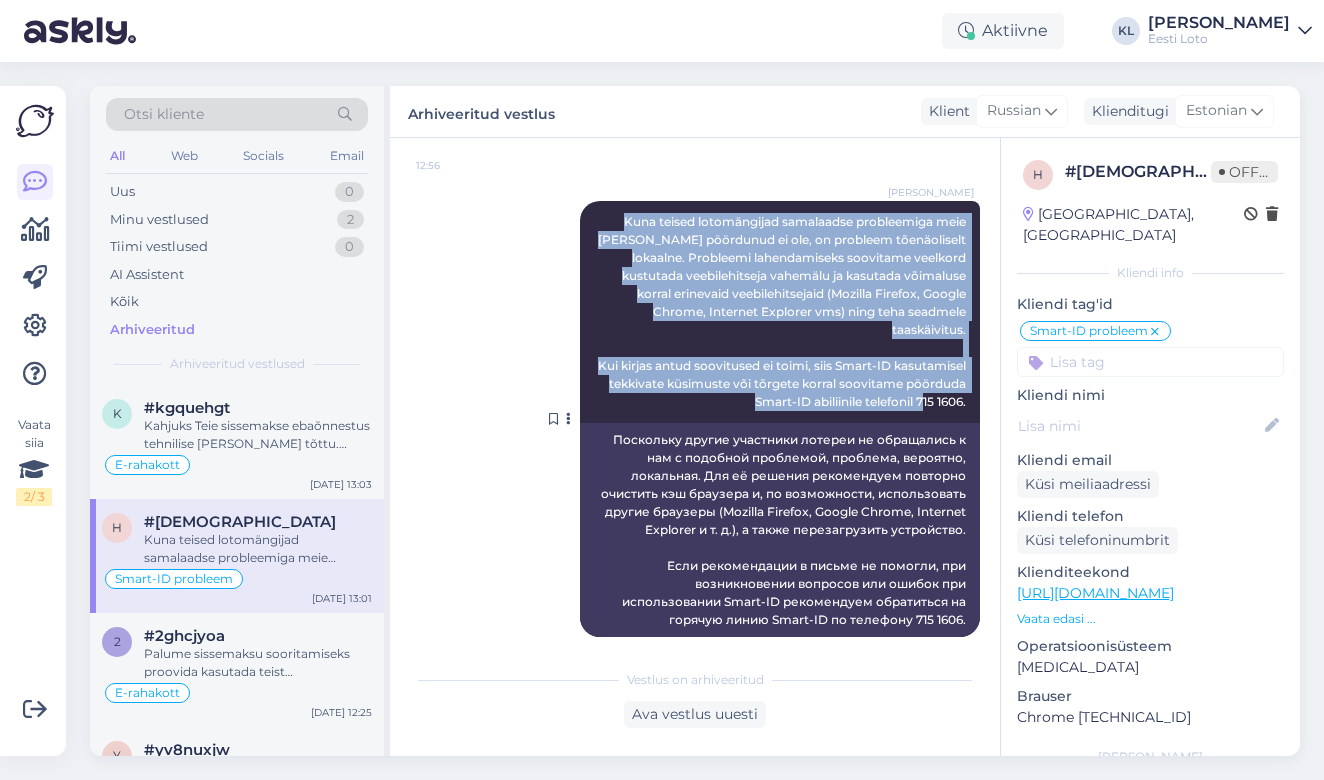 drag, startPoint x: 617, startPoint y: 219, endPoint x: 797, endPoint y: 390, distance: 248.27606 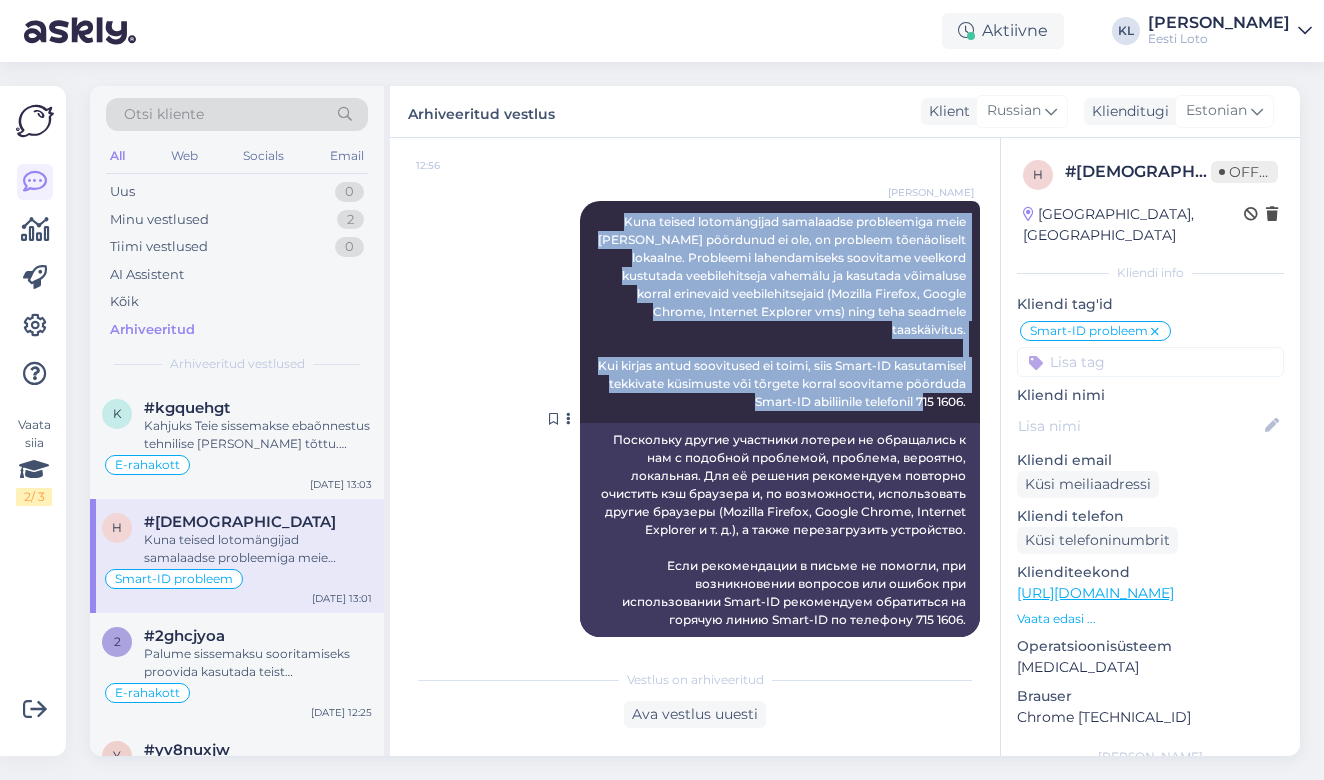 click on "Kuna teised lotomängijad samalaadse probleemiga meie [PERSON_NAME] pöördunud ei ole, on probleem tõenäoliselt lokaalne. Probleemi lahendamiseks soovitame veelkord kustutada veebilehitseja vahemälu ja kasutada võimaluse korral erinevaid veebilehitsejaid (Mozilla Firefox, Google Chrome, Internet Explorer vms) ning teha seadmele taaskäivitus.
Kui kirjas antud soovitused ei toimi, siis Smart-ID kasutamisel tekkivate küsimuste või tõrgete korral soovitame pöörduda Smart-ID abiliinile telefonil 715 1606." at bounding box center [783, 311] 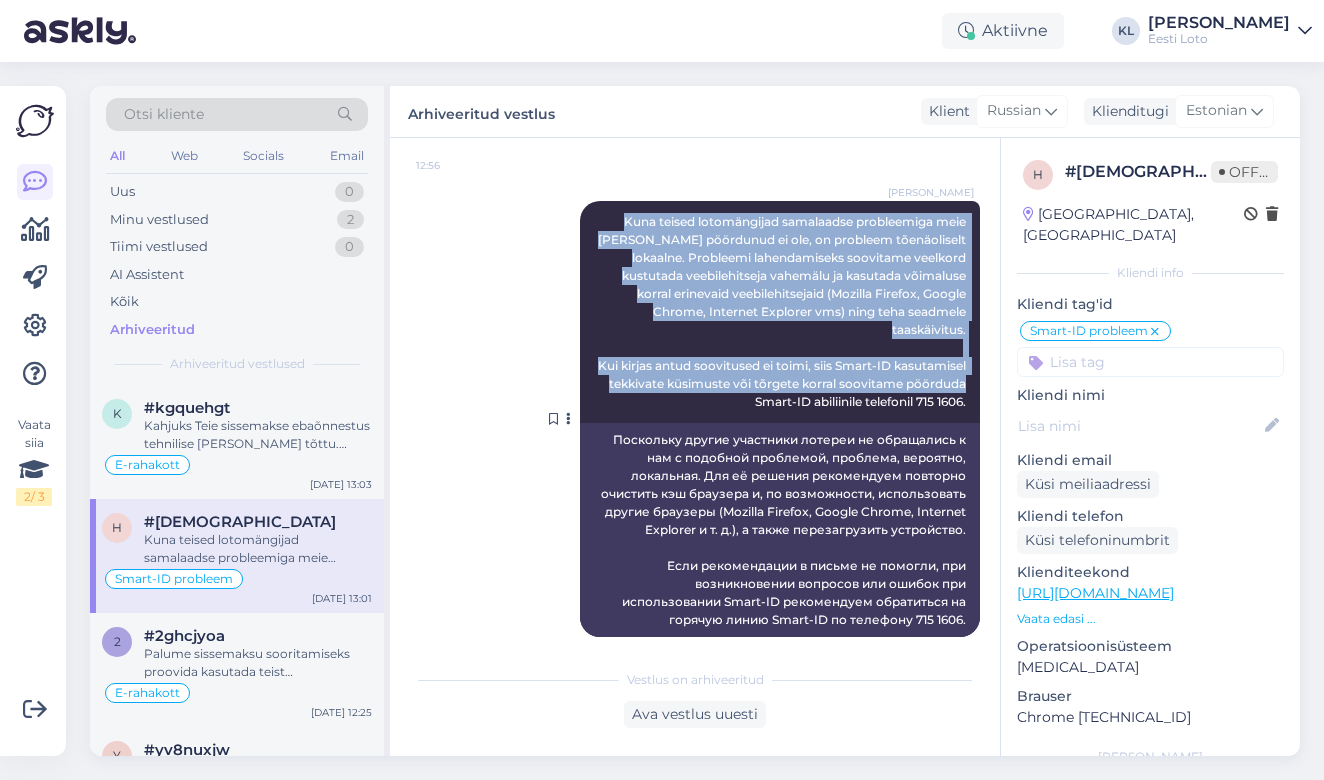 copy on "Kuna teised lotomängijad samalaadse probleemiga meie [PERSON_NAME] pöördunud ei ole, on probleem tõenäoliselt lokaalne. Probleemi lahendamiseks soovitame veelkord kustutada veebilehitseja vahemälu ja kasutada võimaluse korral erinevaid veebilehitsejaid (Mozilla Firefox, Google Chrome, Internet Explorer vms) ning teha seadmele taaskäivitus.
Kui kirjas antud soovitused ei toimi, siis Smart-ID kasutamisel tekkivate küsimuste või tõrgete korral soovitame pöörduda Smart-I" 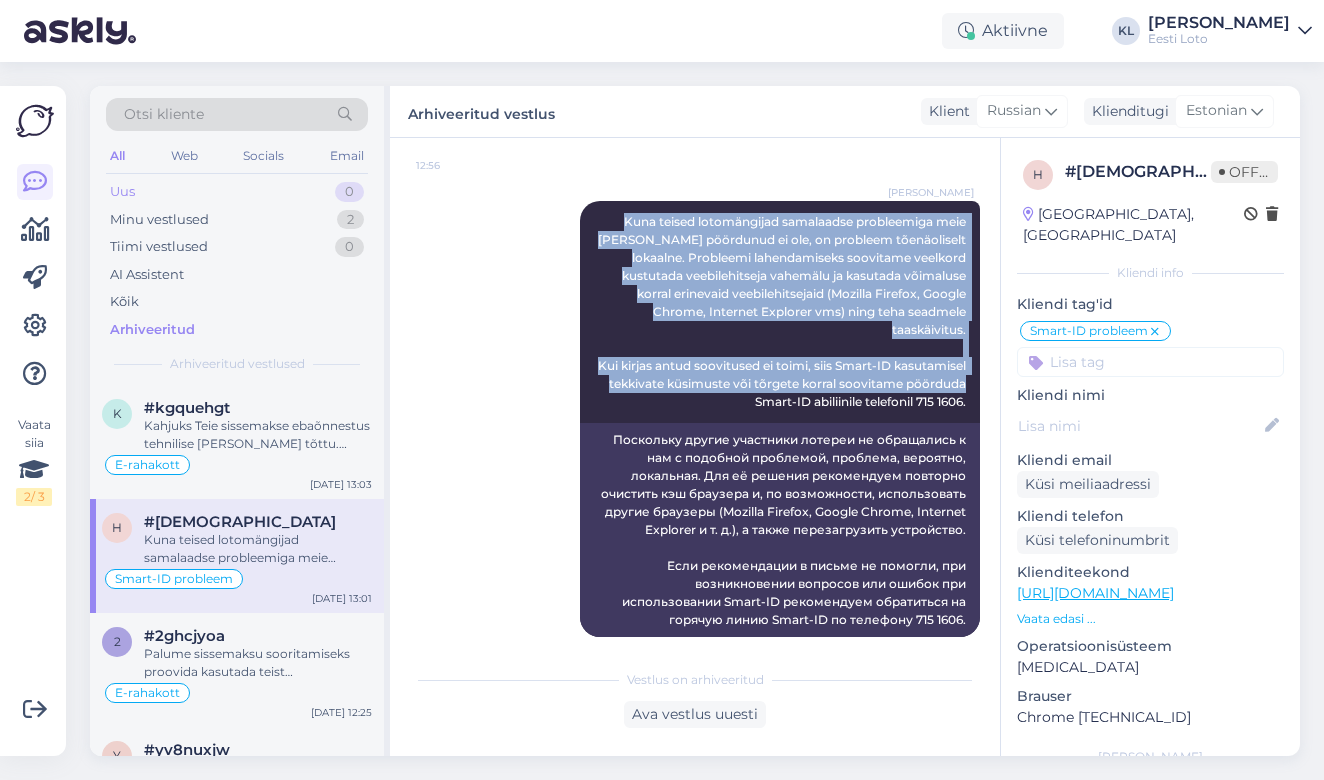click on "Uus" at bounding box center (122, 192) 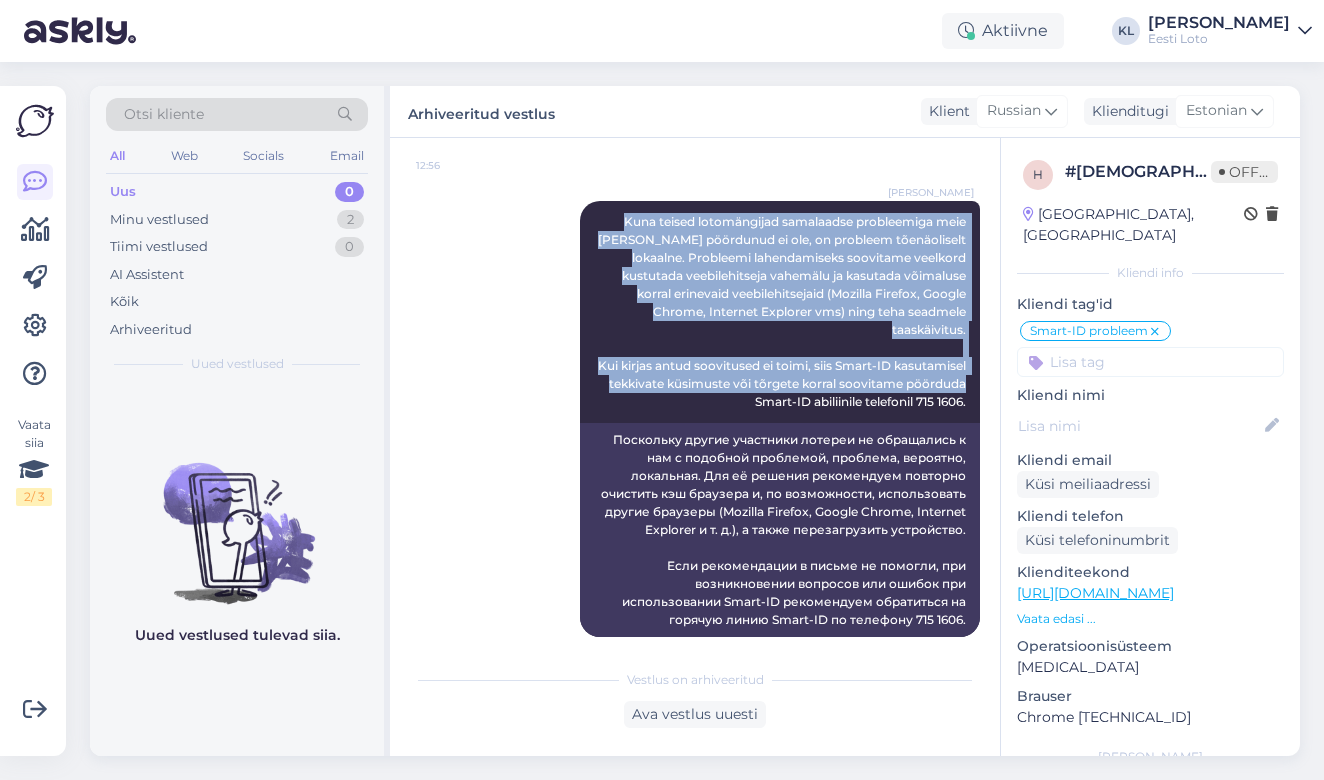 click on "All" at bounding box center (117, 156) 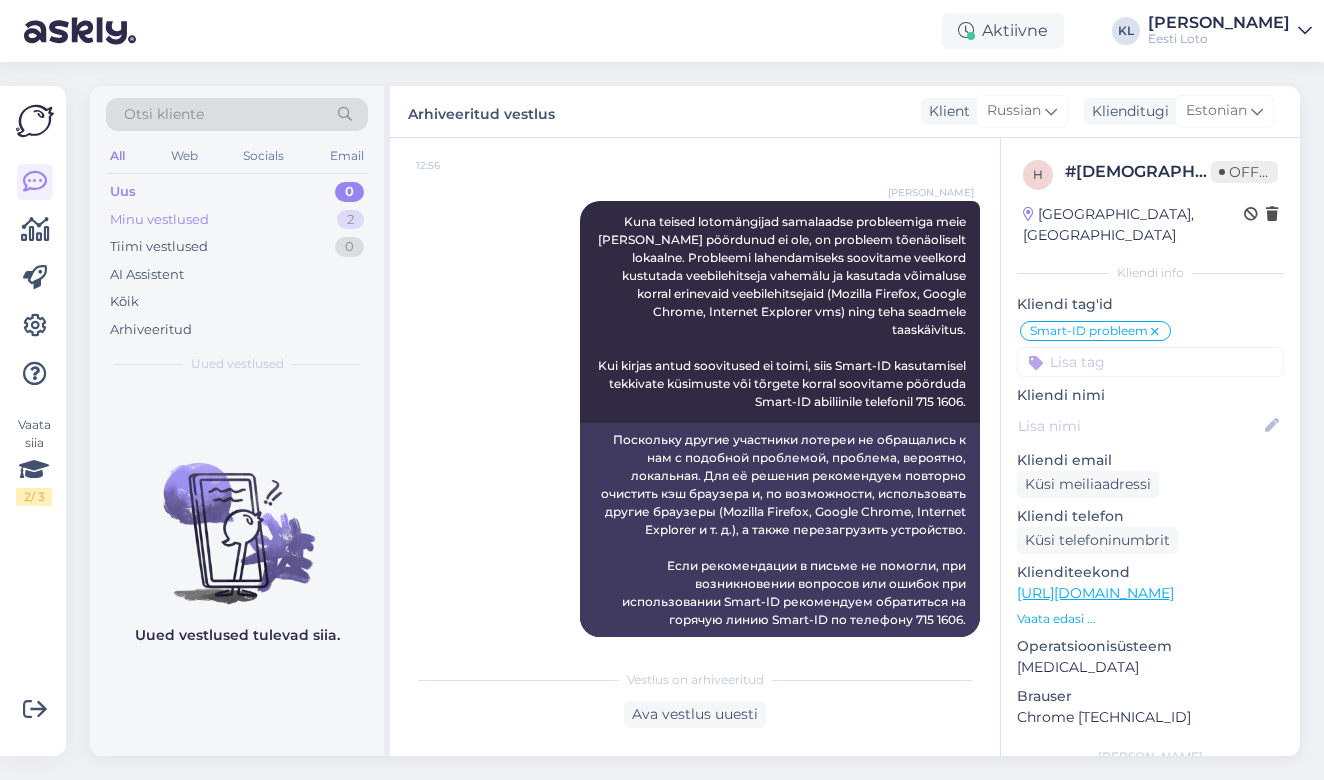 click on "Minu vestlused" at bounding box center (159, 220) 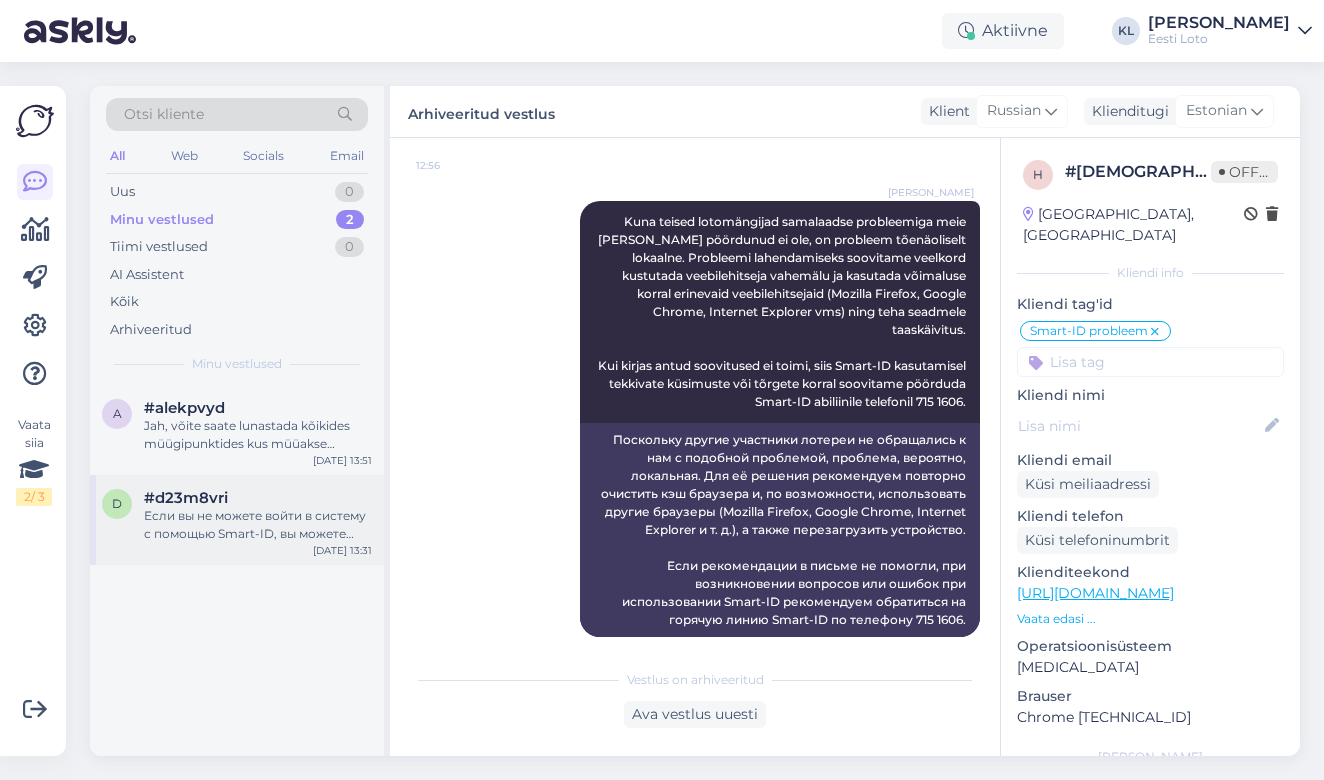 click on "Если вы не можете войти в систему с помощью Smart-ID, вы можете попробовать войти, используя ID-карту, Mobiil-ID или банковскую ссылку. Для входа через банковскую ссылку выберите «Забыли пароль?» на странице входа." at bounding box center (258, 525) 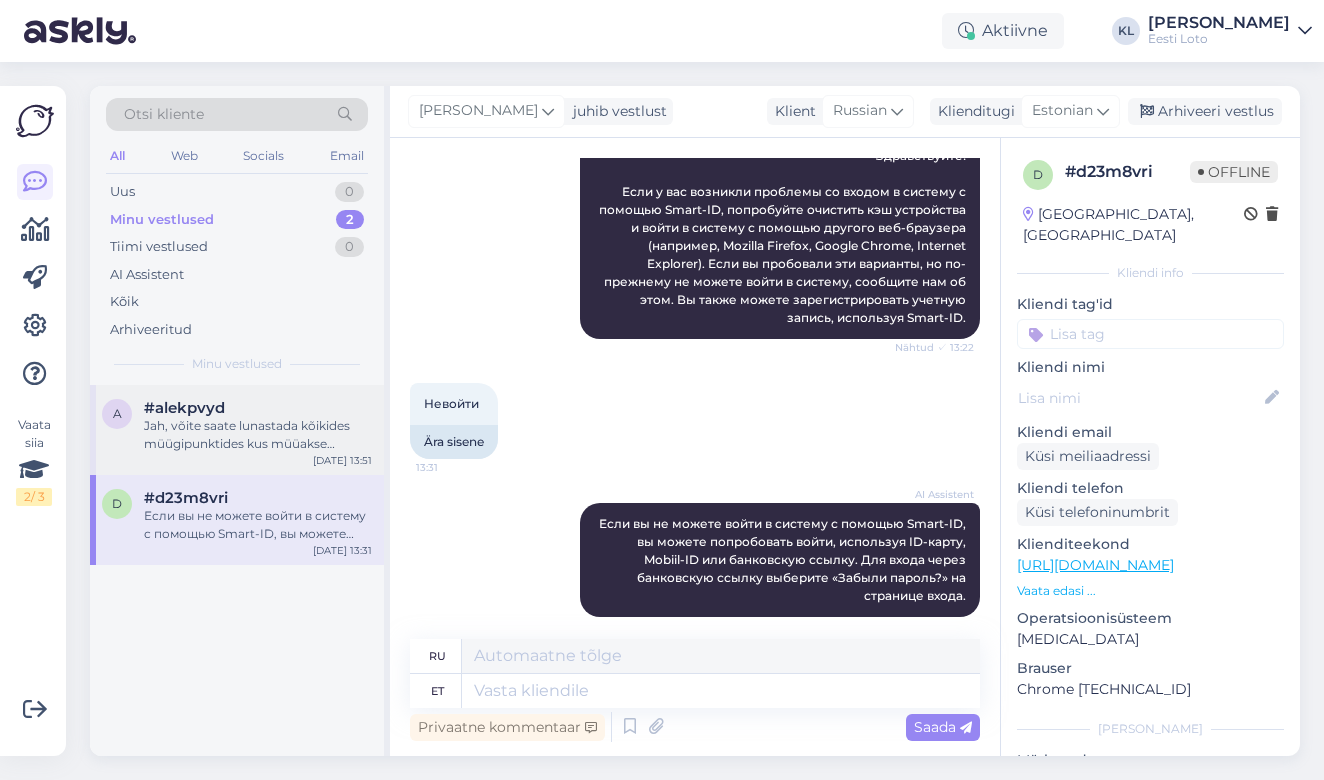 click on "Jah, võite saate lunastada kõikides müügipunktides kus müüakse kiirloteriisid." at bounding box center [258, 435] 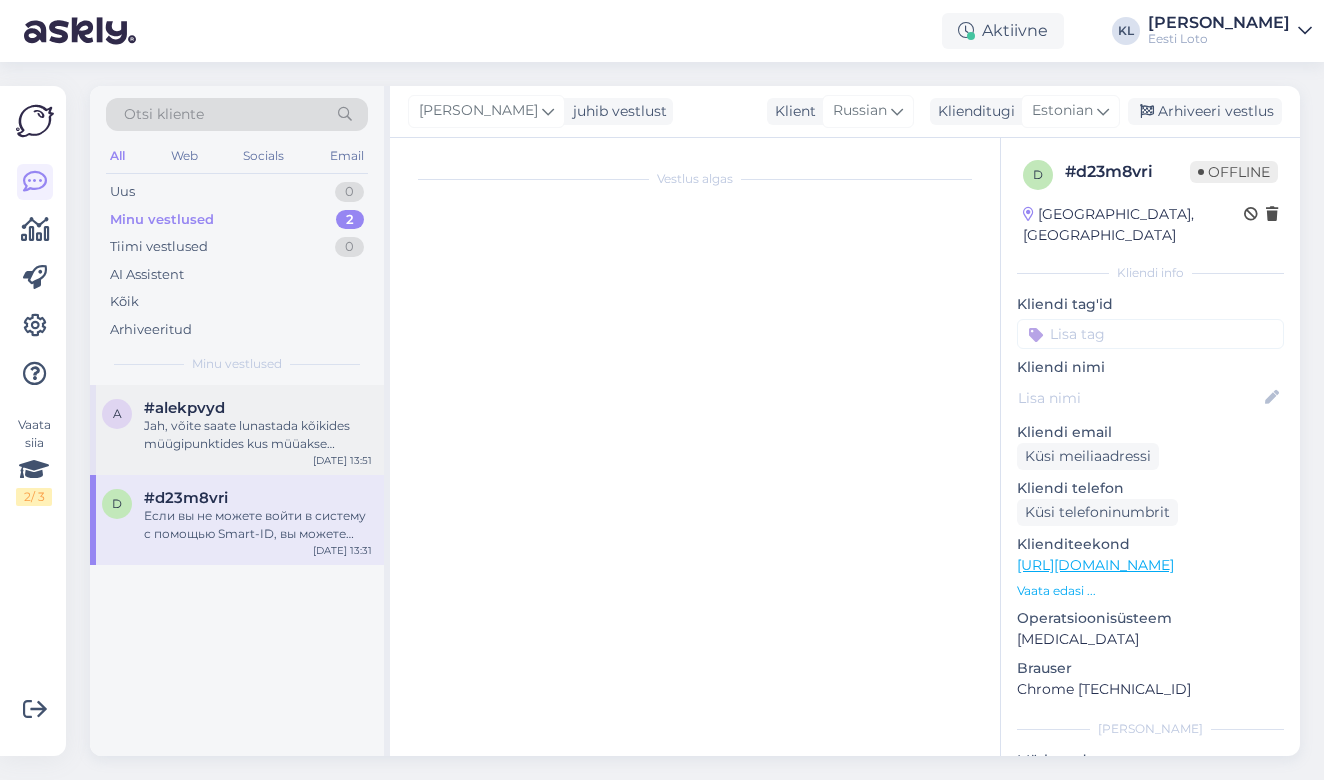 scroll, scrollTop: 82, scrollLeft: 0, axis: vertical 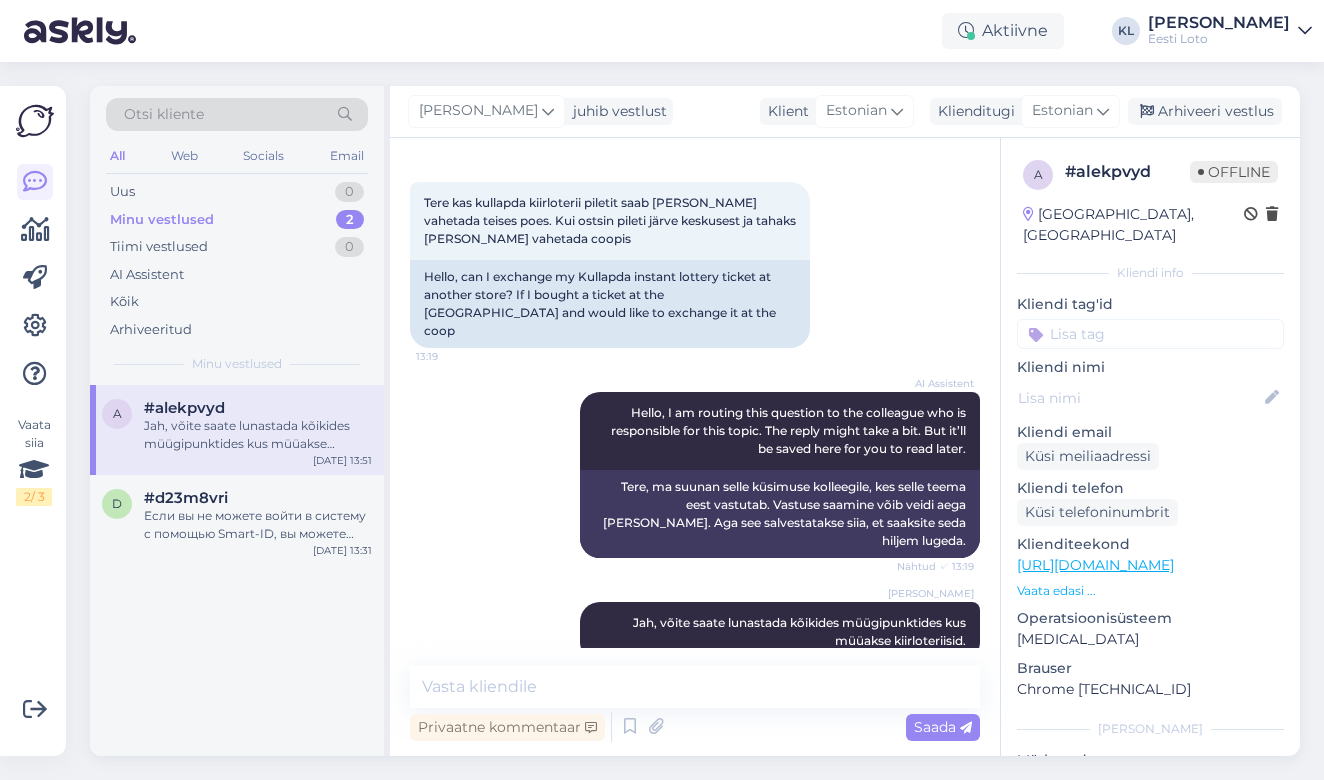 click at bounding box center [1150, 334] 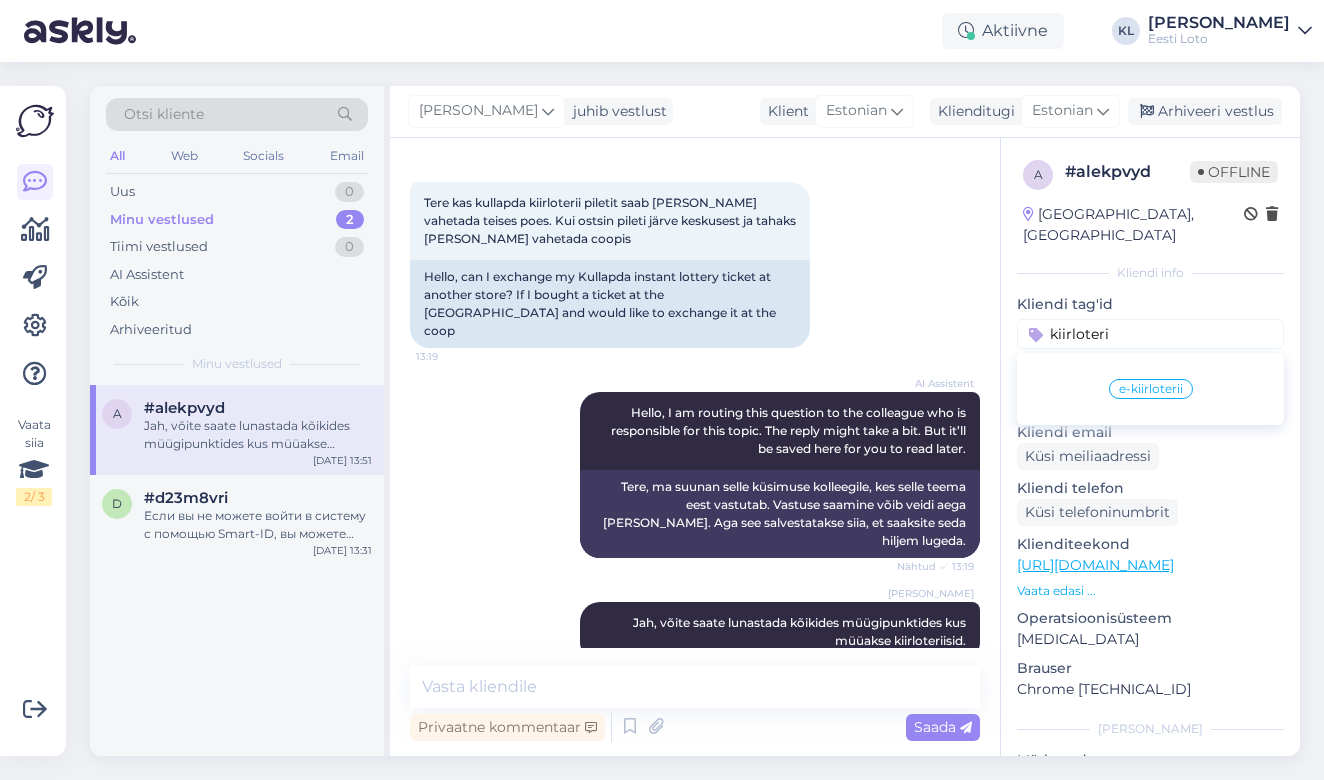 type on "kiirloterii" 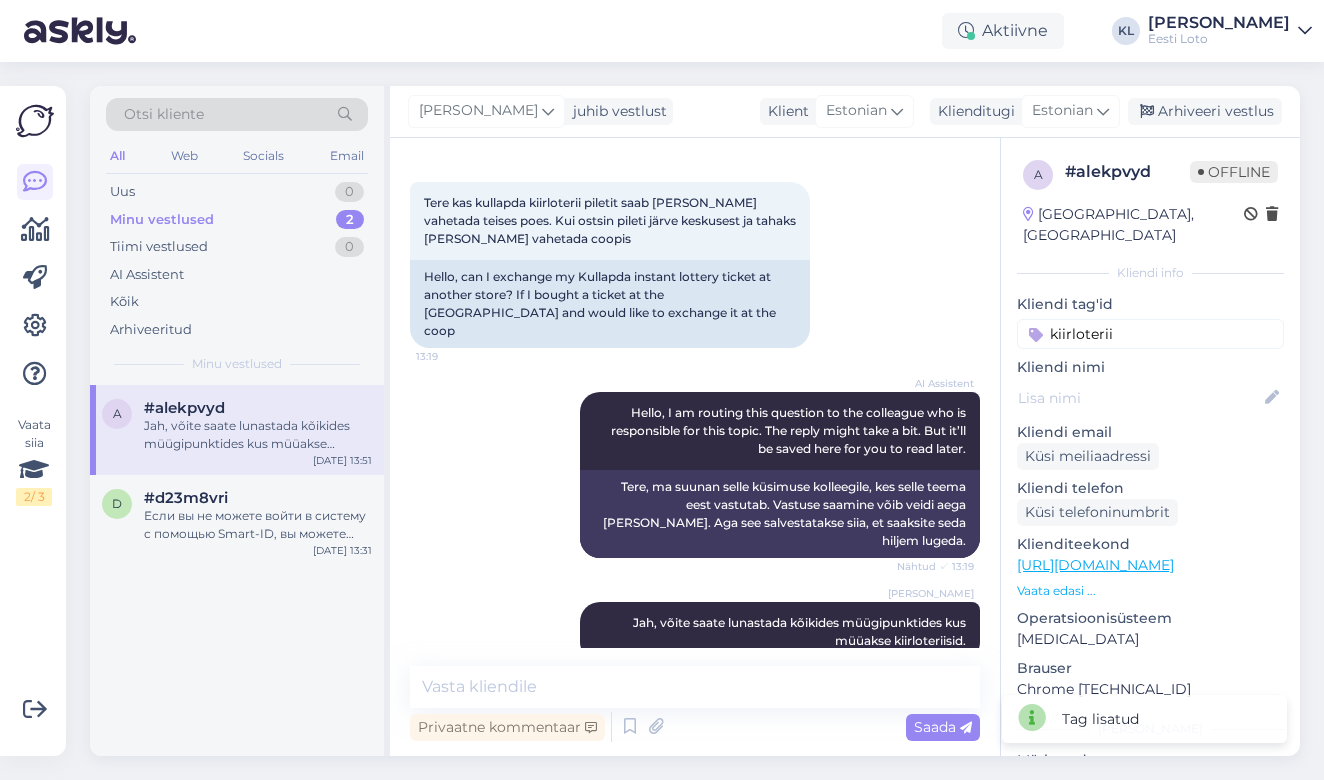 type 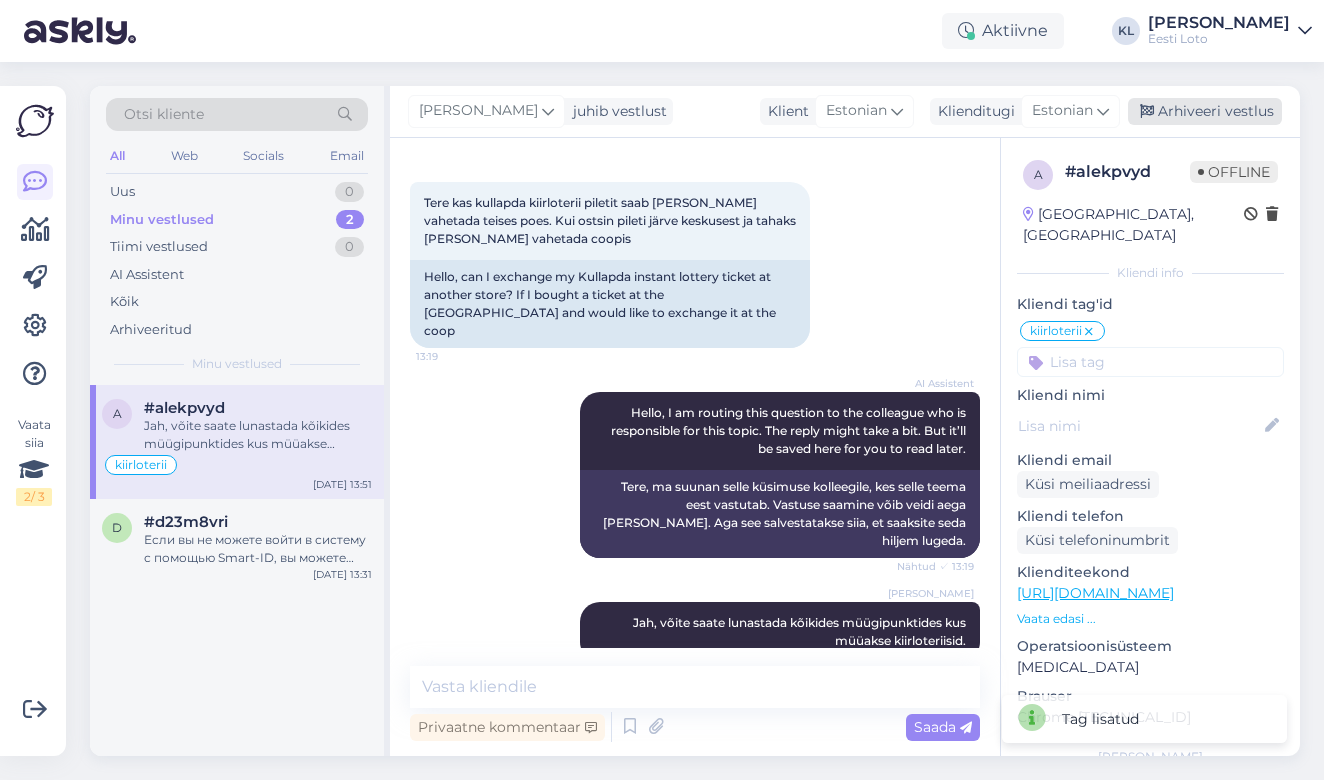 click on "Arhiveeri vestlus" at bounding box center [1205, 111] 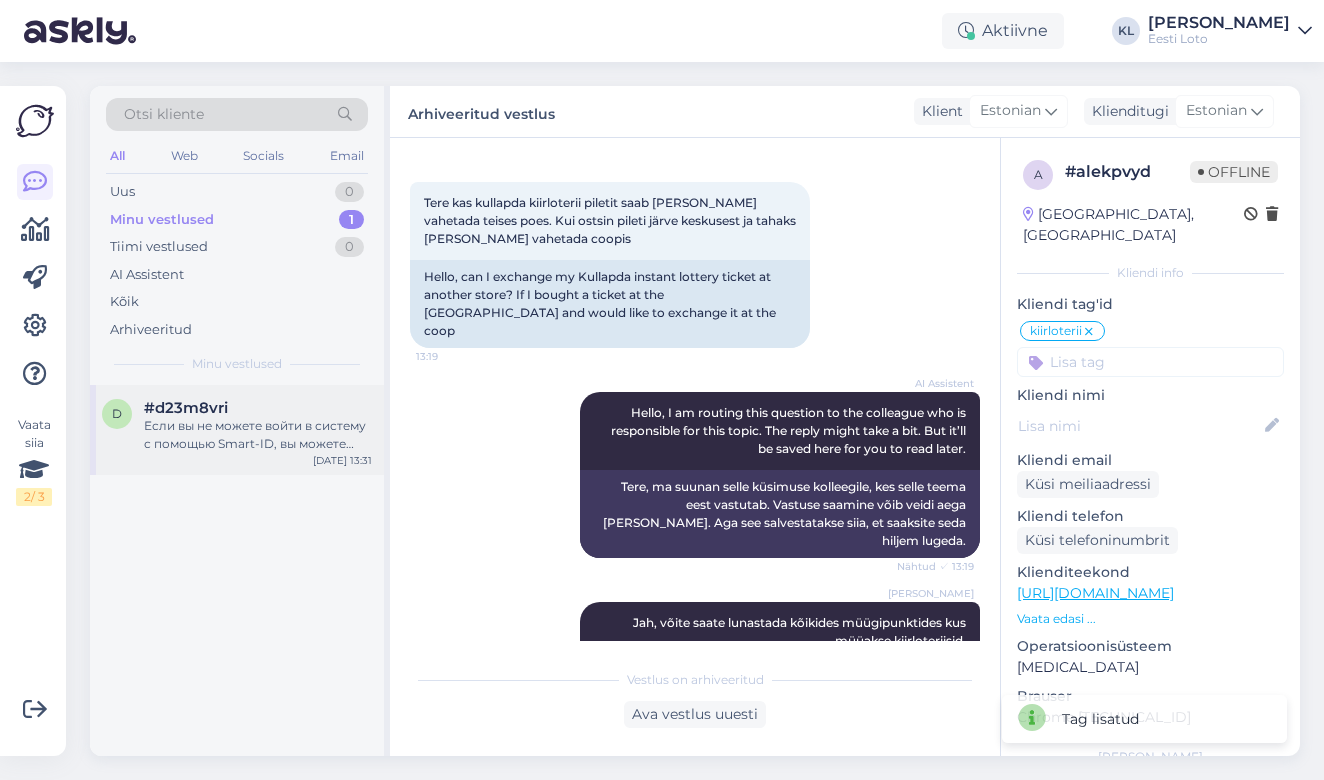 click on "Если вы не можете войти в систему с помощью Smart-ID, вы можете попробовать войти, используя ID-карту, Mobiil-ID или банковскую ссылку. Для входа через банковскую ссылку выберите «Забыли пароль?» на странице входа." at bounding box center (258, 435) 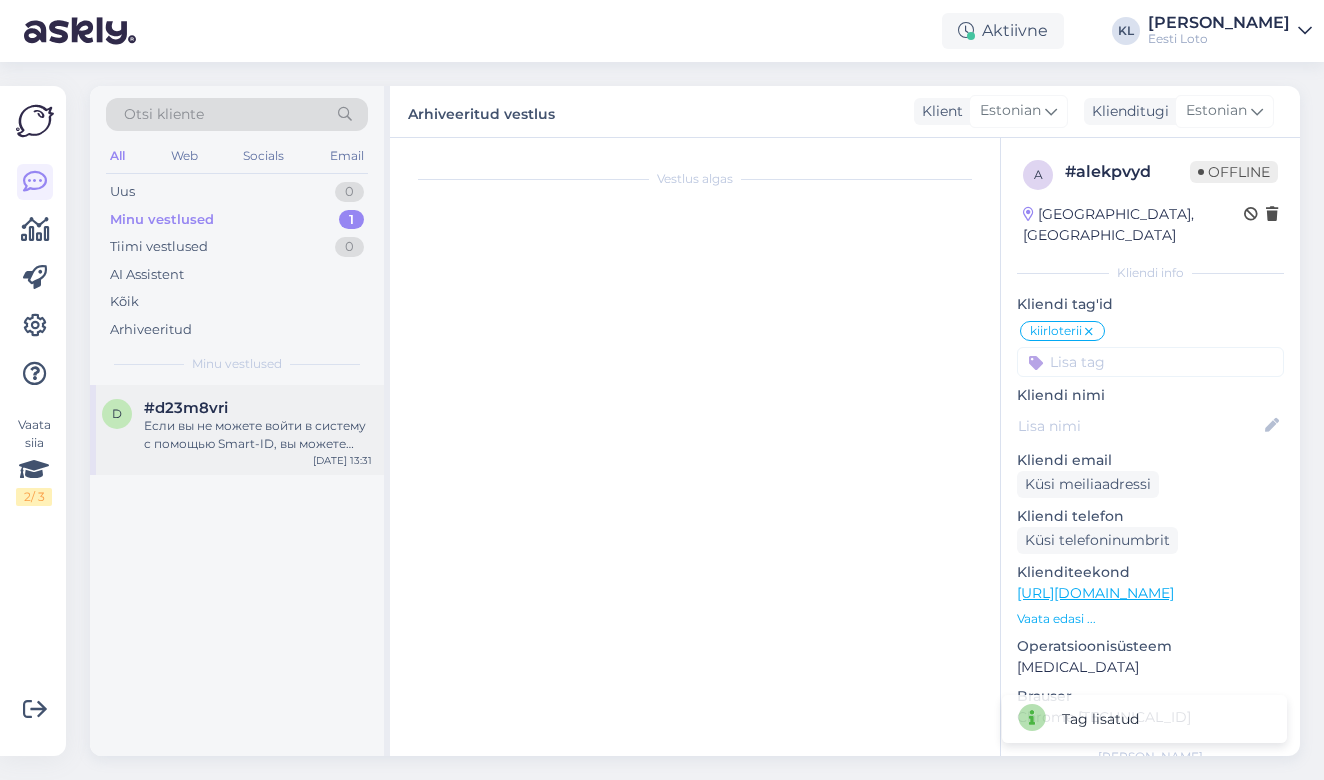 scroll, scrollTop: 249, scrollLeft: 0, axis: vertical 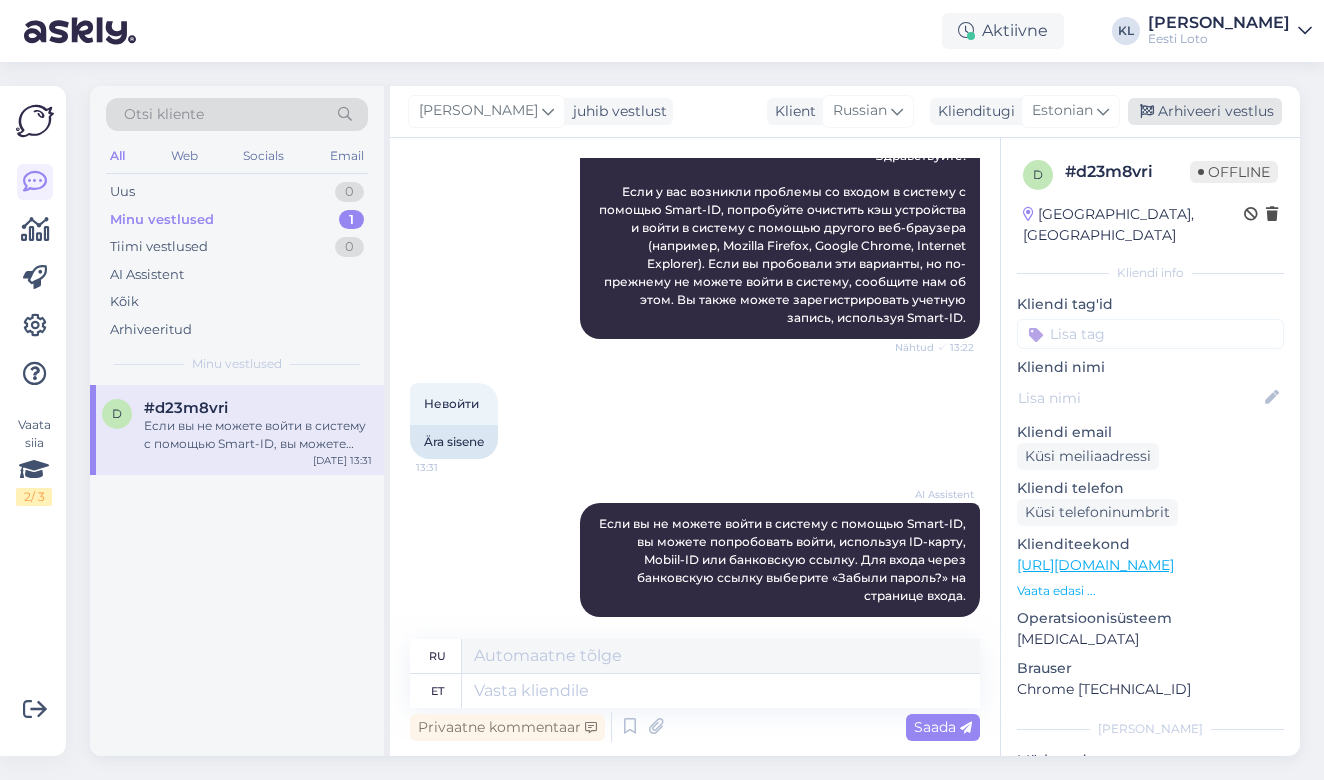 click on "Arhiveeri vestlus" at bounding box center (1205, 111) 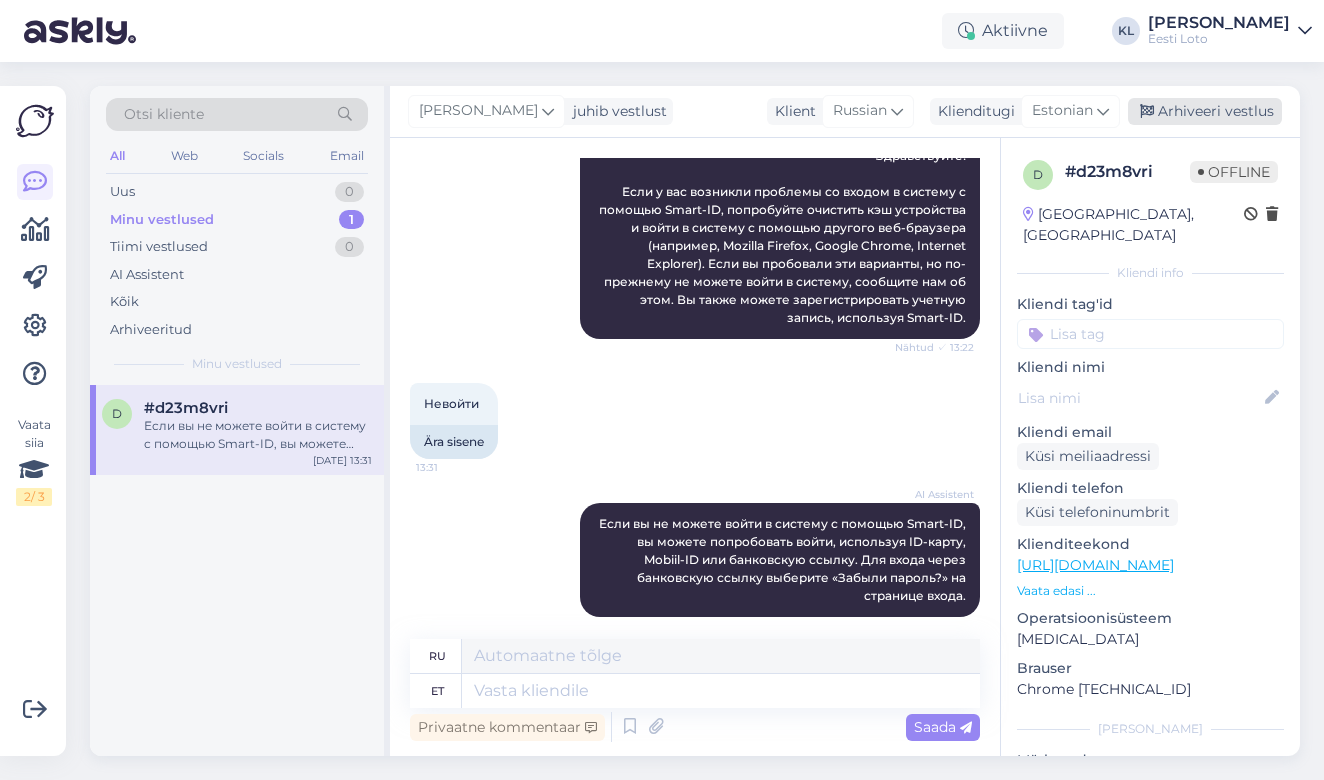 scroll, scrollTop: 229, scrollLeft: 0, axis: vertical 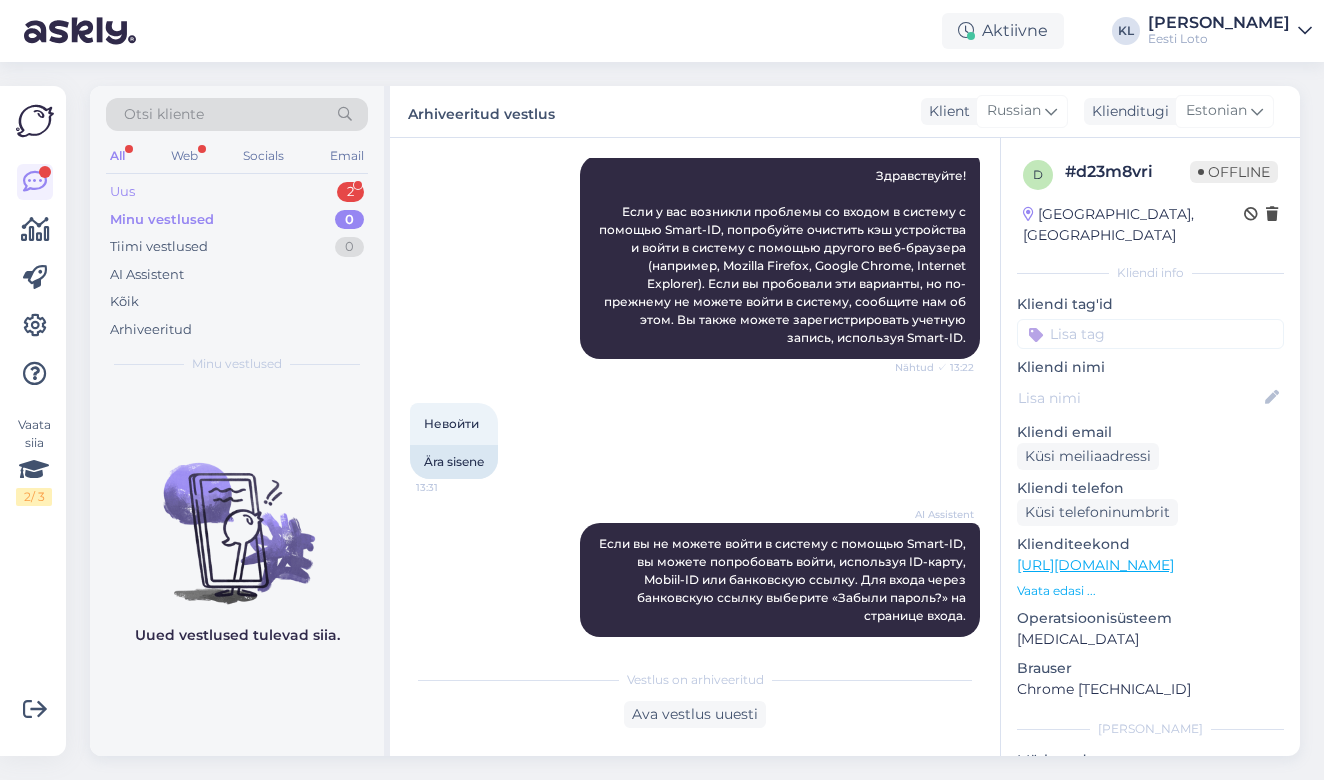click on "Uus 2" at bounding box center [237, 192] 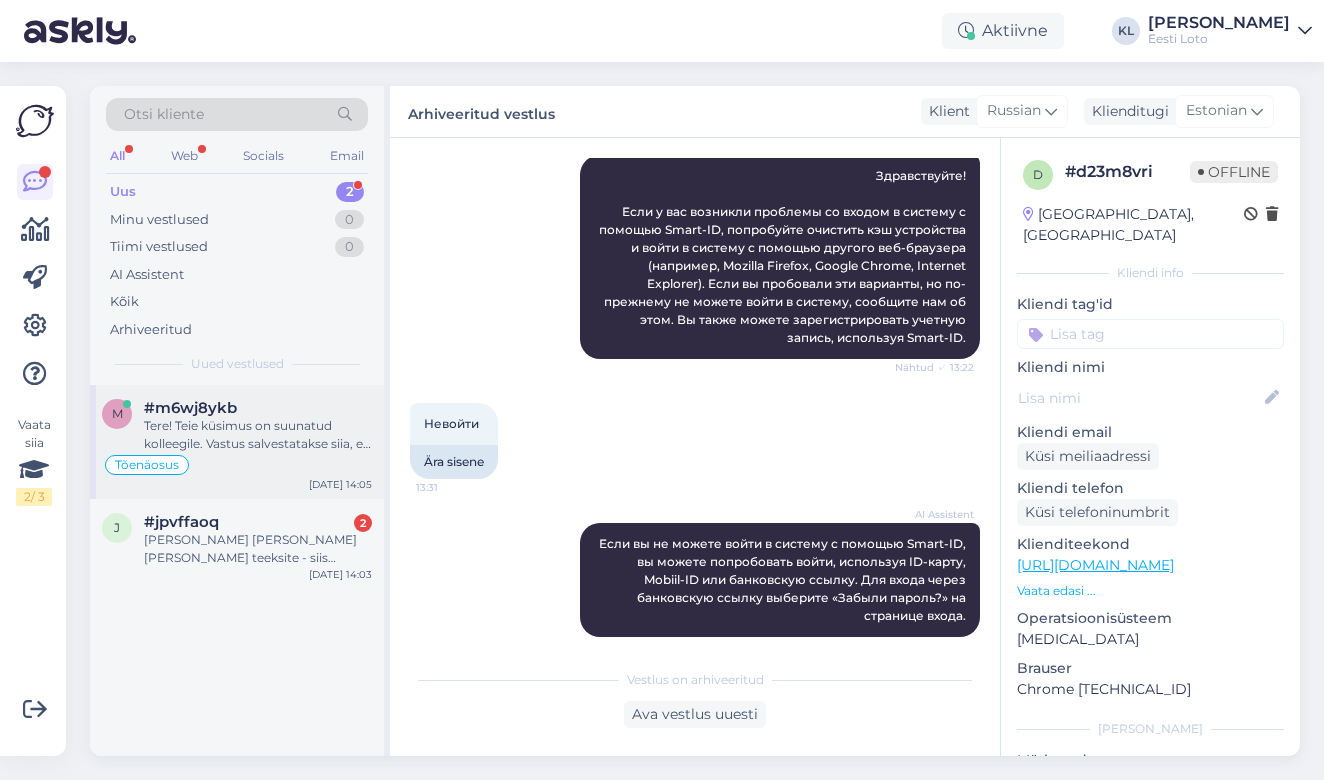 click on "Tere!
Teie küsimus on suunatud kolleegile. Vastus salvestatakse siia, et saaksite seda hiljem lugeda." at bounding box center [258, 435] 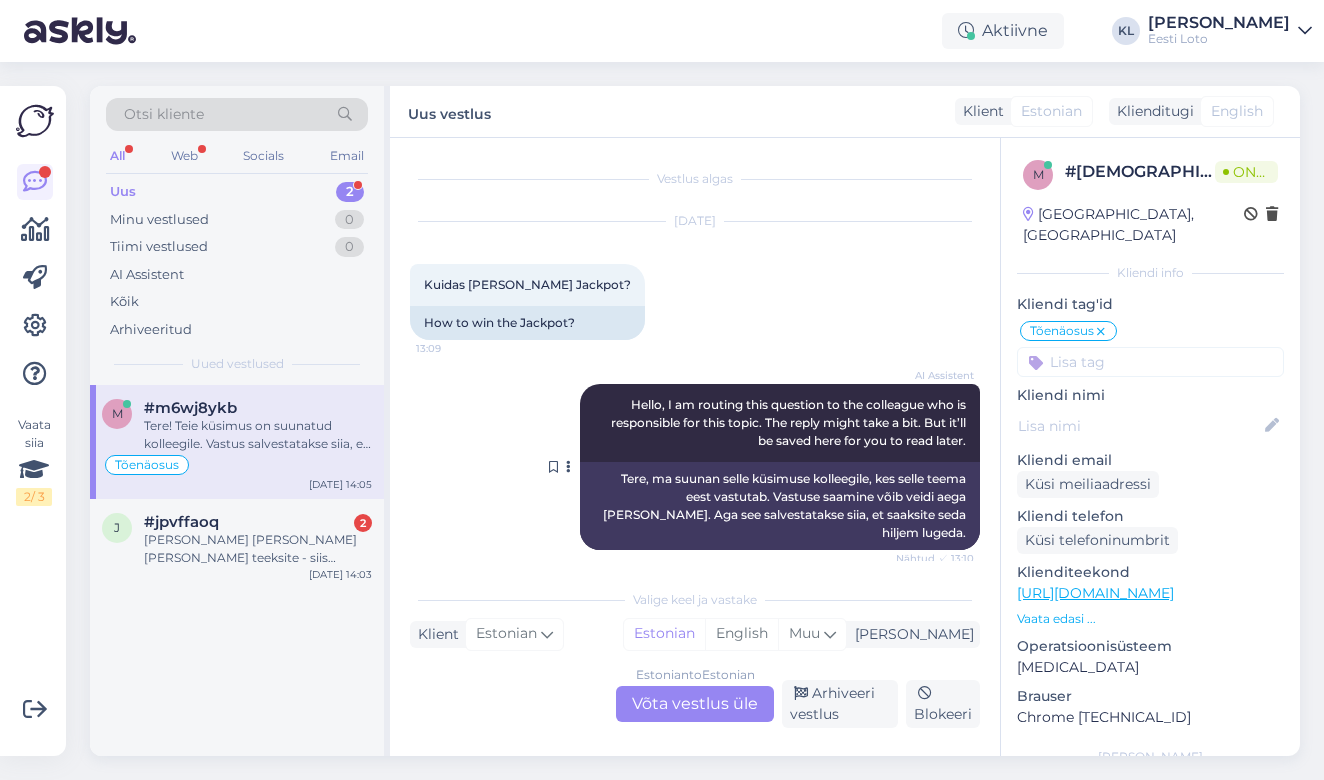 scroll, scrollTop: 0, scrollLeft: 0, axis: both 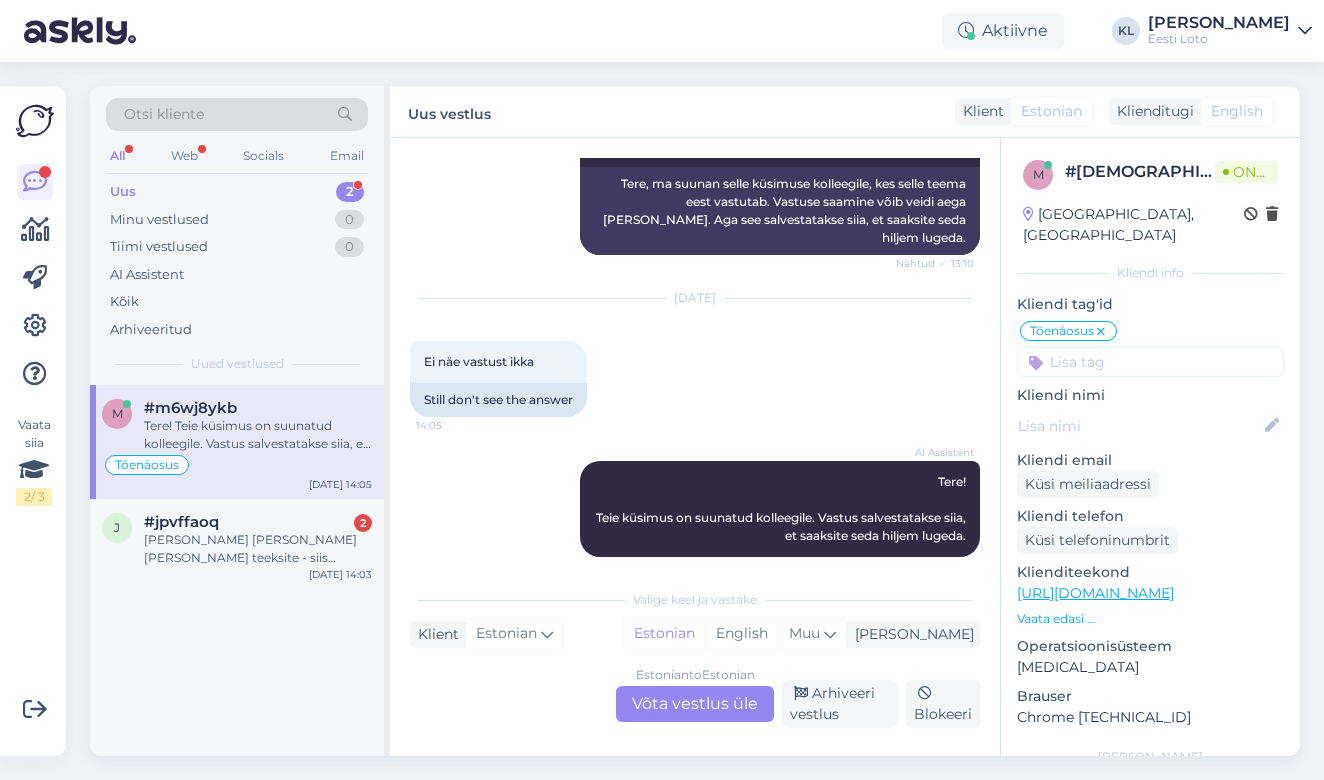 click on "Estonian  to  Estonian Võta vestlus üle" at bounding box center (695, 704) 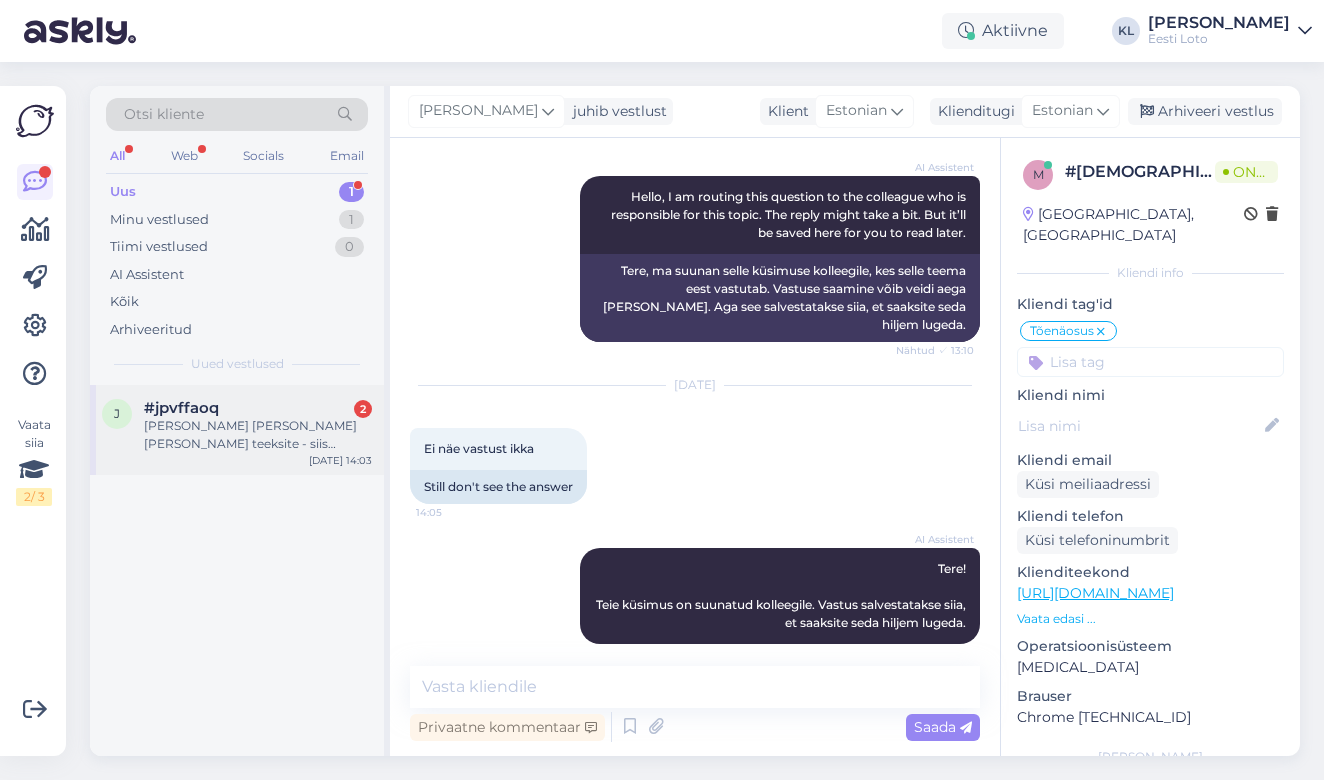 click on "[PERSON_NAME] [PERSON_NAME] [PERSON_NAME] teeksite - siis hakkan uuesti pileteid ostma." at bounding box center (258, 435) 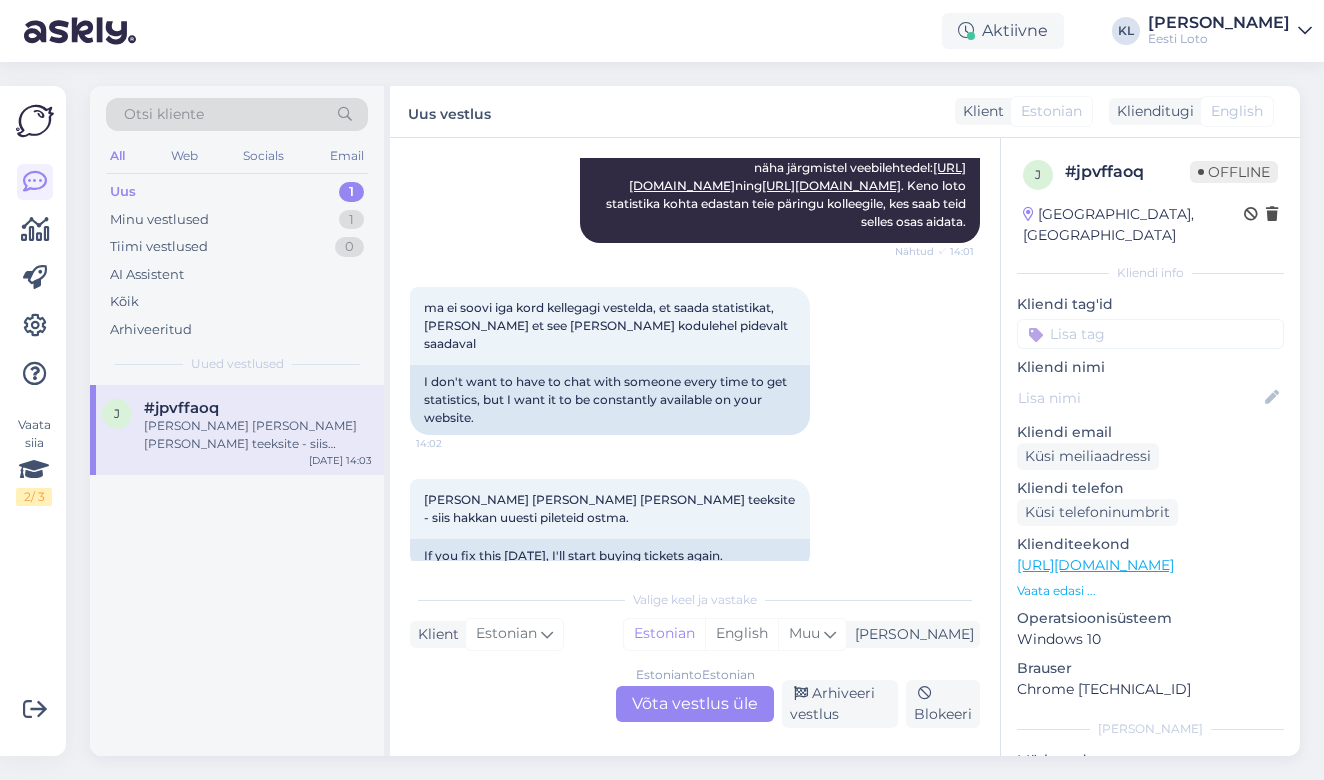 scroll, scrollTop: 648, scrollLeft: 0, axis: vertical 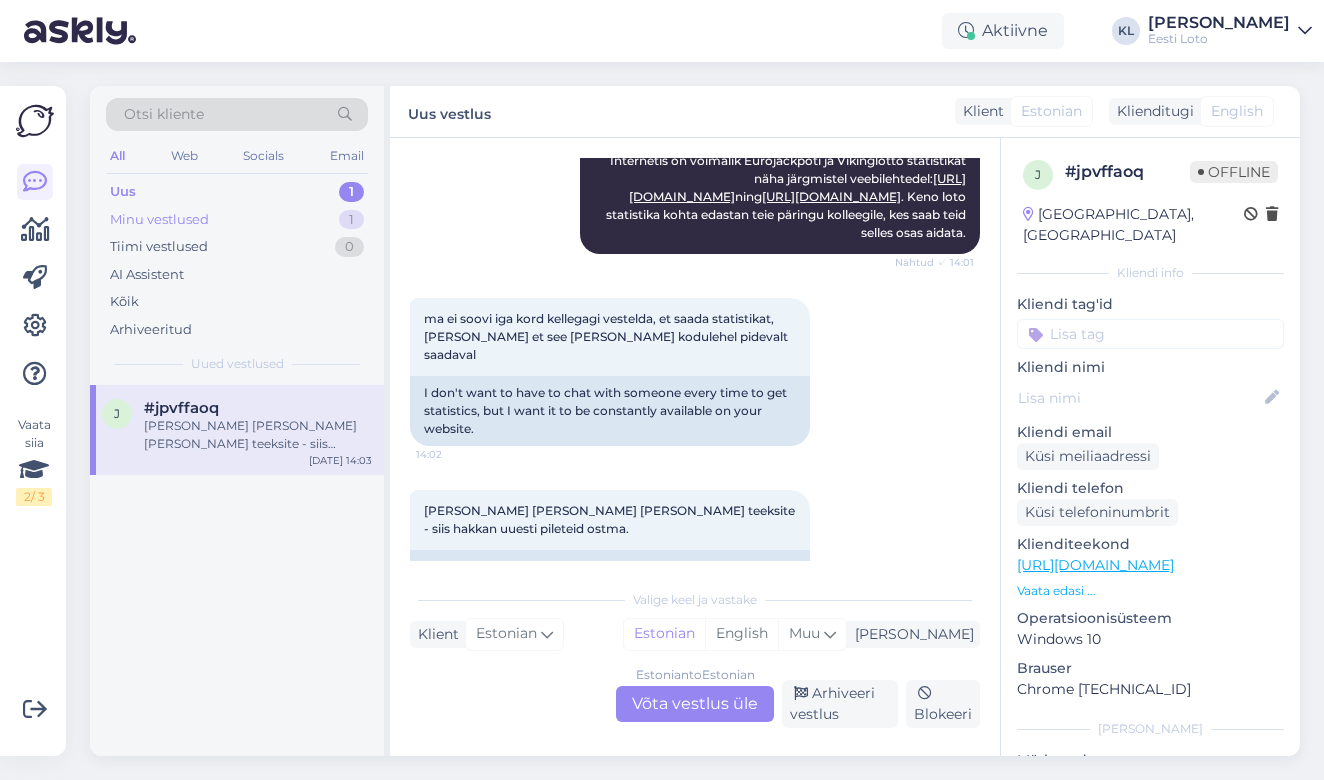 click on "Minu vestlused 1" at bounding box center (237, 220) 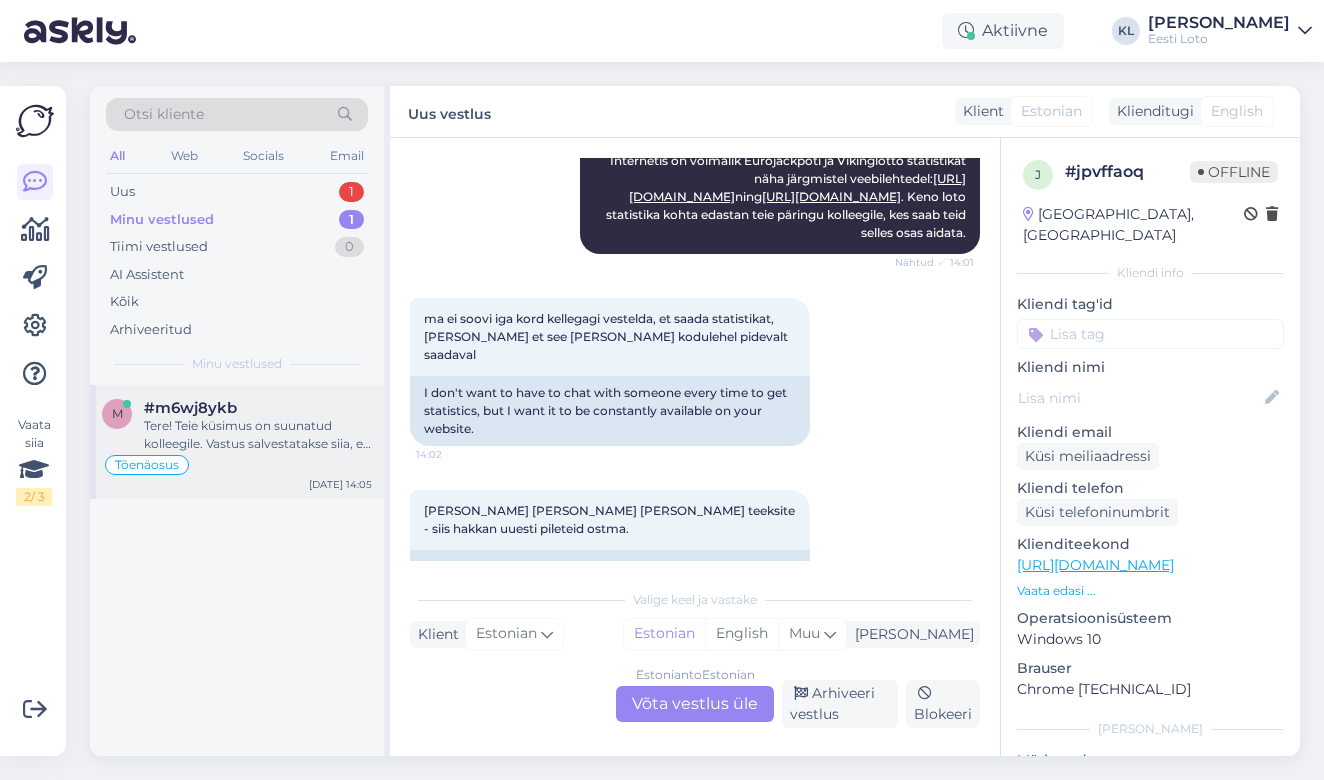 click on "Tere!
Teie küsimus on suunatud kolleegile. Vastus salvestatakse siia, et saaksite seda hiljem lugeda." at bounding box center [258, 435] 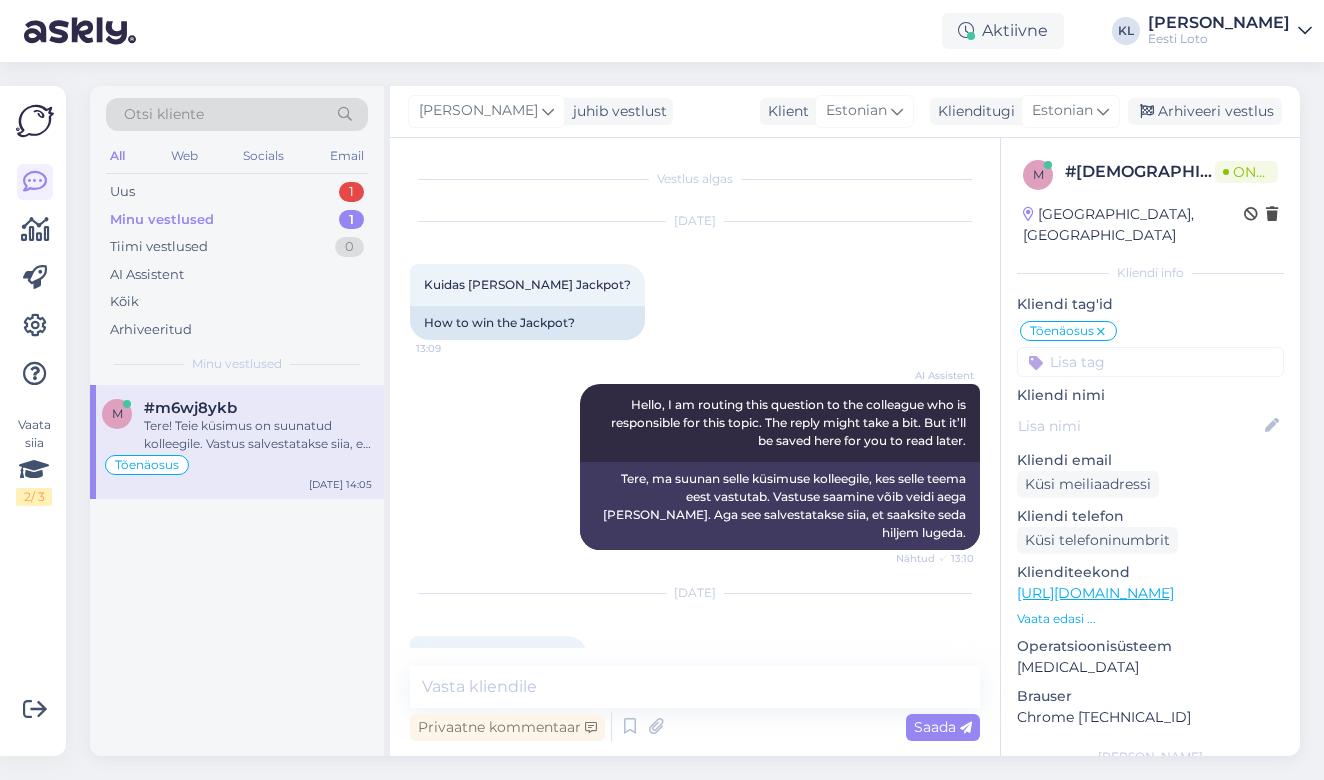 scroll, scrollTop: 0, scrollLeft: 0, axis: both 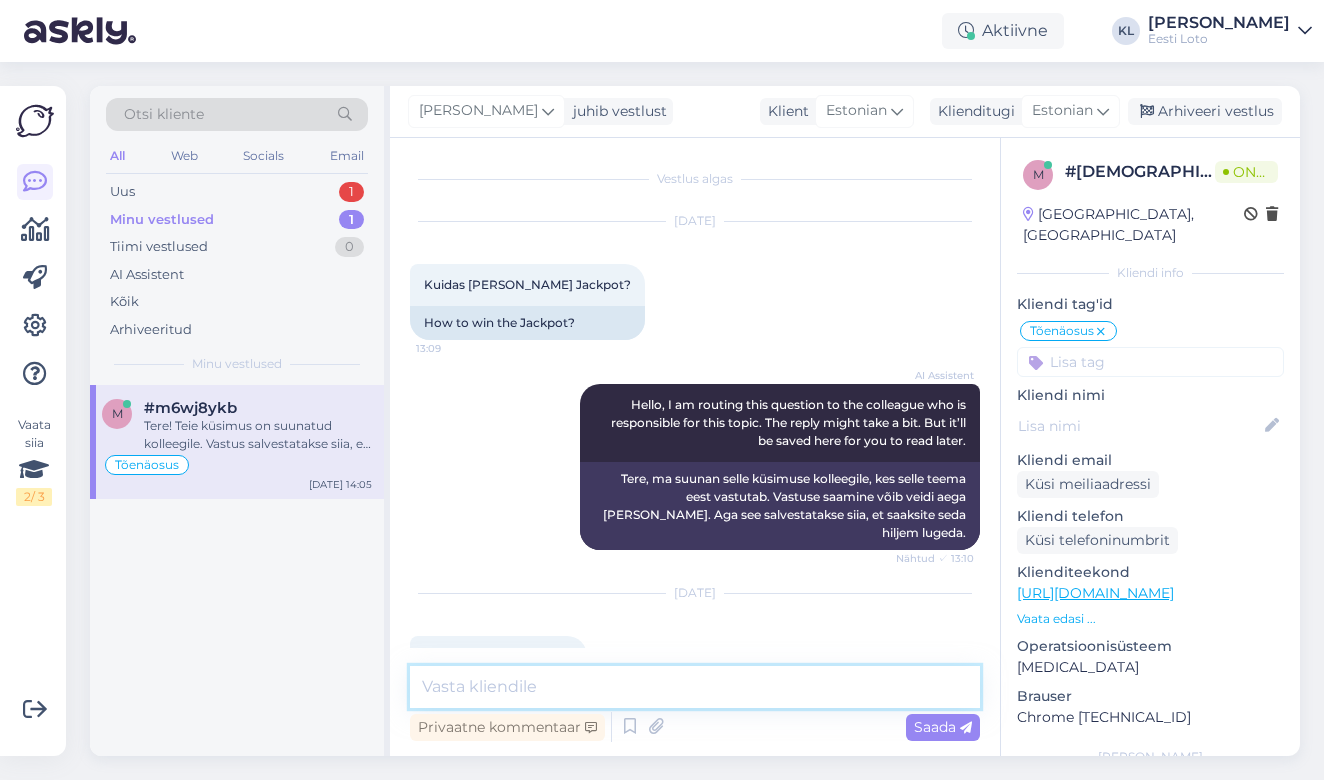 click at bounding box center (695, 687) 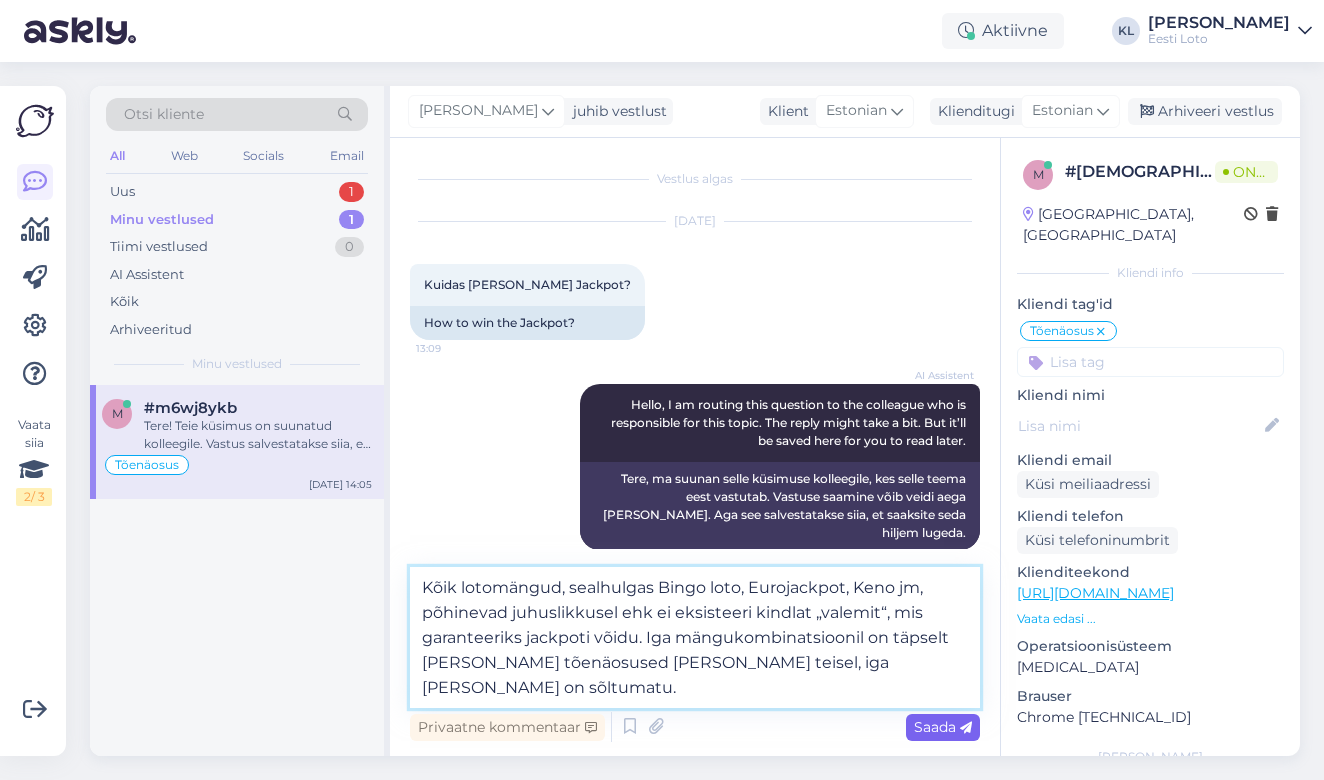 type on "Kõik lotomängud, sealhulgas Bingo loto, Eurojackpot, Keno jm, põhinevad juhuslikkusel ehk ei eksisteeri kindlat „valemit“, mis garanteeriks jackpoti võidu. Iga mängukombinatsioonil on täpselt [PERSON_NAME] tõenäosused [PERSON_NAME] teisel, iga [PERSON_NAME] on sõltumatu." 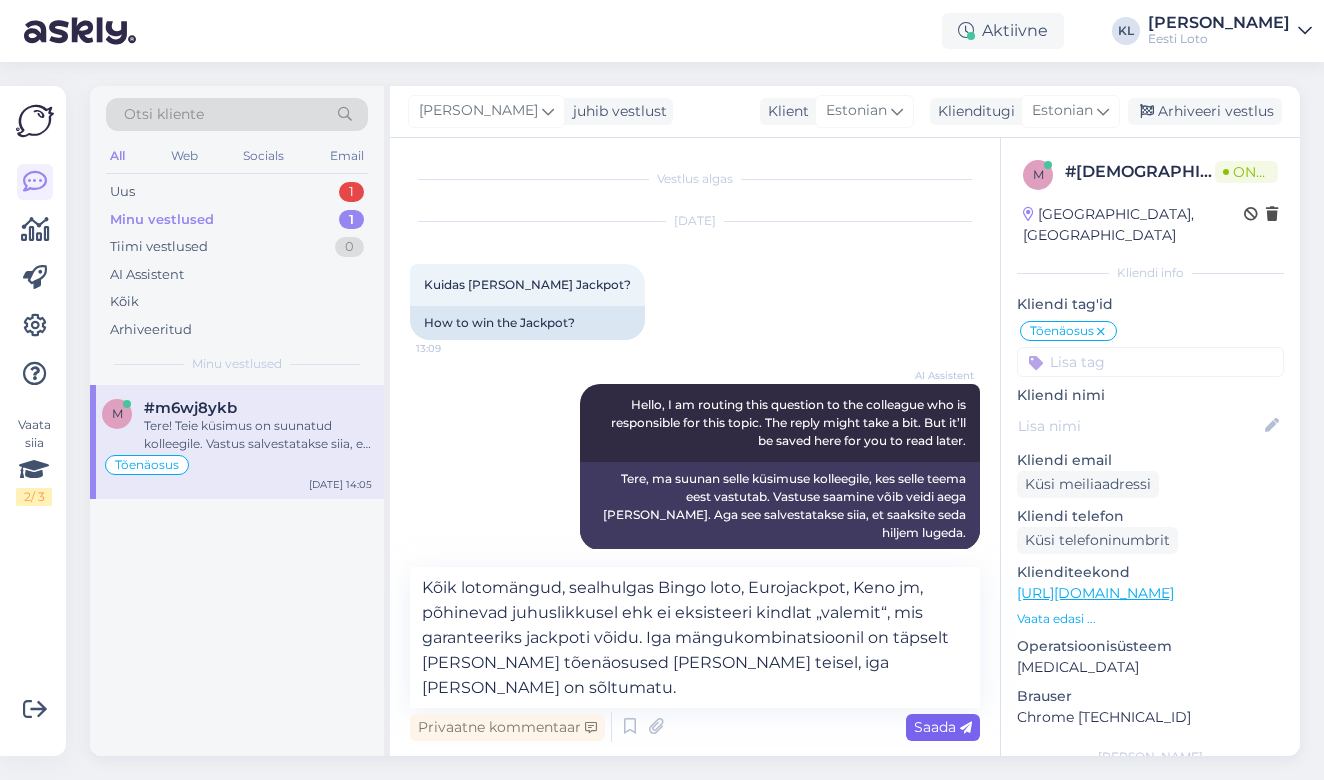 click on "Saada" at bounding box center [943, 727] 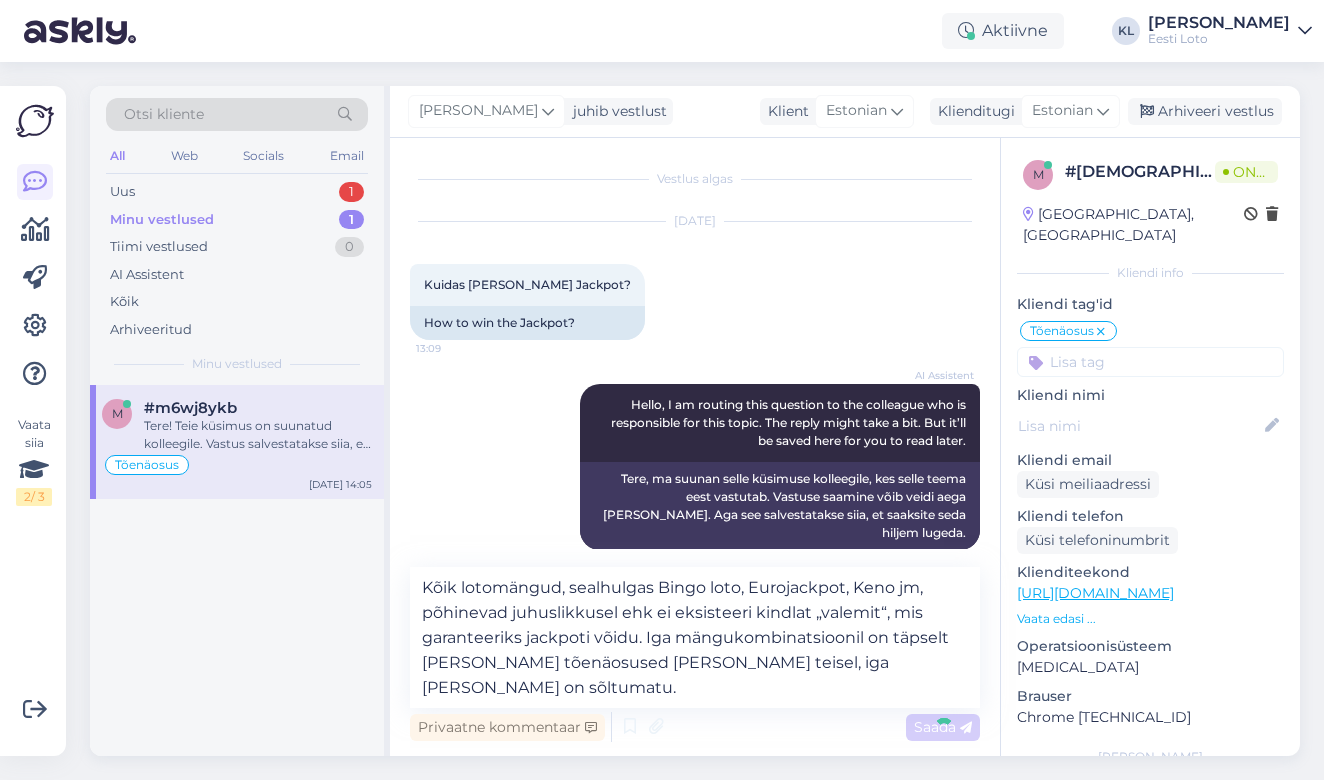 type 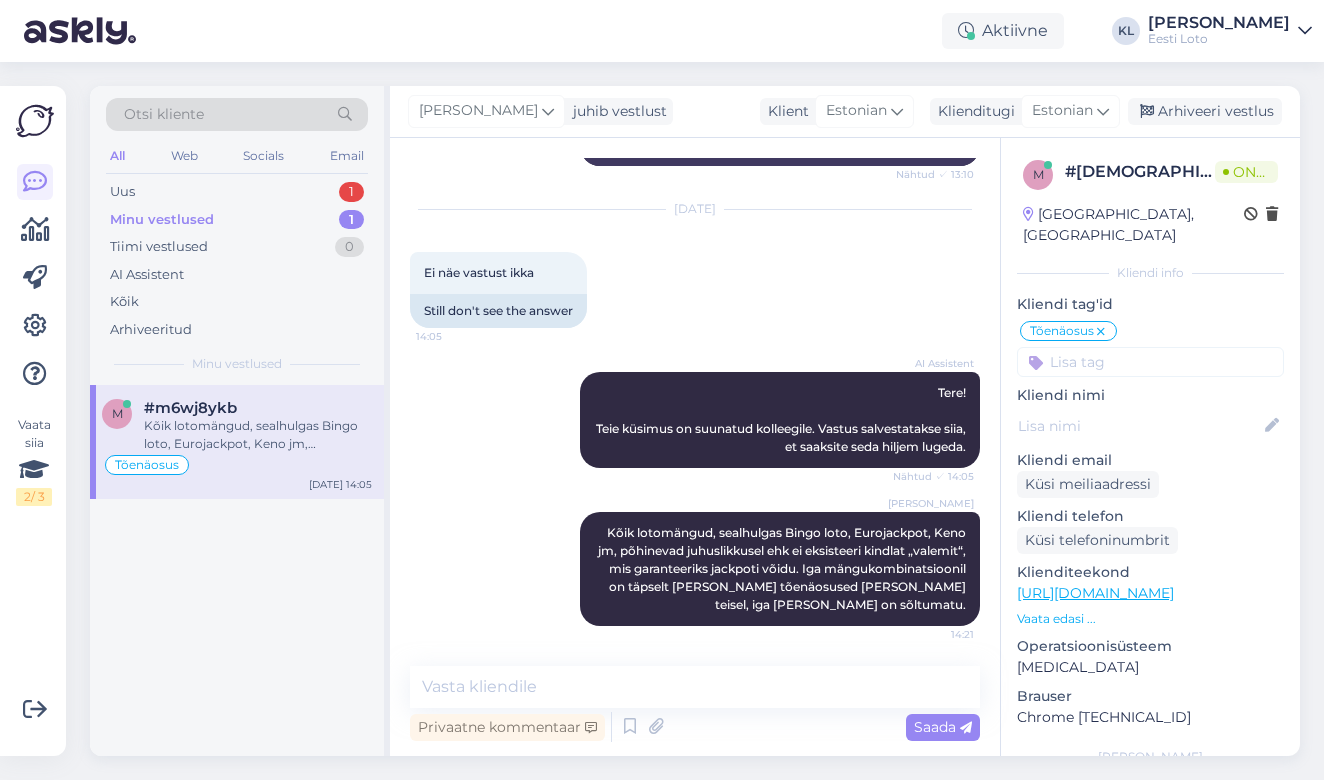 scroll, scrollTop: 384, scrollLeft: 0, axis: vertical 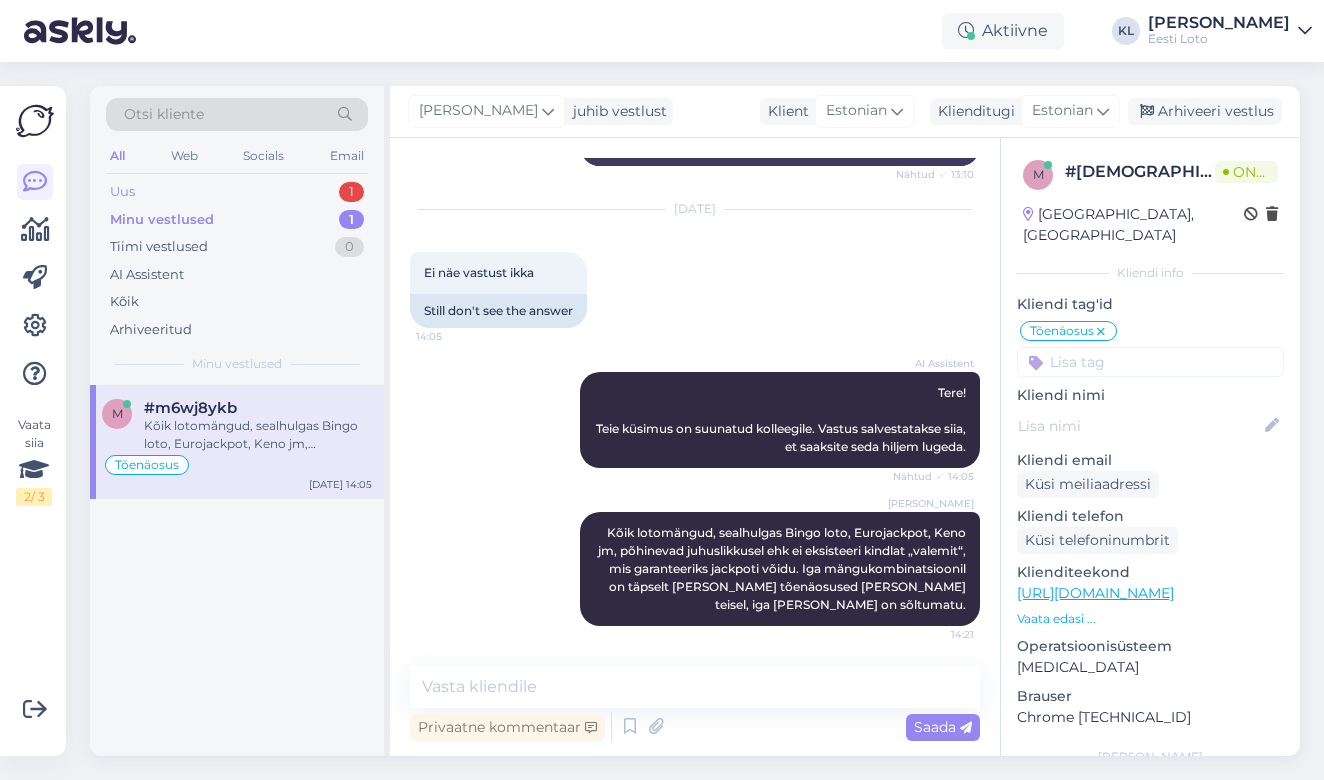 click on "Uus 1" at bounding box center (237, 192) 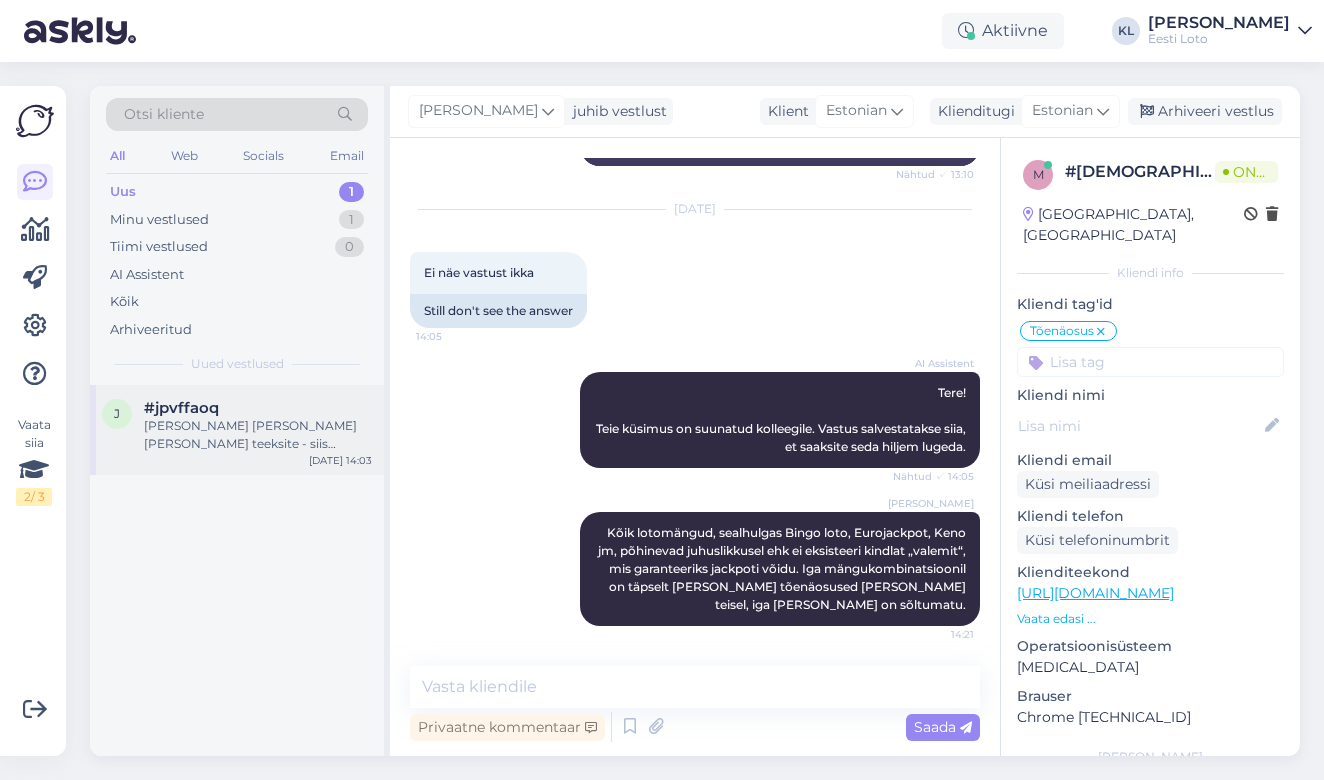 click on "[PERSON_NAME] [PERSON_NAME] [PERSON_NAME] teeksite - siis hakkan uuesti pileteid ostma." at bounding box center [258, 435] 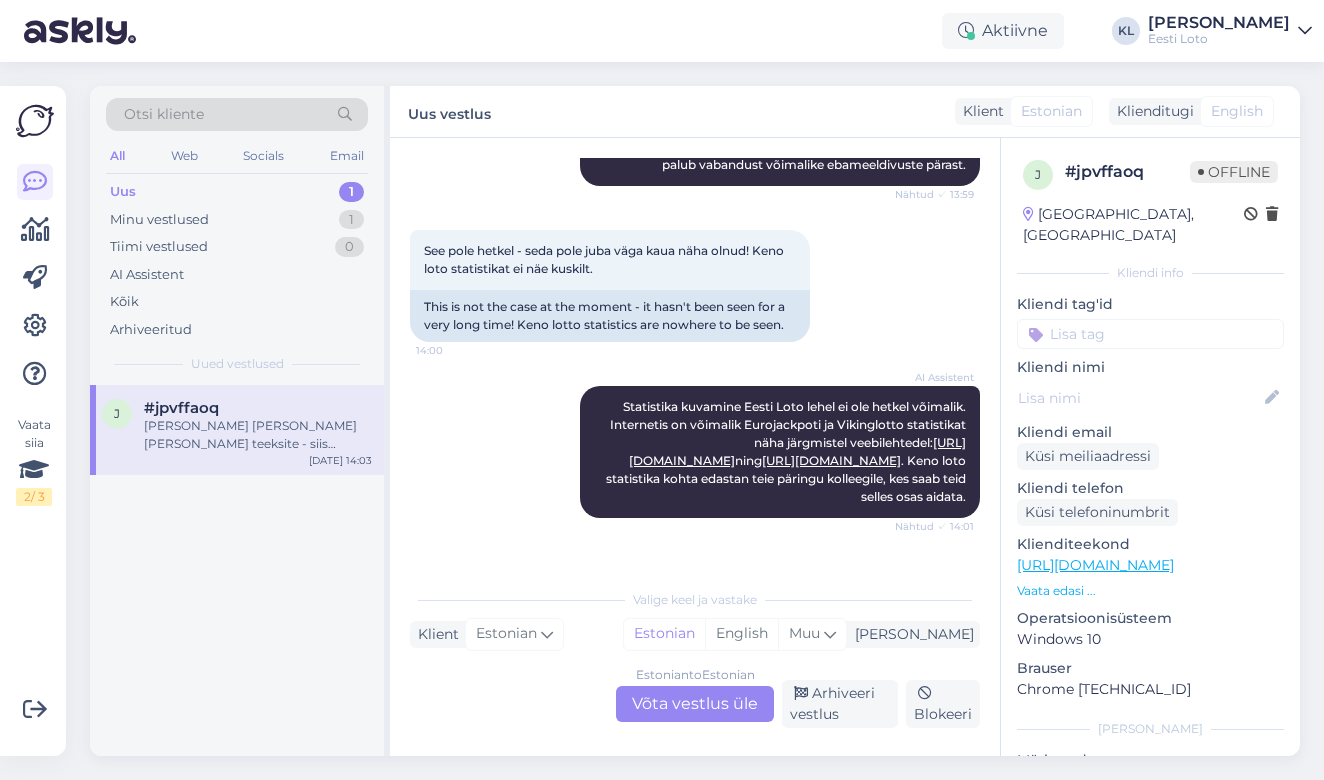 scroll, scrollTop: 693, scrollLeft: 0, axis: vertical 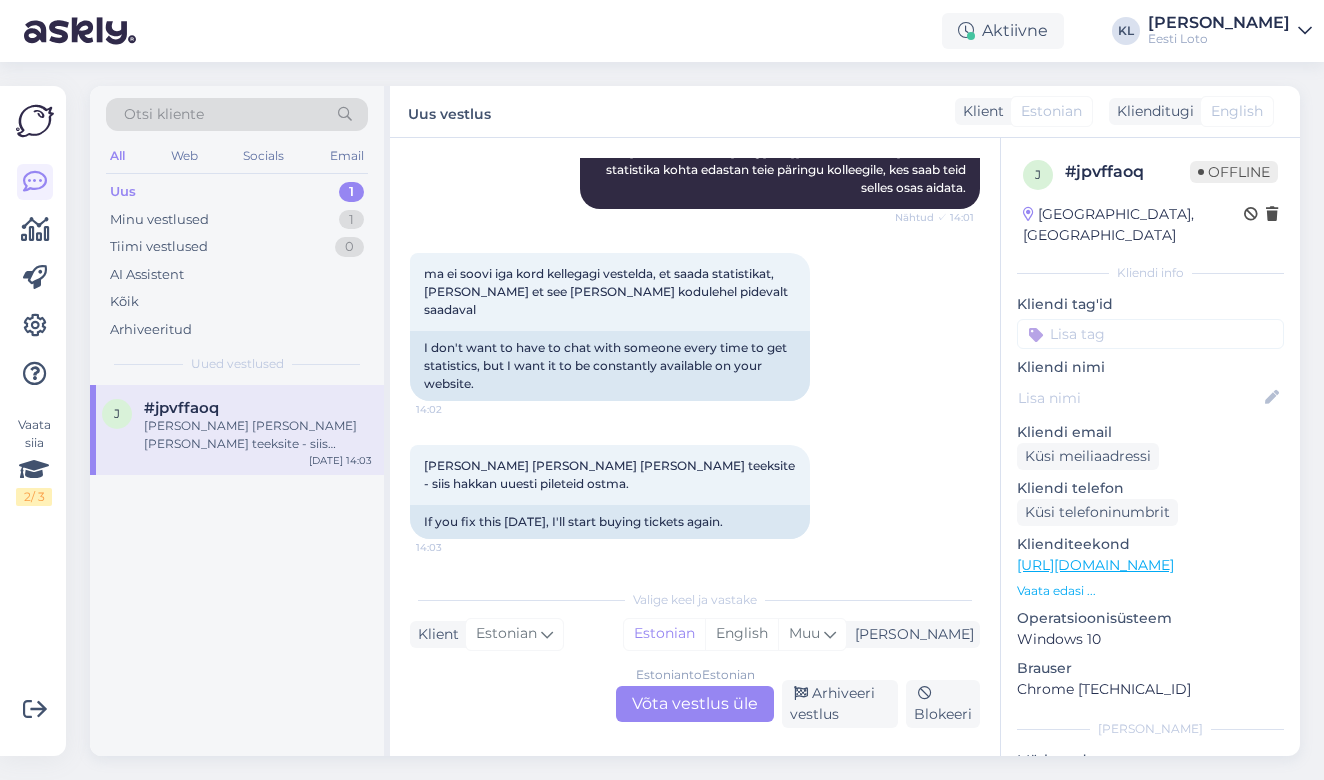 click on "Estonian  to  Estonian Võta vestlus üle" at bounding box center [695, 704] 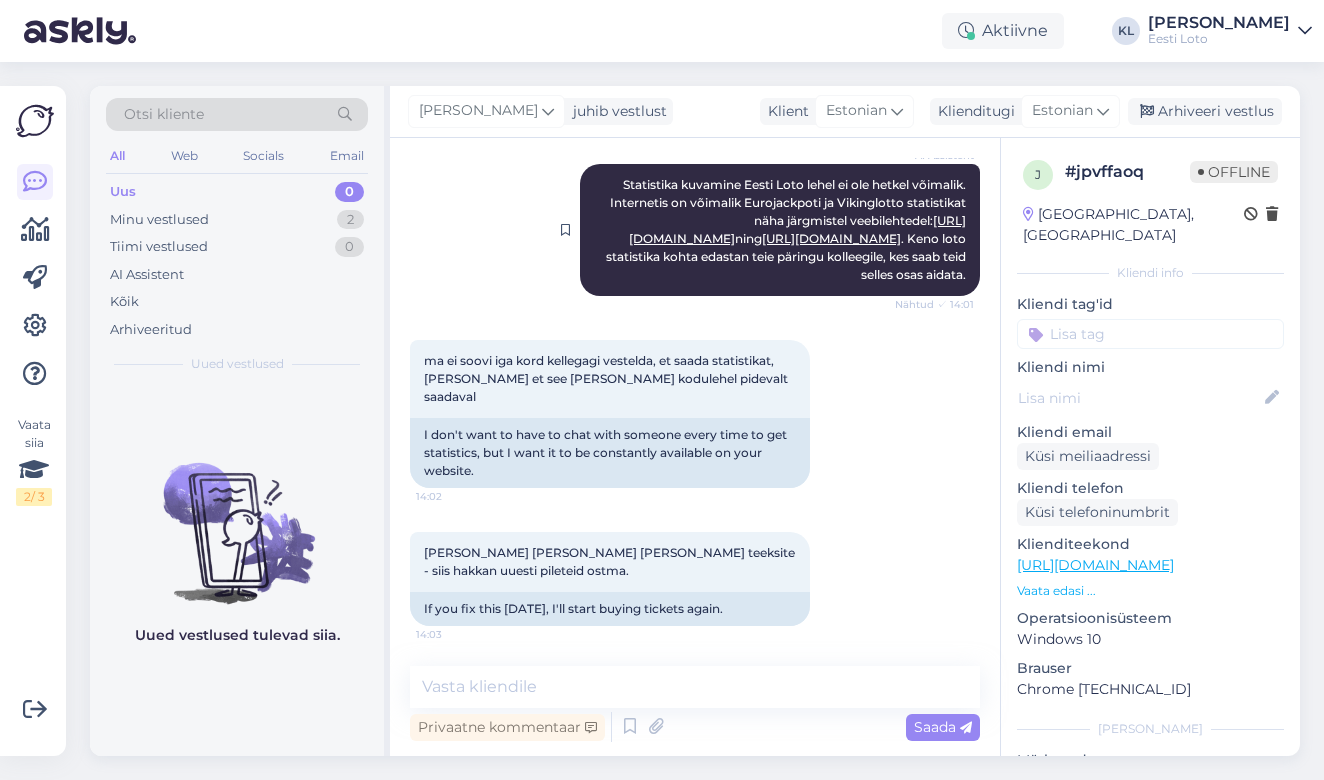 scroll, scrollTop: 606, scrollLeft: 0, axis: vertical 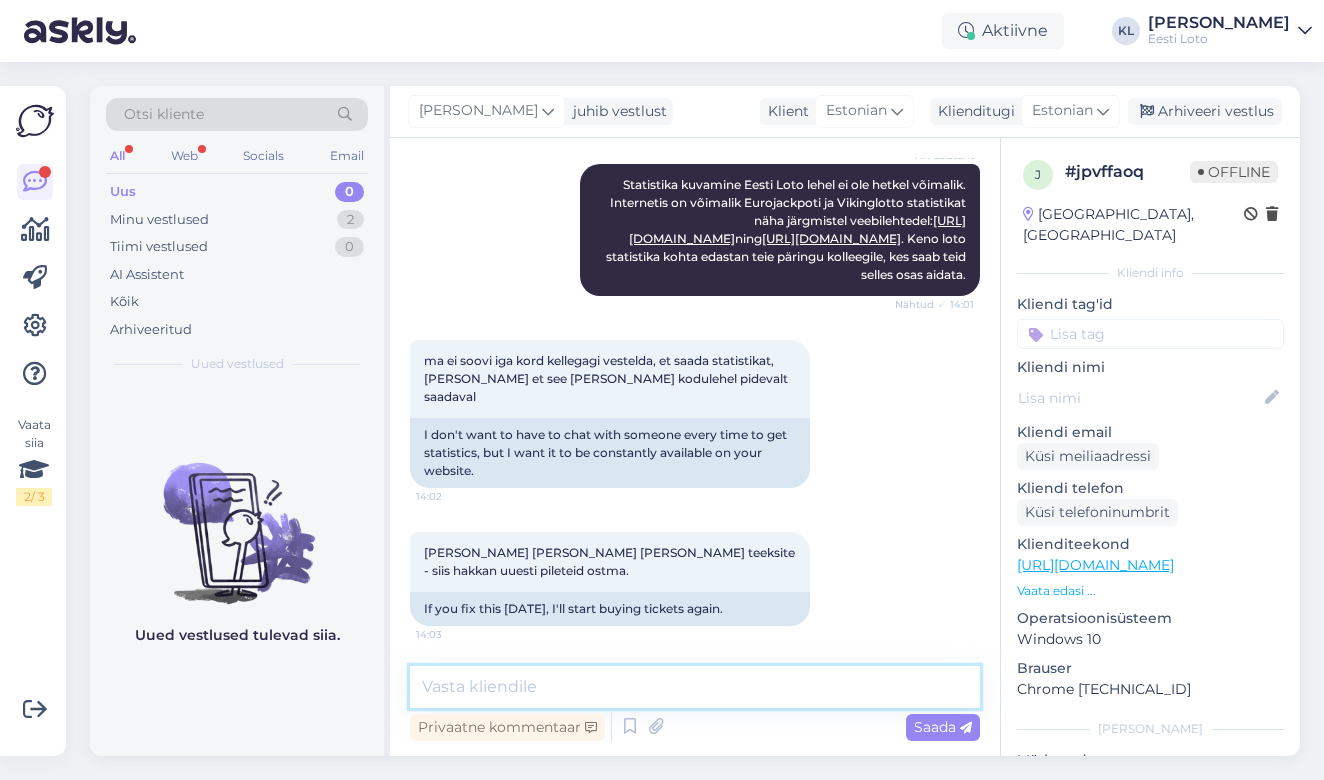 click at bounding box center [695, 687] 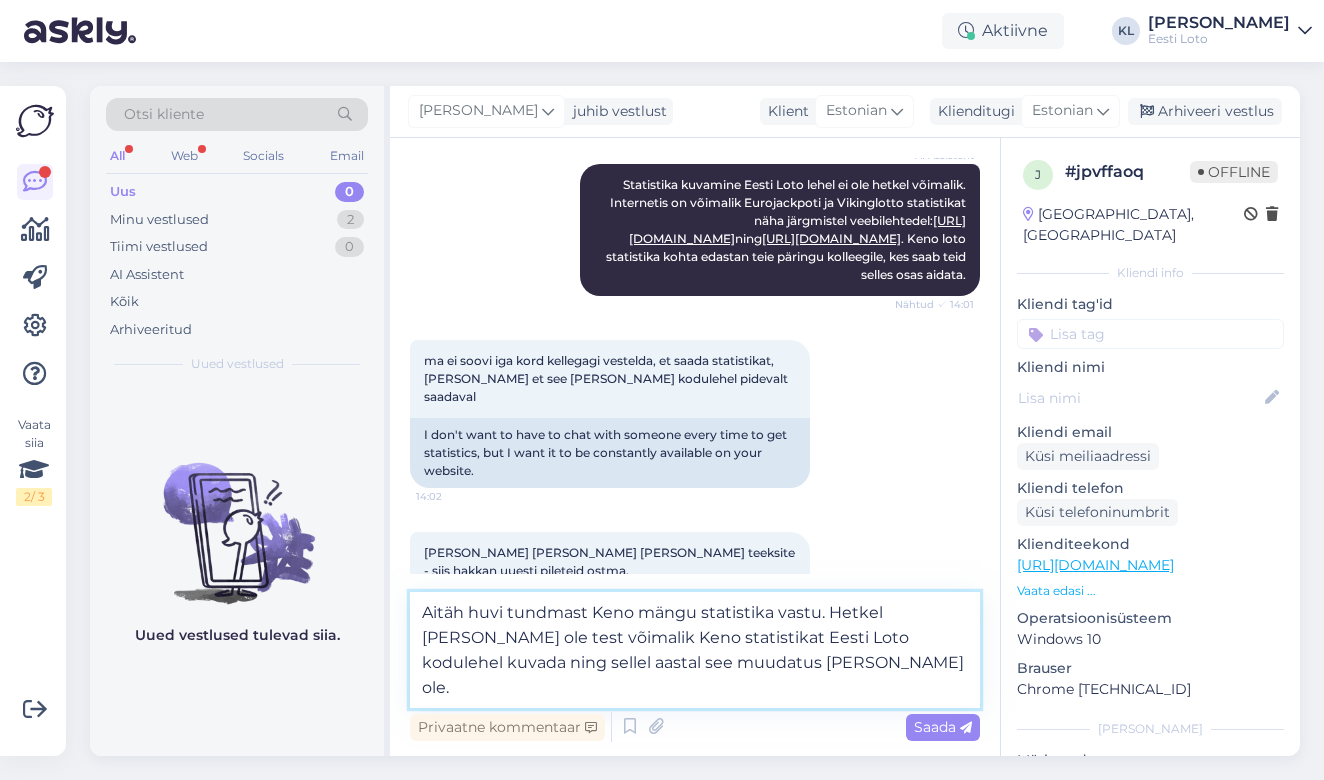 click on "Aitäh huvi tundmast Keno mängu statistika vastu. Hetkel [PERSON_NAME] ole test võimalik Keno statistikat Eesti Loto kodulehel kuvada ning sellel aastal see muudatus [PERSON_NAME] ole." at bounding box center [695, 650] 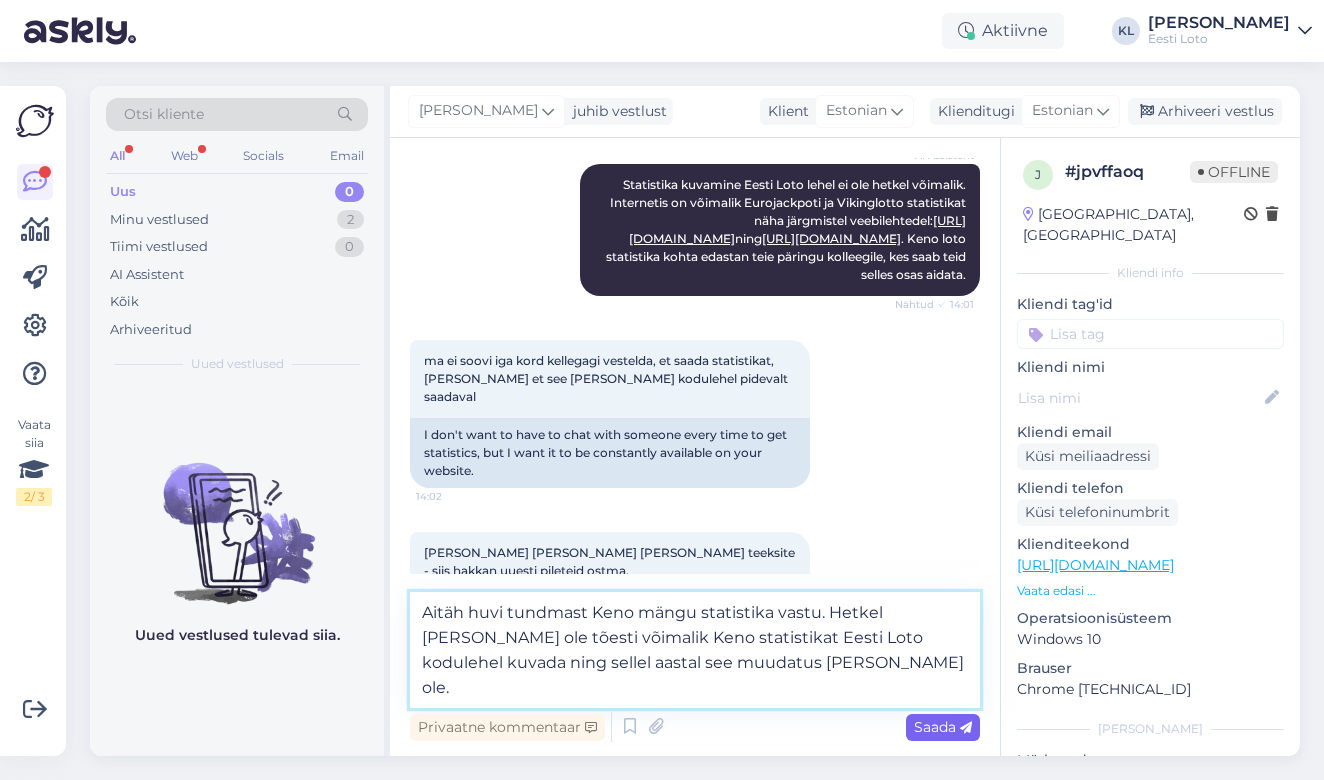 type on "Aitäh huvi tundmast Keno mängu statistika vastu. Hetkel [PERSON_NAME] ole tõesti võimalik Keno statistikat Eesti Loto kodulehel kuvada ning sellel aastal see muudatus [PERSON_NAME] ole." 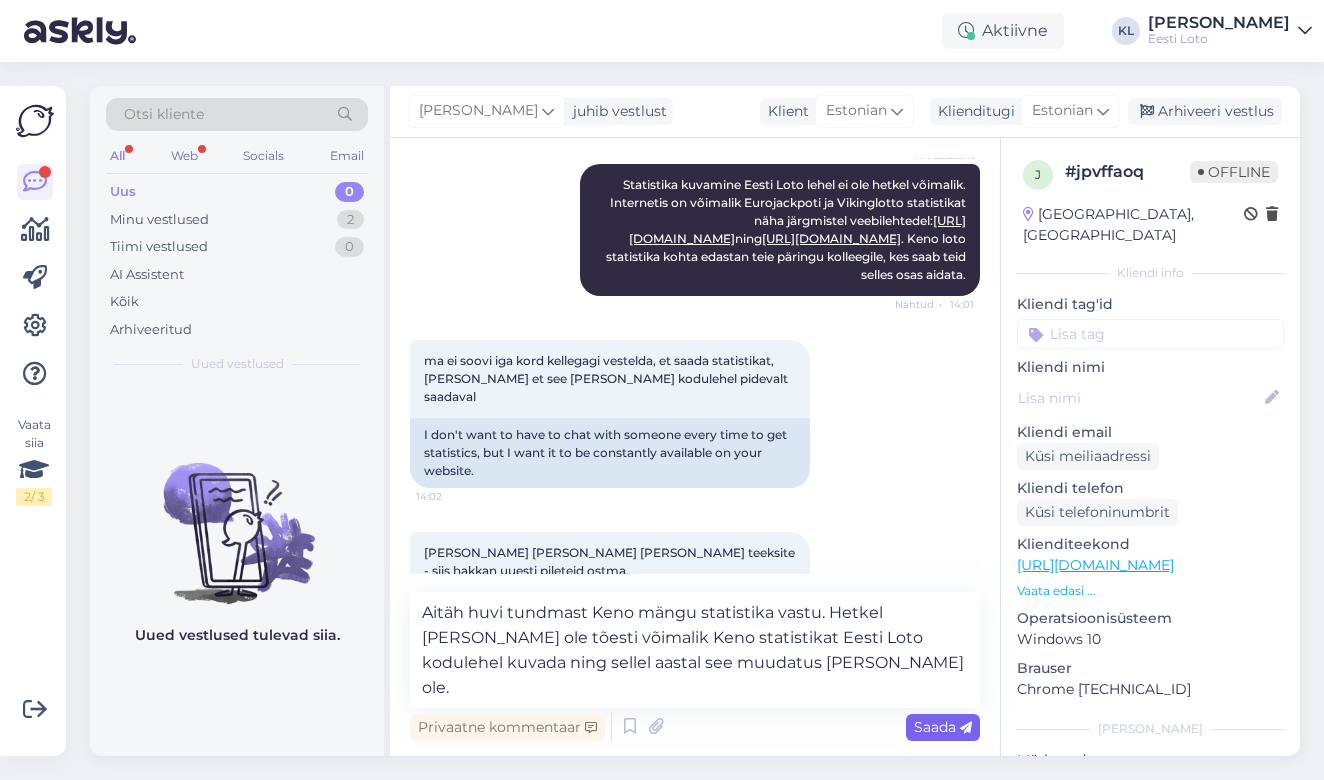 click on "Saada" at bounding box center [943, 727] 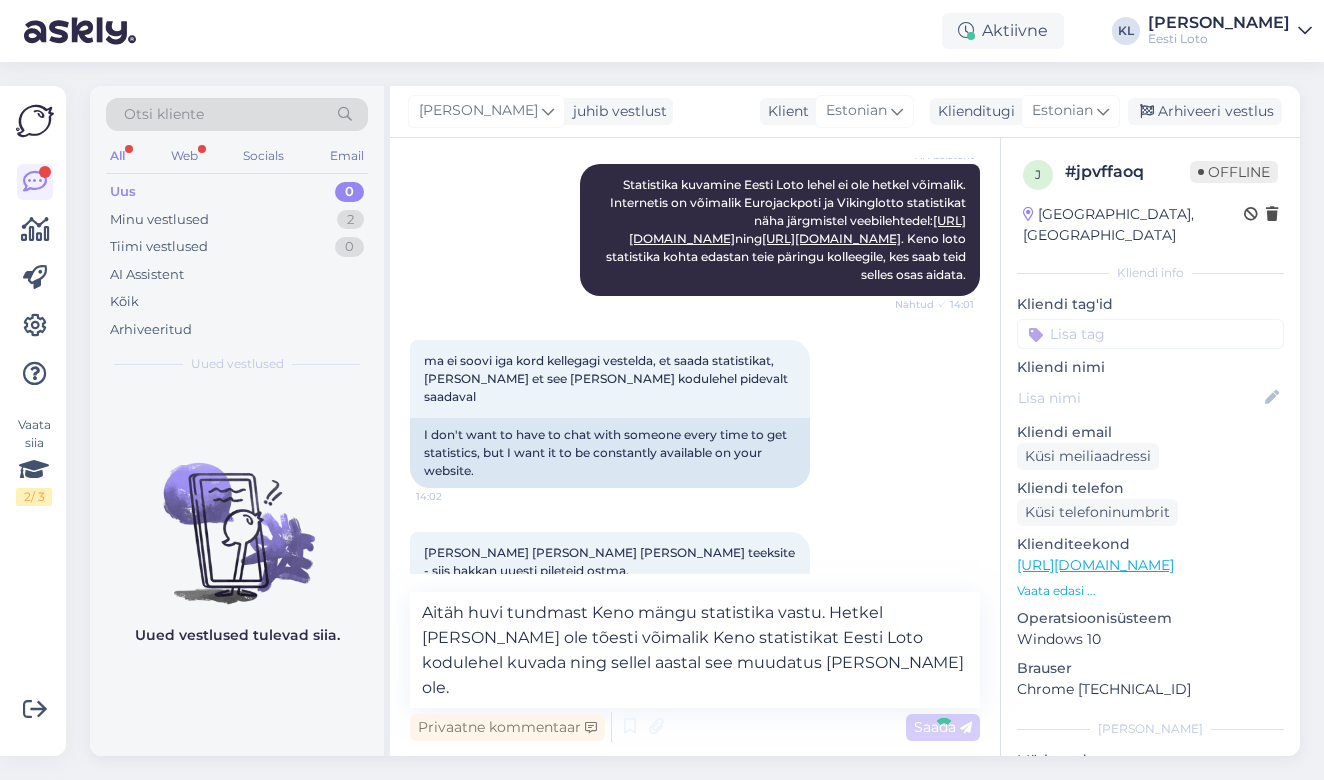 type 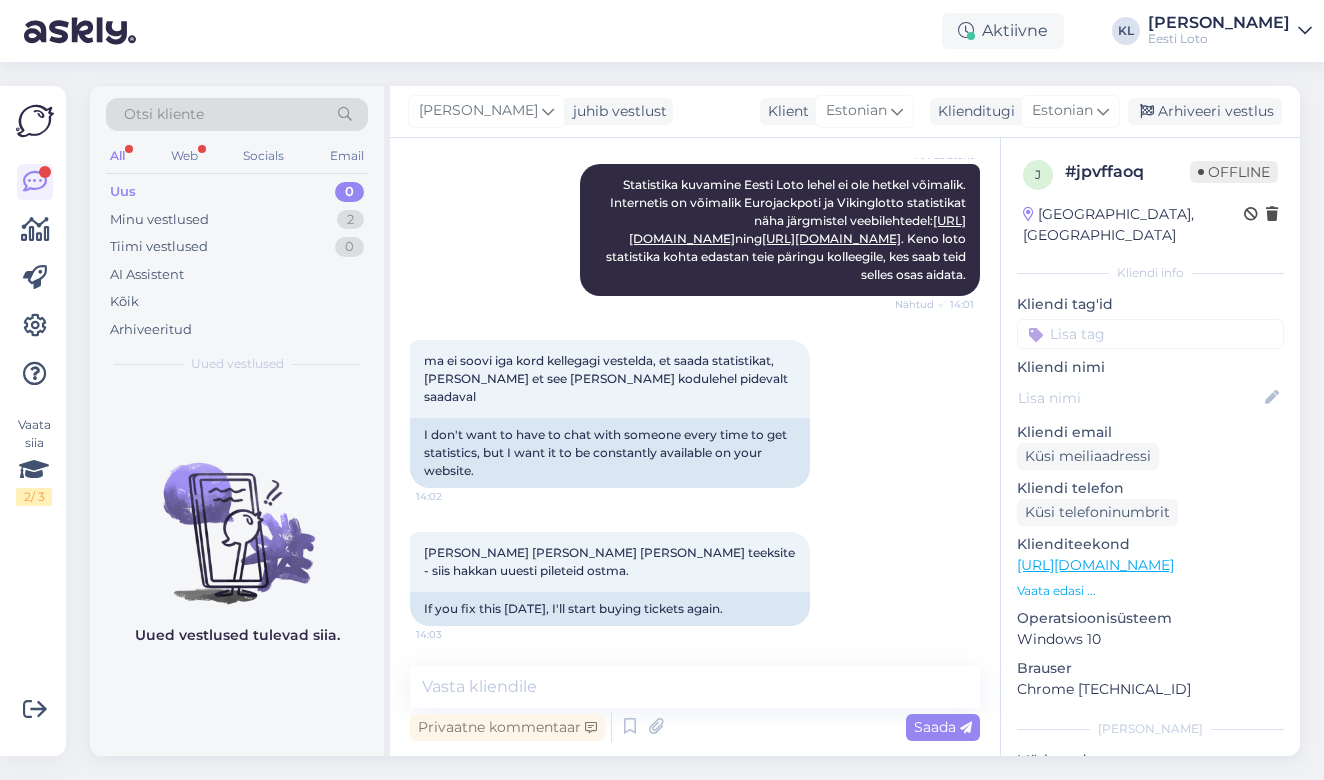 scroll, scrollTop: 838, scrollLeft: 0, axis: vertical 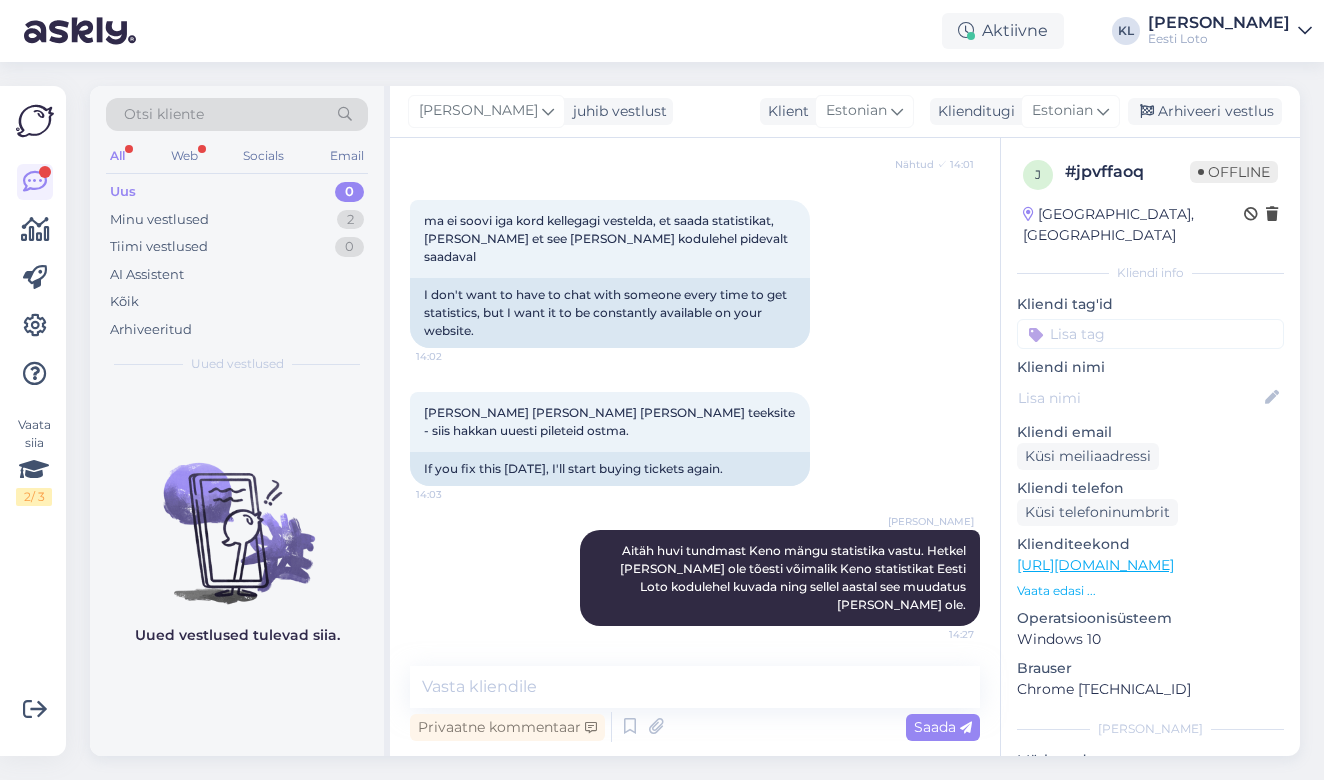 click at bounding box center [1150, 334] 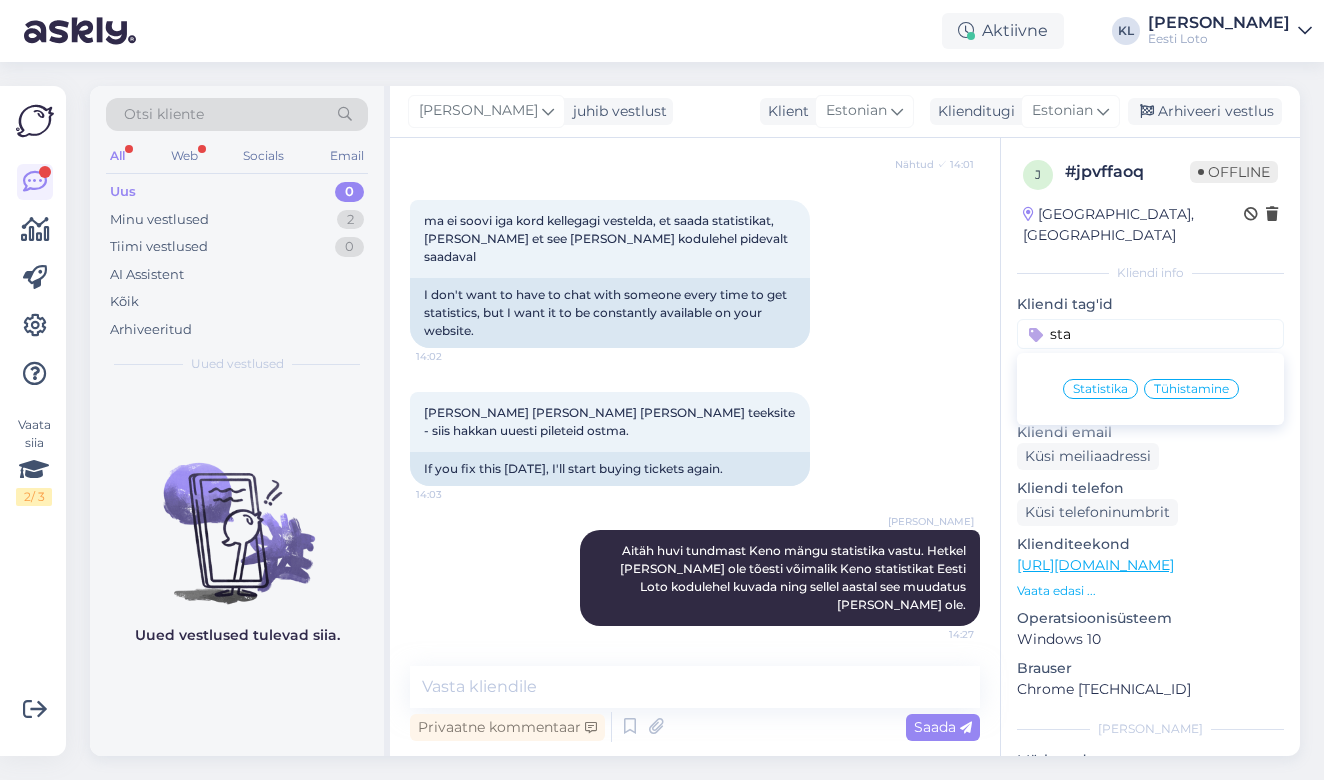 type on "sta" 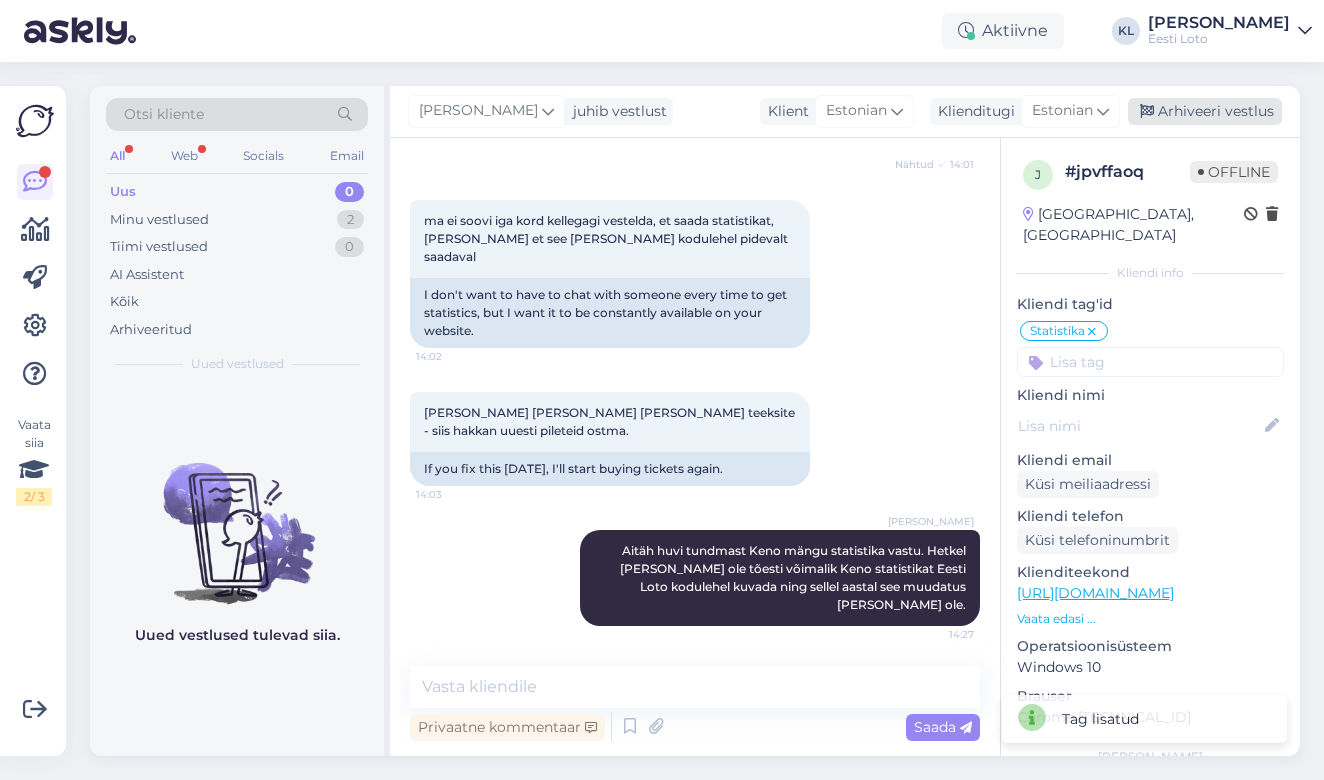 click on "Arhiveeri vestlus" at bounding box center [1205, 111] 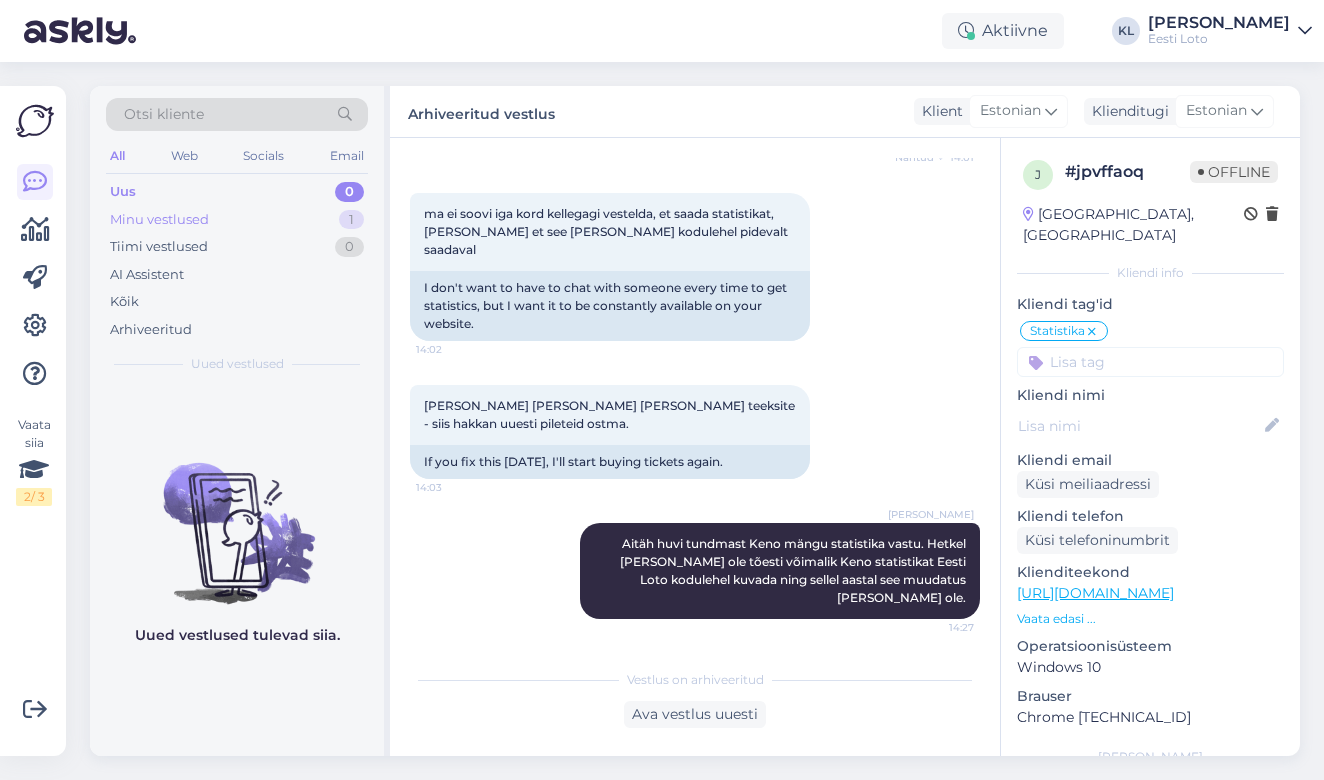 click on "Minu vestlused 1" at bounding box center [237, 220] 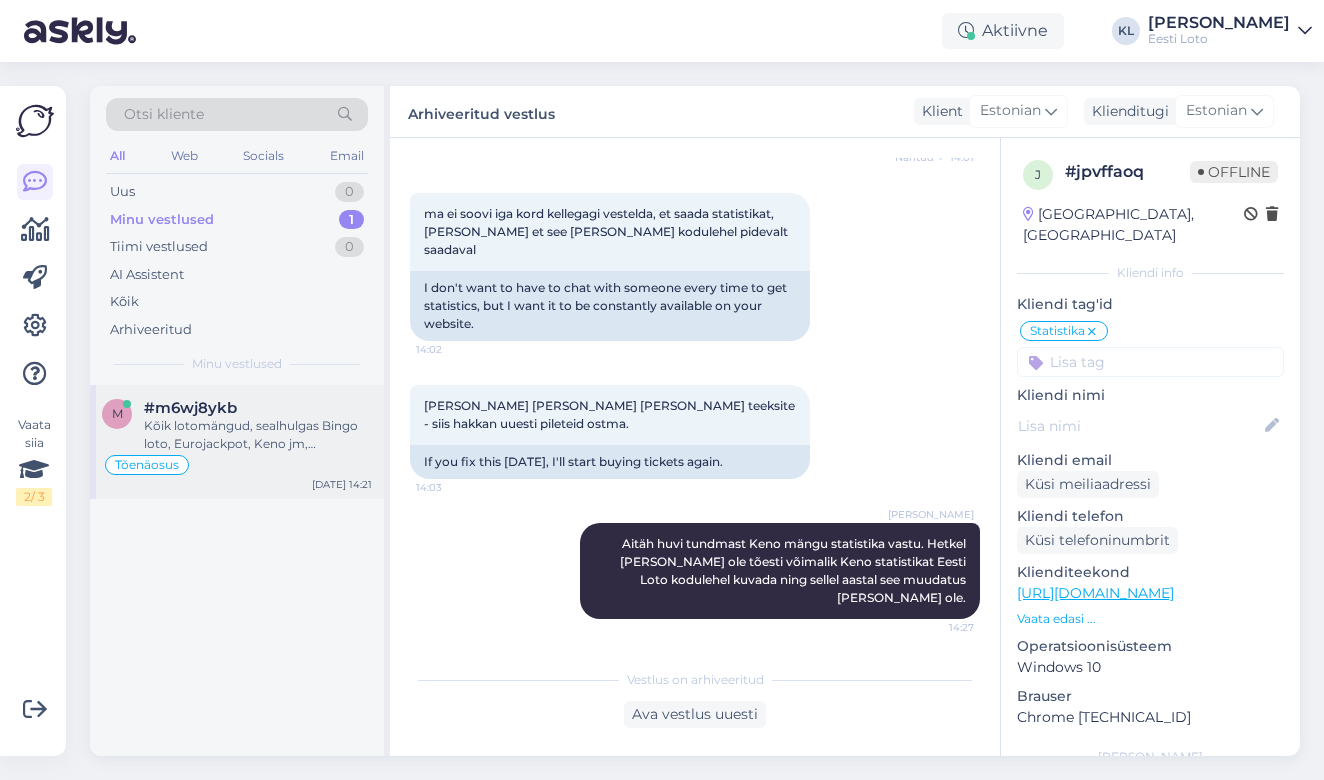 click on "Kõik lotomängud, sealhulgas Bingo loto, Eurojackpot, Keno jm, põhinevad juhuslikkusel ehk ei eksisteeri kindlat „valemit“, mis garanteeriks jackpoti võidu. Iga mängukombinatsioonil on täpselt [PERSON_NAME] tõenäosused [PERSON_NAME] teisel, iga [PERSON_NAME] on sõltumatu." at bounding box center (258, 435) 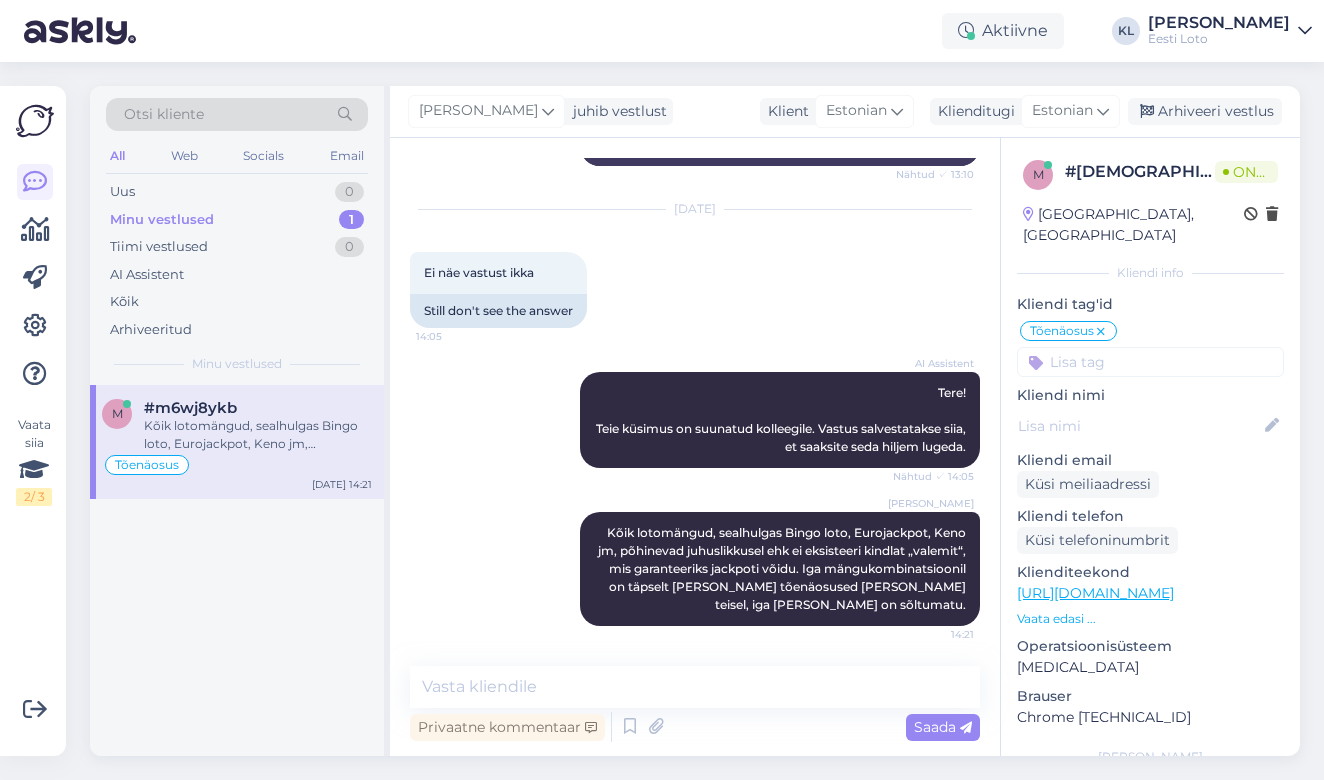 scroll, scrollTop: 384, scrollLeft: 0, axis: vertical 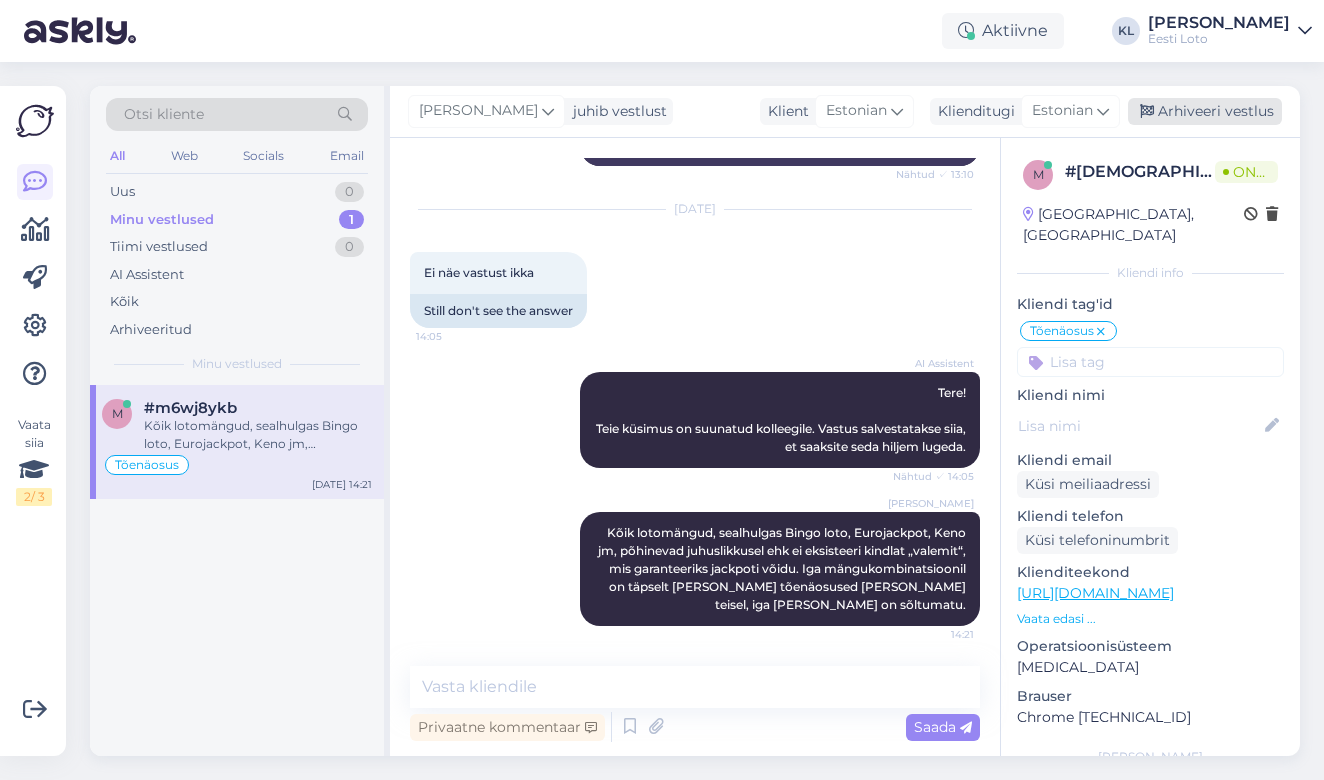 click on "Arhiveeri vestlus" at bounding box center [1205, 111] 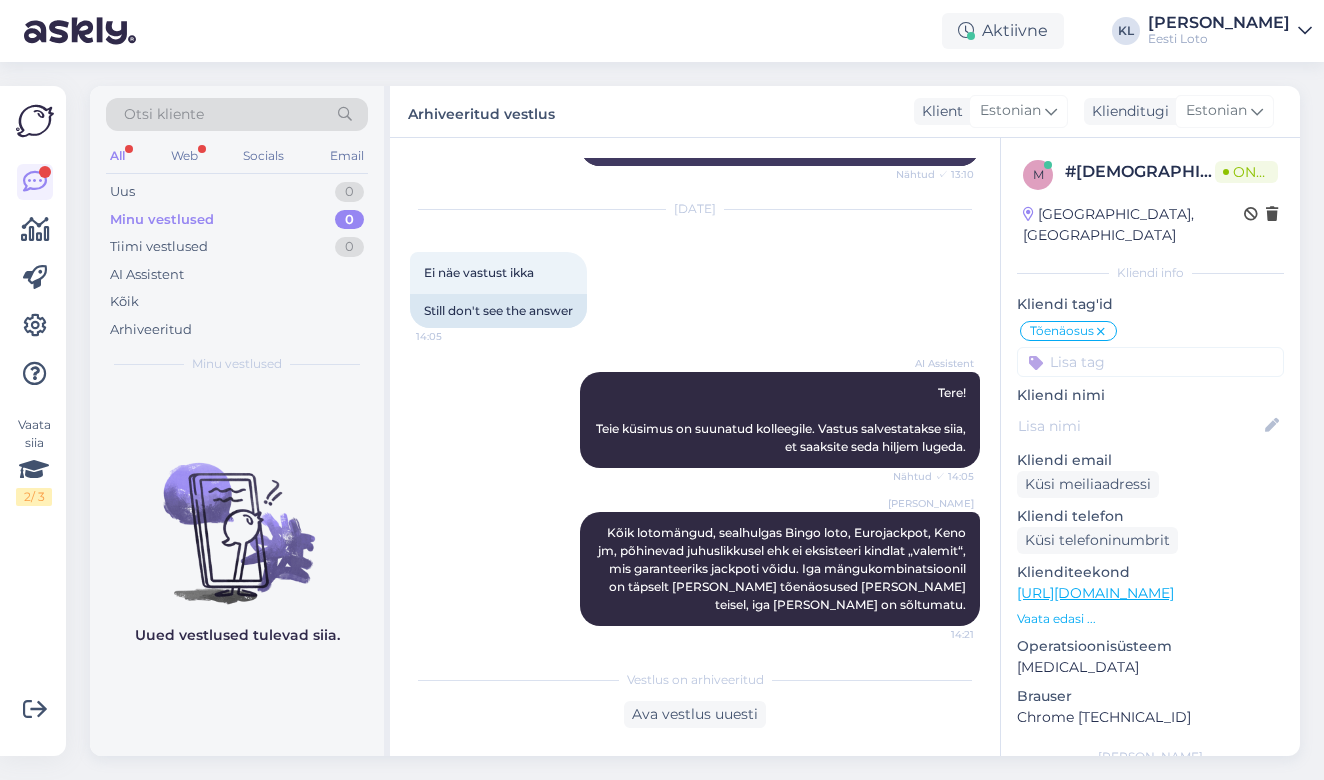 click on "Minu vestlused" at bounding box center (162, 220) 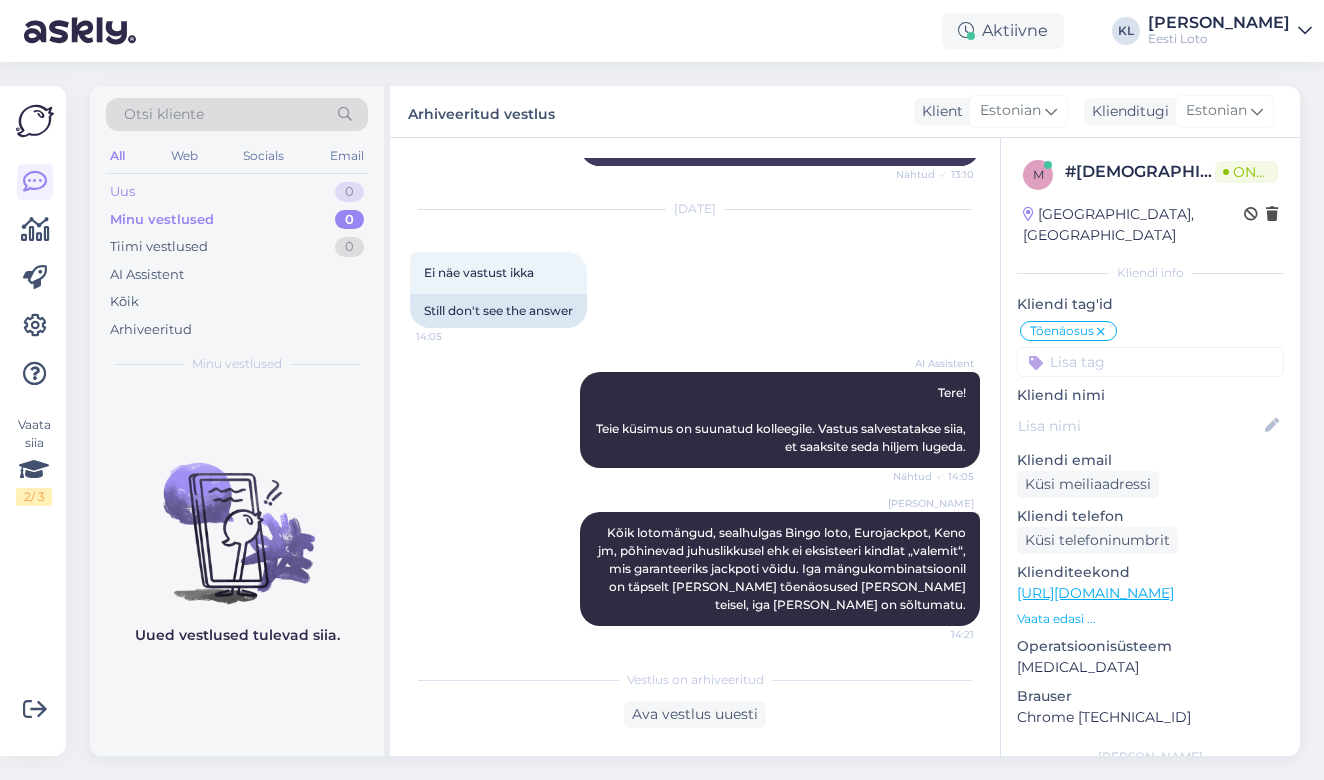click on "Uus" at bounding box center (122, 192) 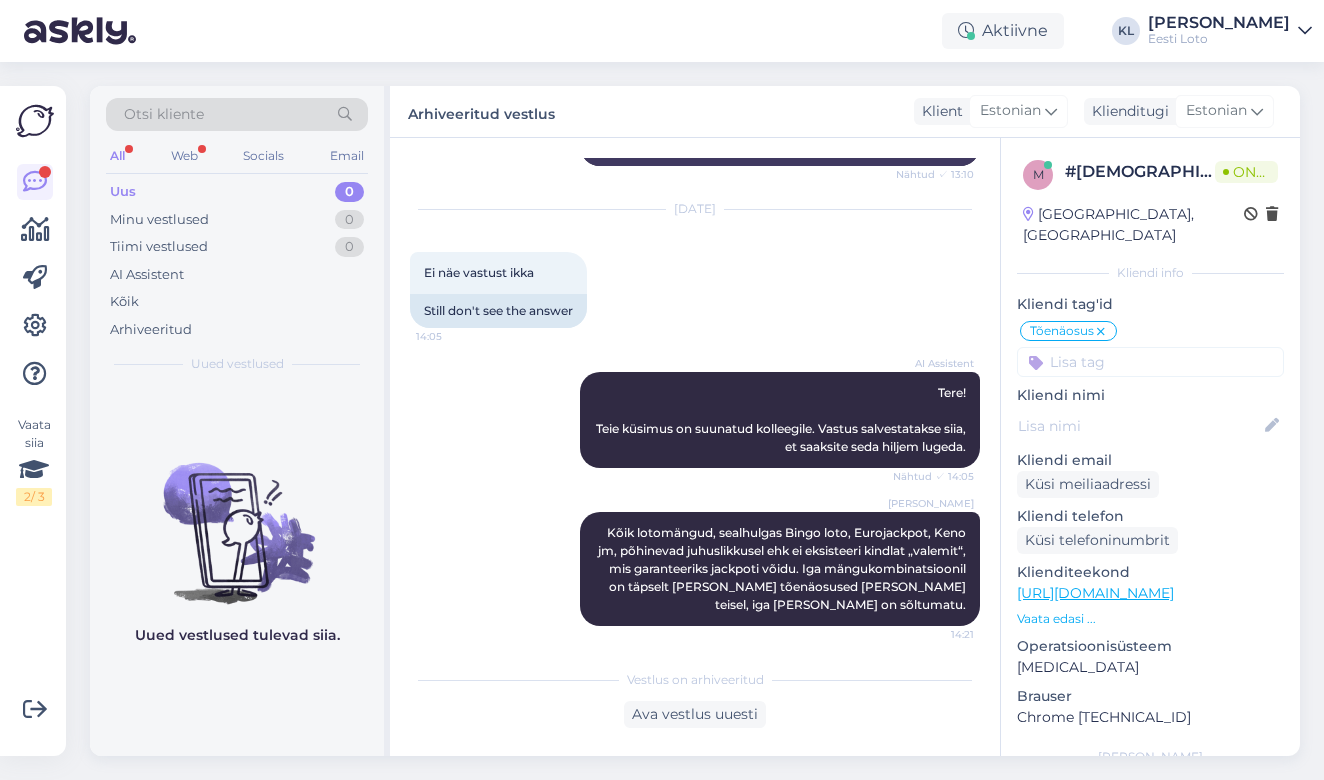 click on "Uus 0" at bounding box center (237, 192) 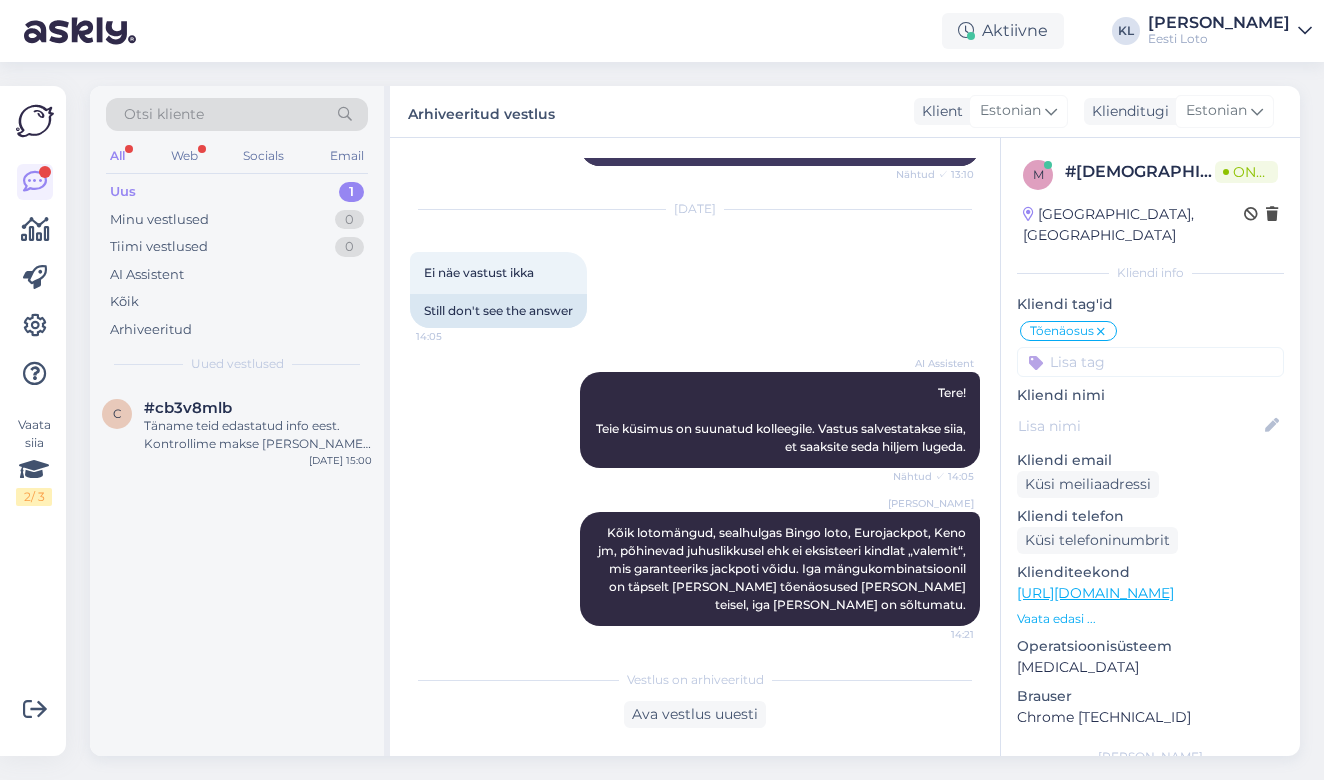 click on "All" at bounding box center (117, 156) 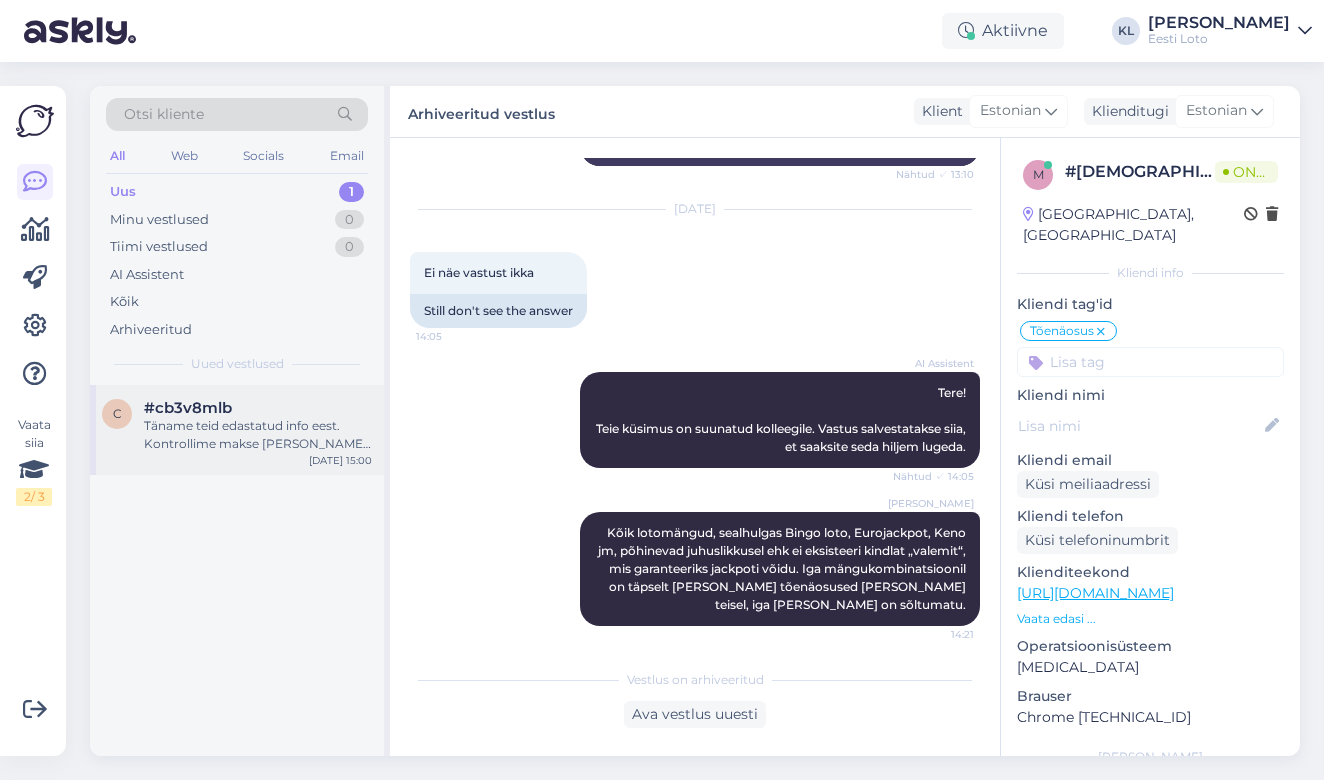 click on "Täname teid edastatud info eest. Kontrollime makse [PERSON_NAME] suuname selle teie e-rahakotti esimesel võimalusel." at bounding box center (258, 435) 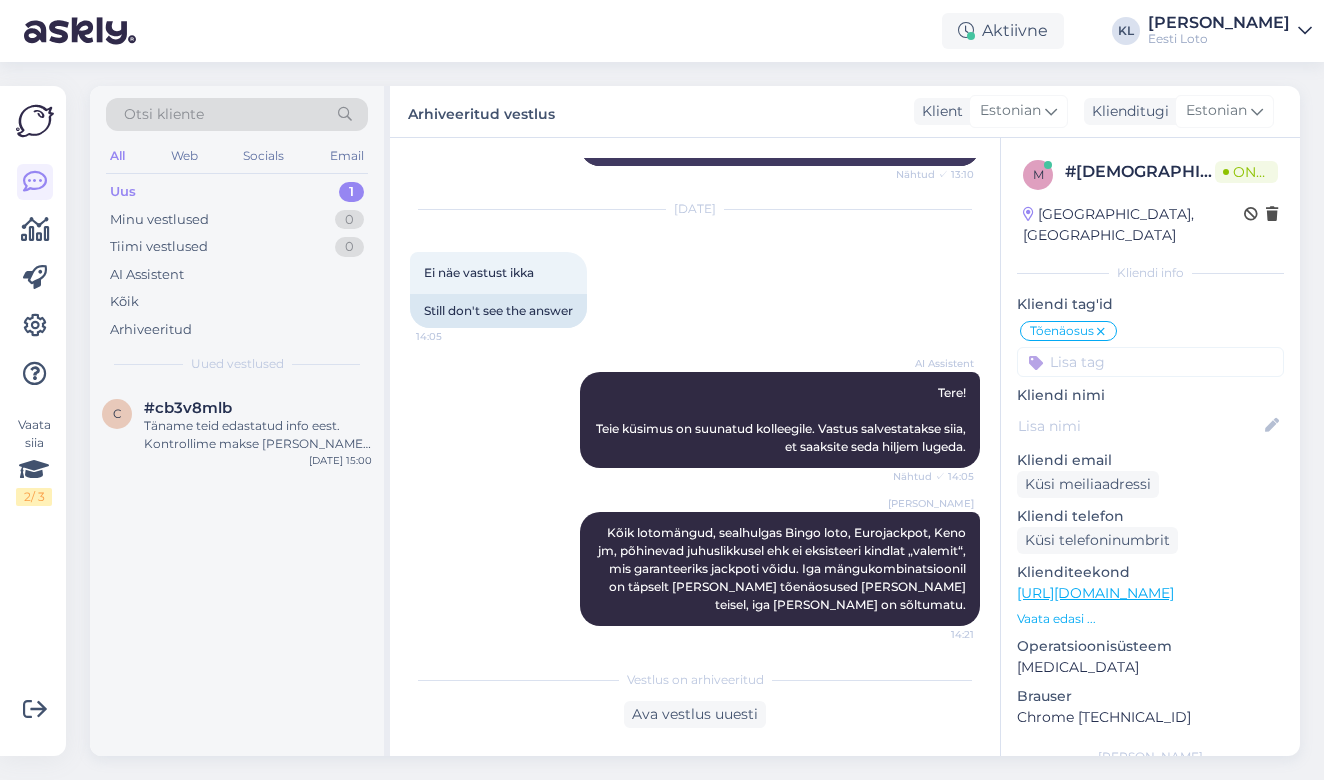 scroll, scrollTop: 1161, scrollLeft: 0, axis: vertical 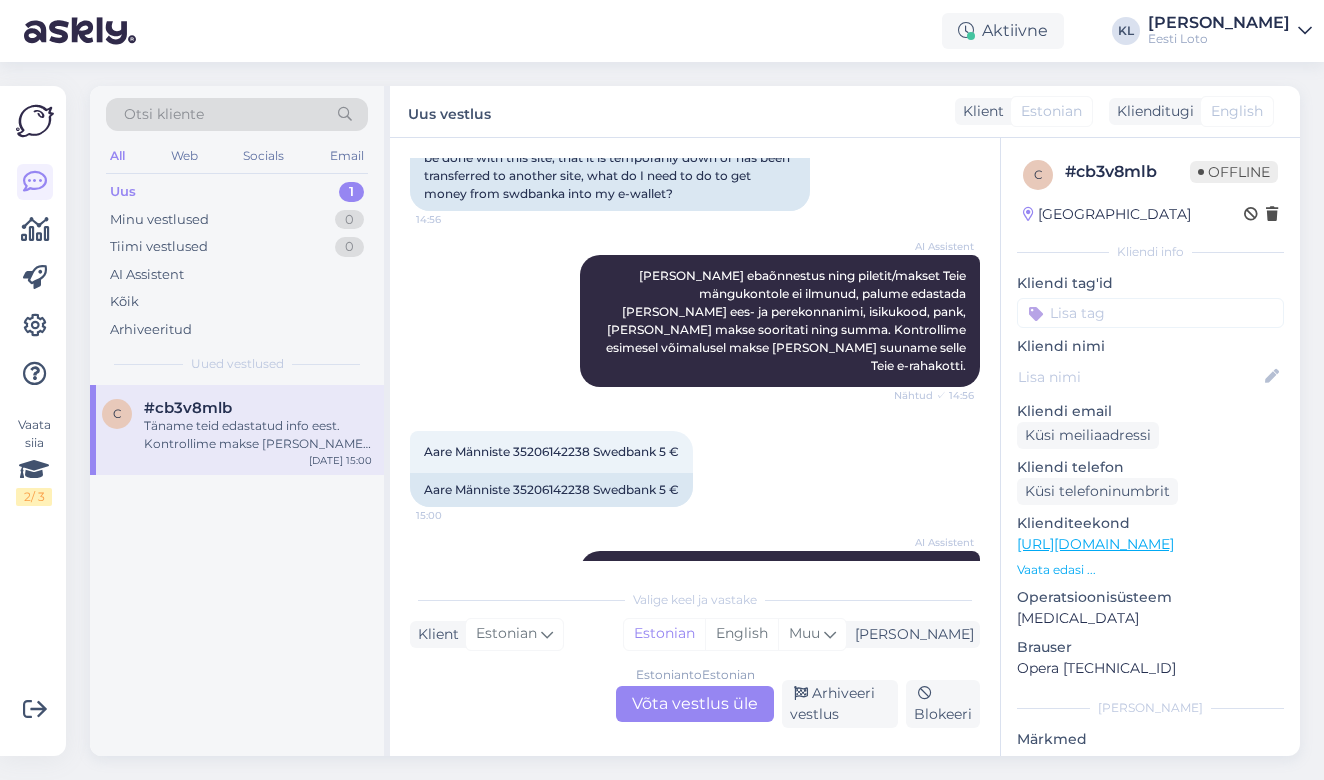 click on "Estonian  to  Estonian Võta vestlus üle" at bounding box center (695, 704) 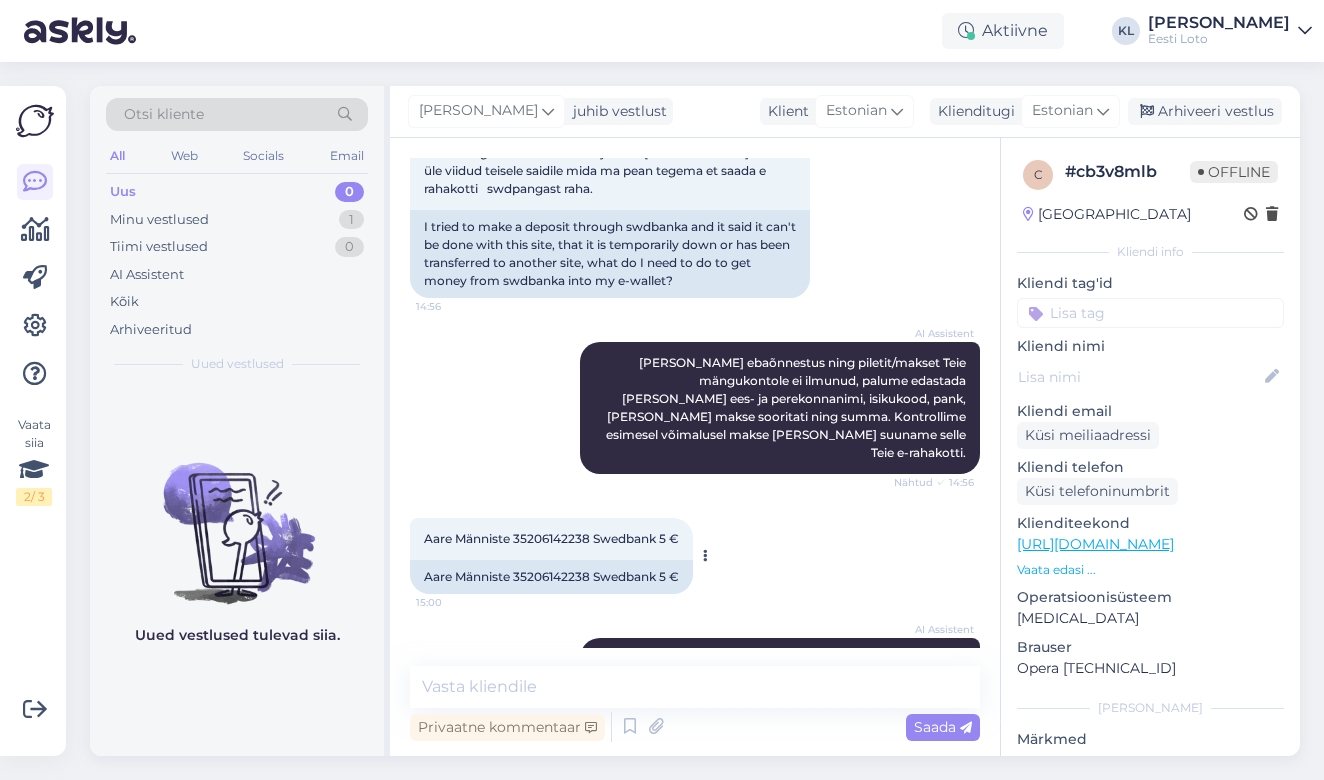 click on "Aare Männiste 35206142238 Swedbank 5 €" at bounding box center [551, 538] 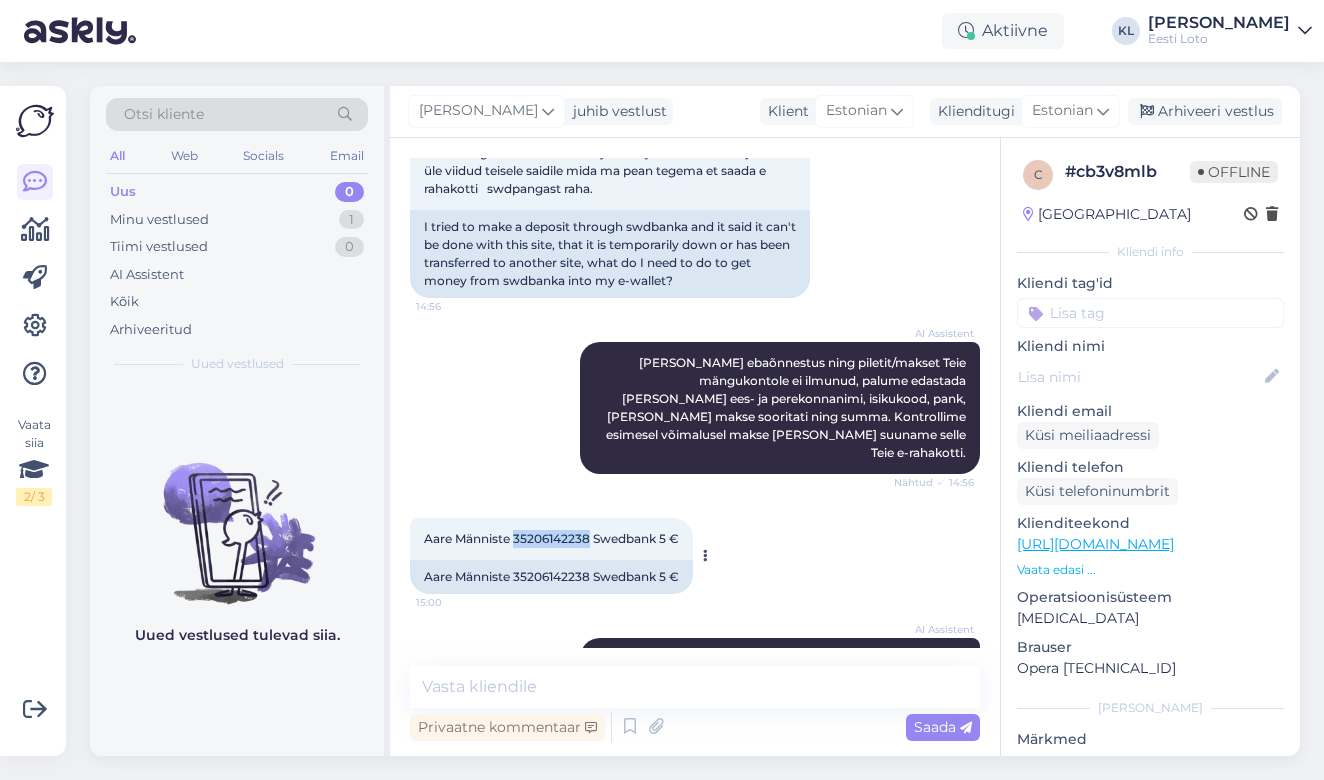 click on "Aare Männiste 35206142238 Swedbank 5 €" at bounding box center (551, 538) 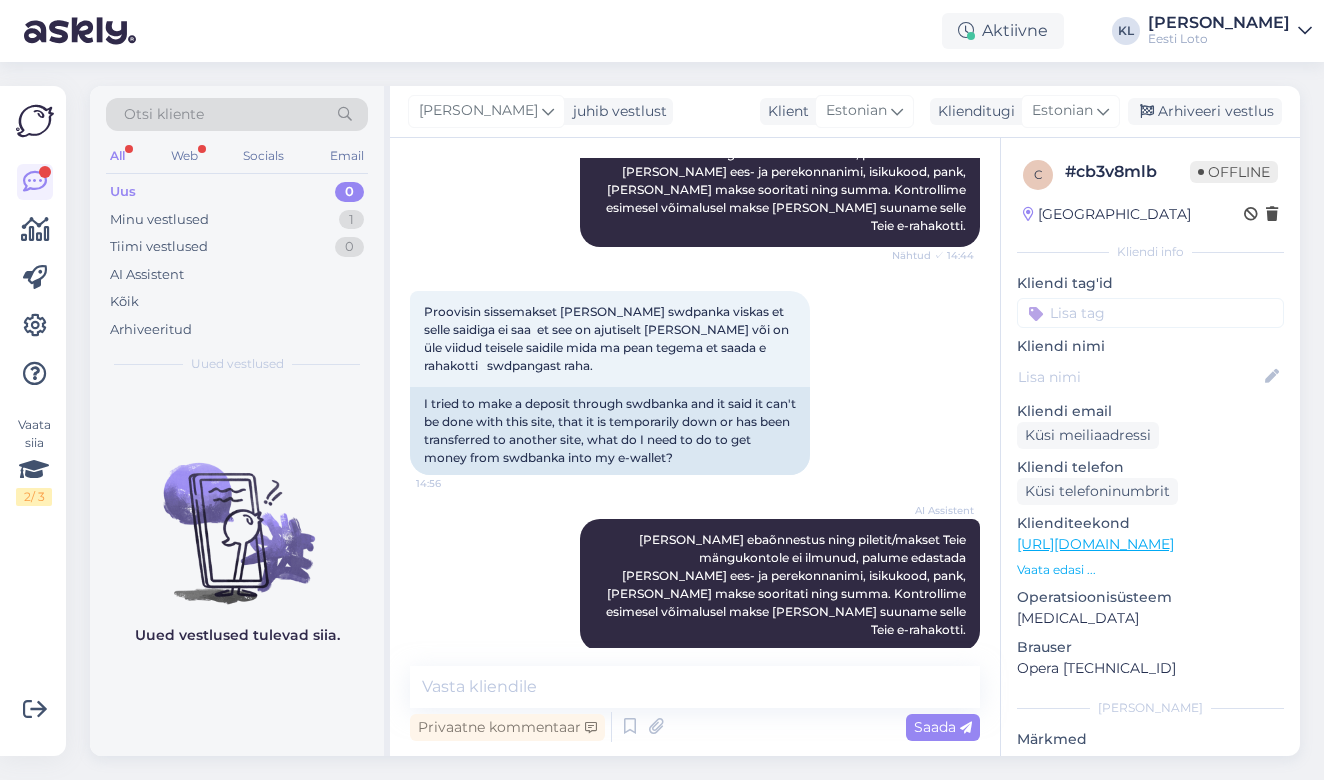 scroll, scrollTop: 899, scrollLeft: 0, axis: vertical 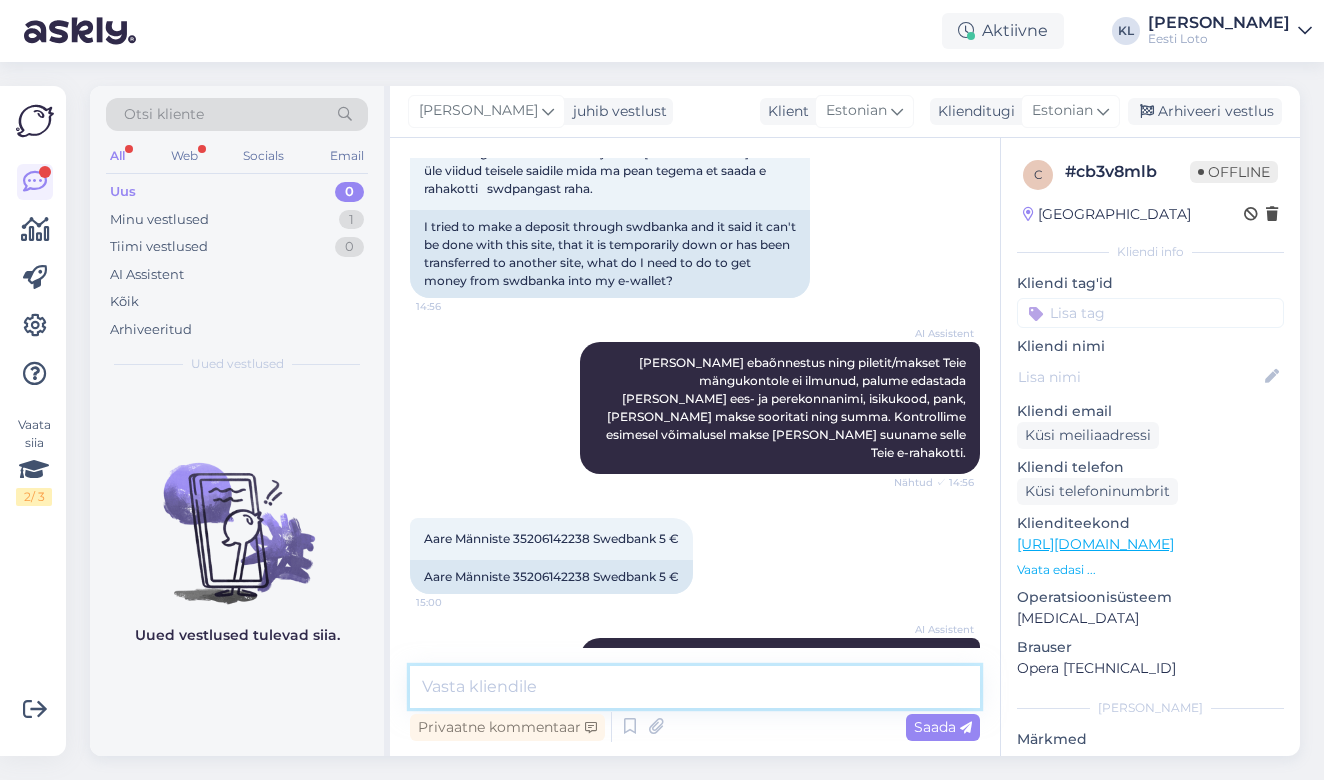 click at bounding box center [695, 687] 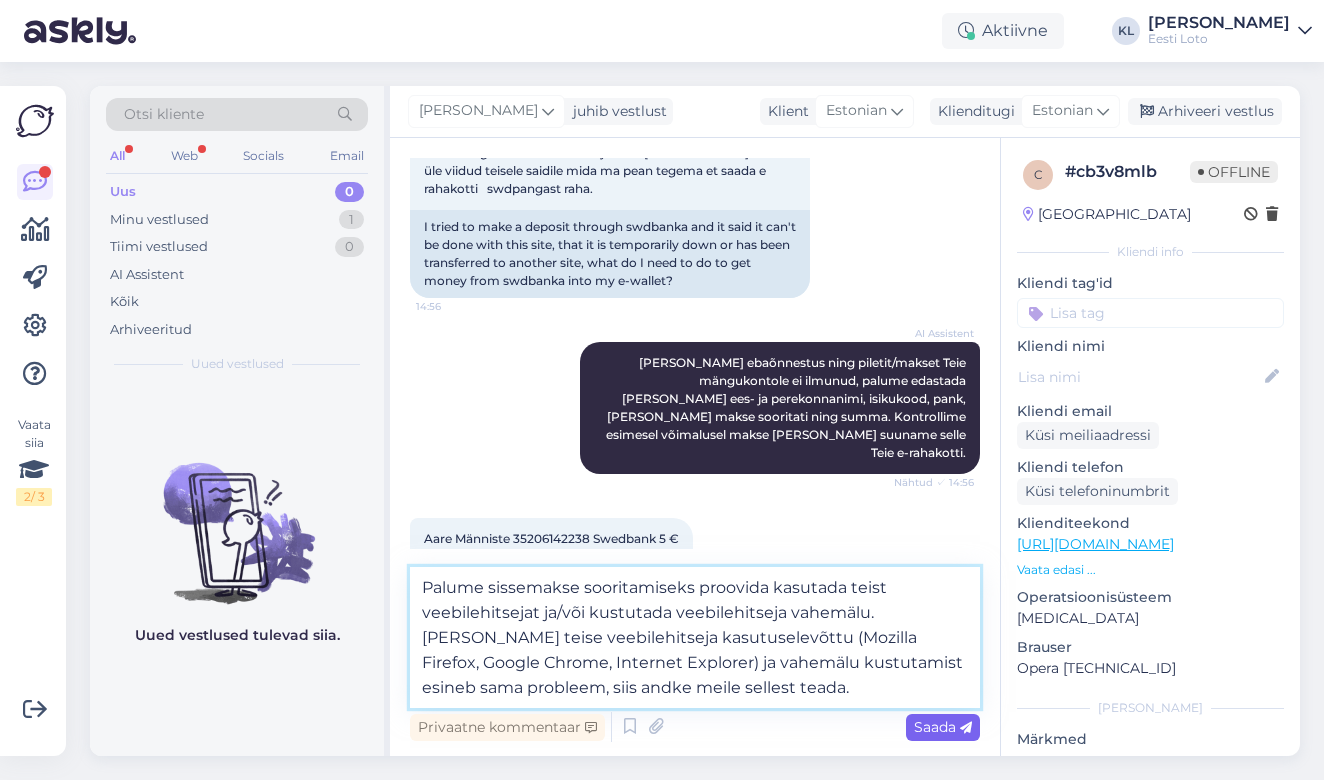 type on "Palume sissemakse sooritamiseks proovida kasutada teist veebilehitsejat ja/või kustutada veebilehitseja vahemälu. [PERSON_NAME] teise veebilehitseja kasutuselevõttu (Mozilla Firefox, Google Chrome, Internet Explorer) ja vahemälu kustutamist esineb sama probleem, siis andke meile sellest teada." 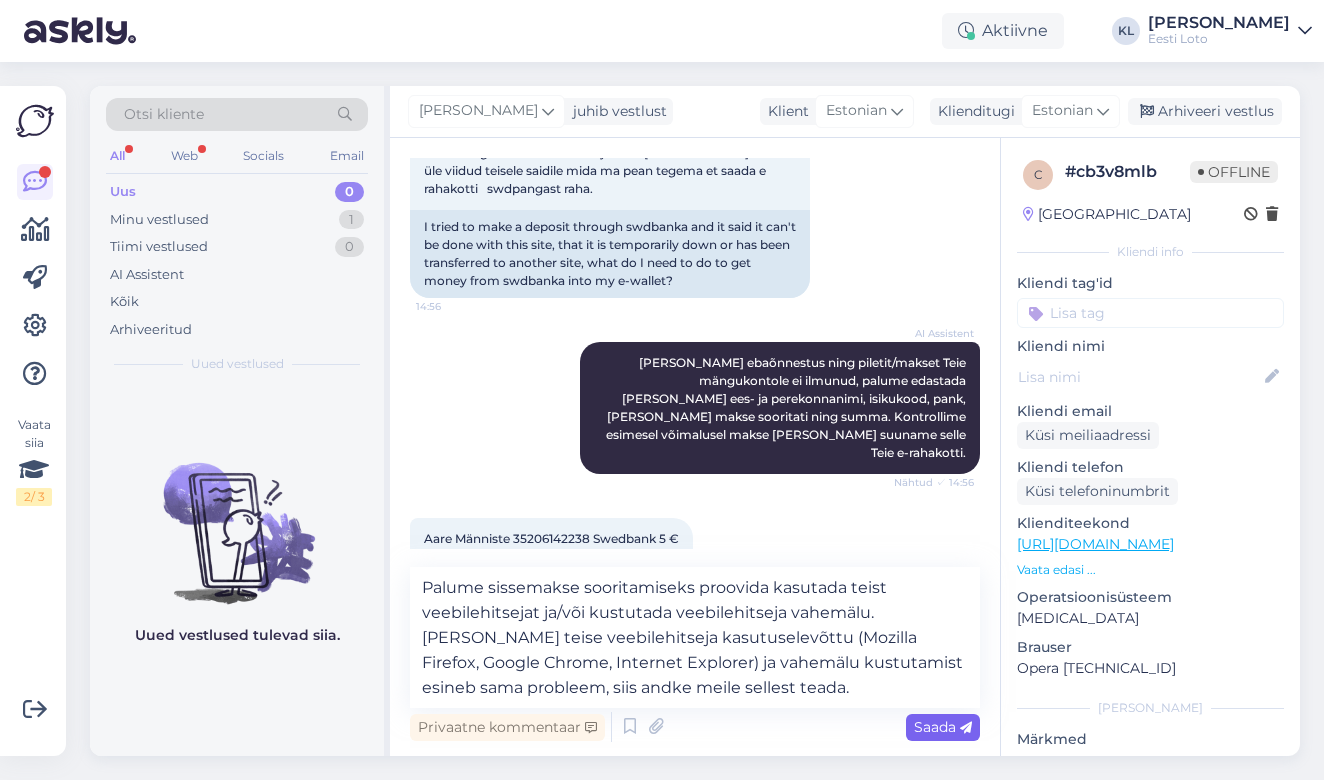 click on "Saada" at bounding box center [943, 727] 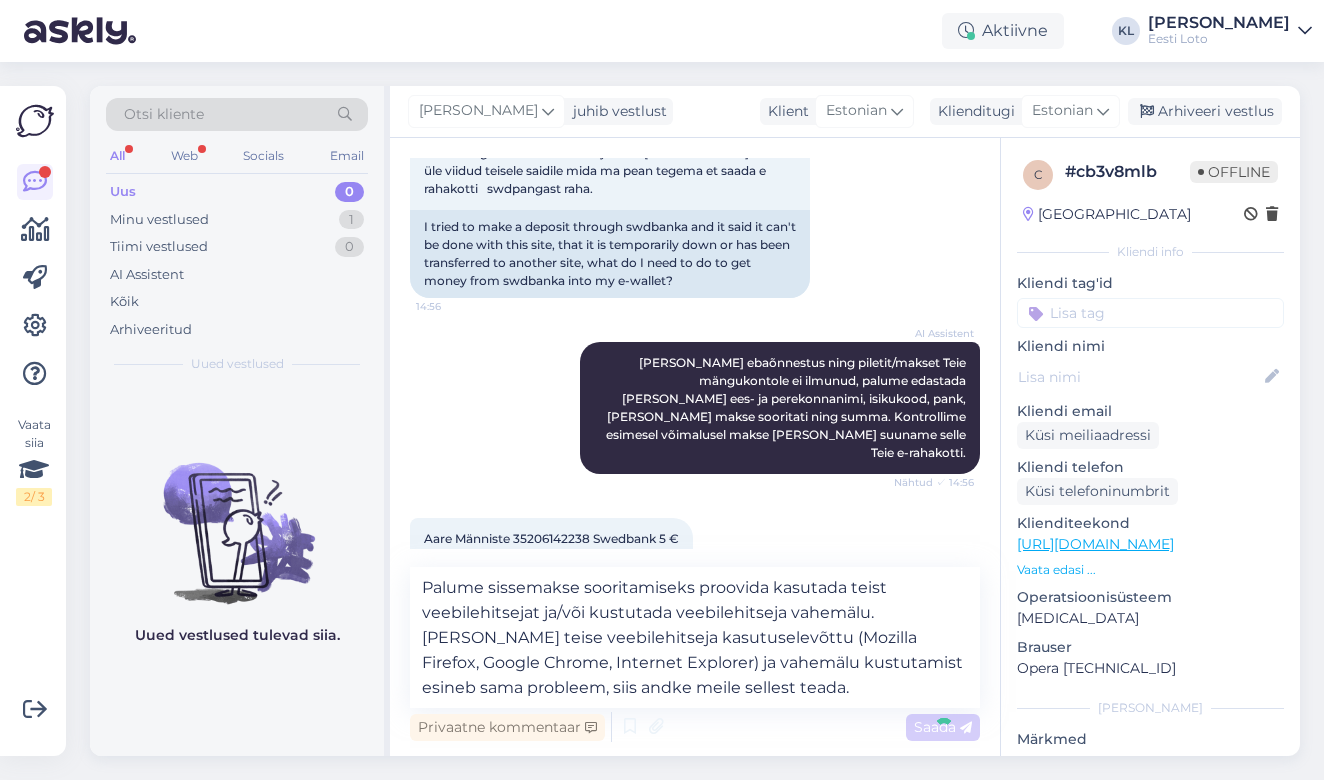type 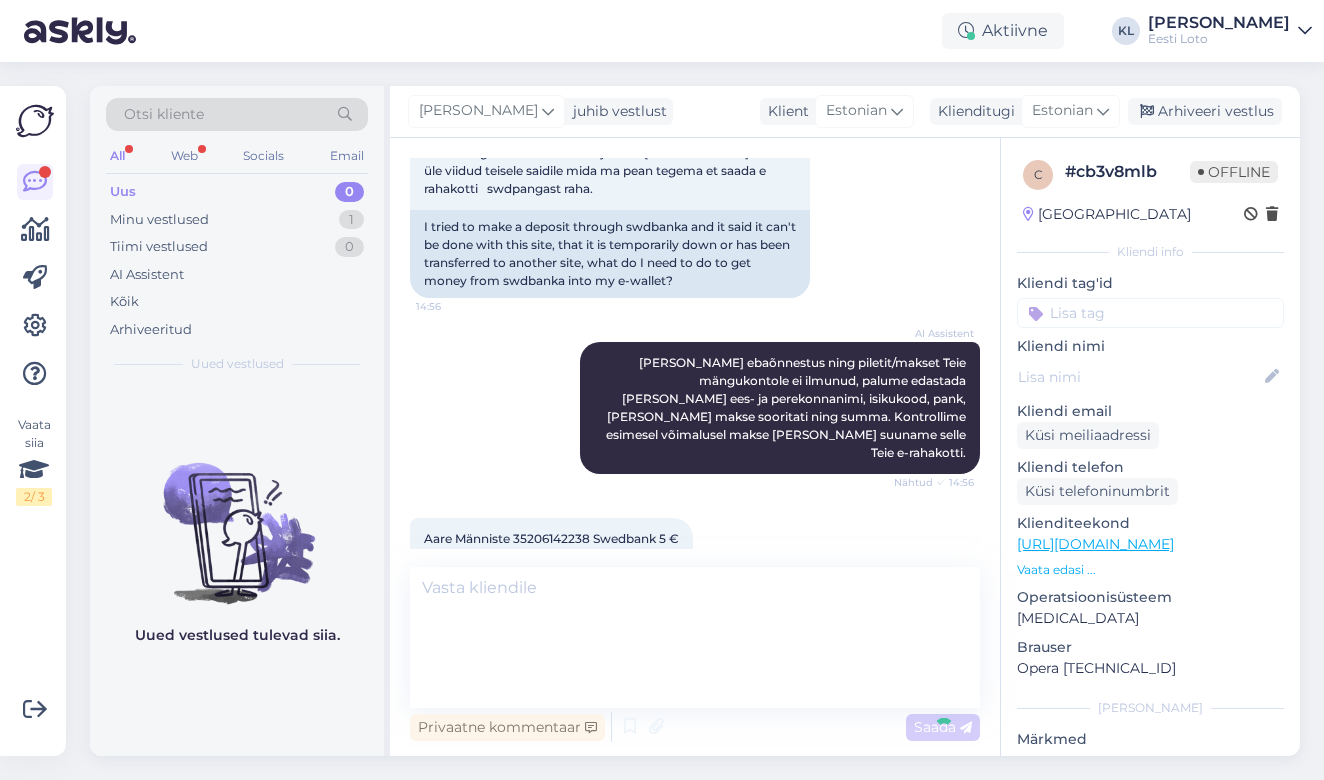 scroll, scrollTop: 1232, scrollLeft: 0, axis: vertical 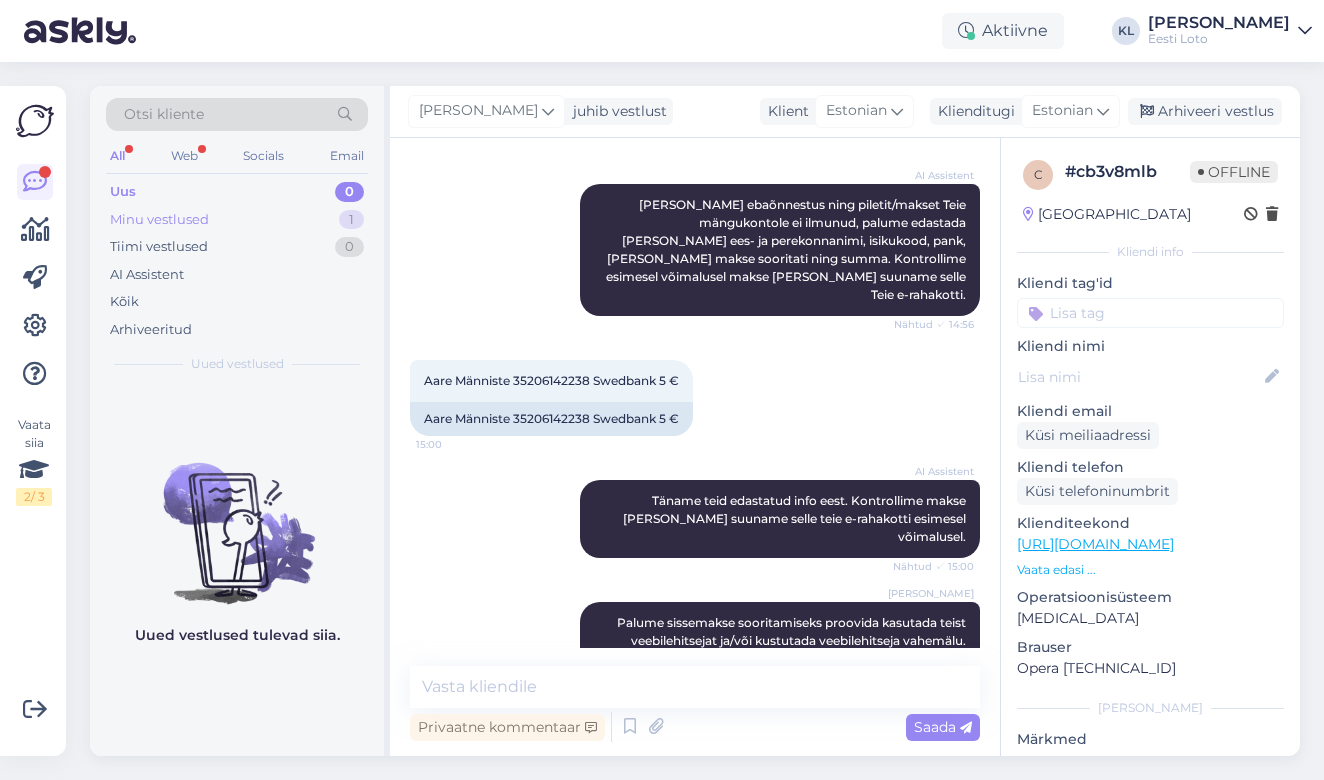 click on "Minu vestlused" at bounding box center (159, 220) 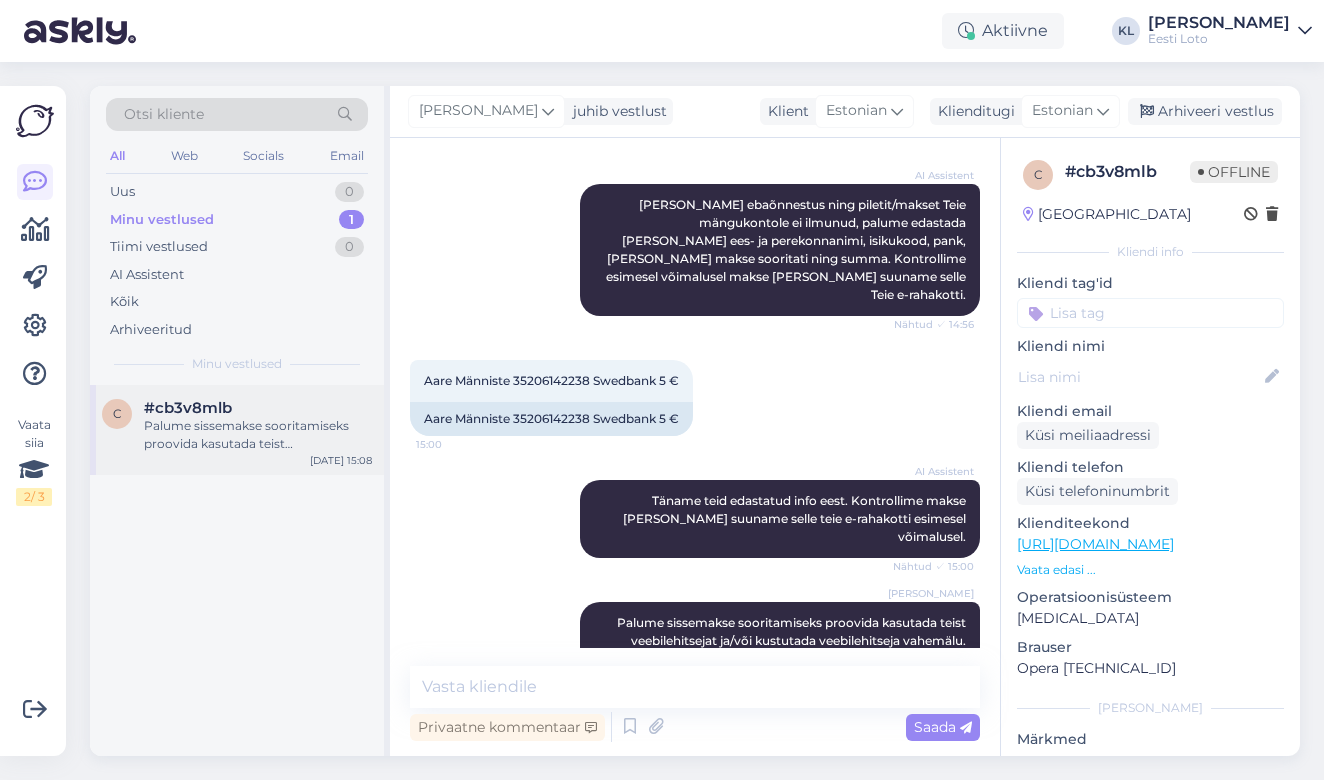 click on "Palume sissemakse sooritamiseks proovida kasutada teist veebilehitsejat ja/või kustutada veebilehitseja vahemälu. [PERSON_NAME] teise veebilehitseja kasutuselevõttu (Mozilla Firefox, Google Chrome, Internet Explorer) ja vahemälu kustutamist esineb sama probleem, siis andke meile sellest teada." at bounding box center [258, 435] 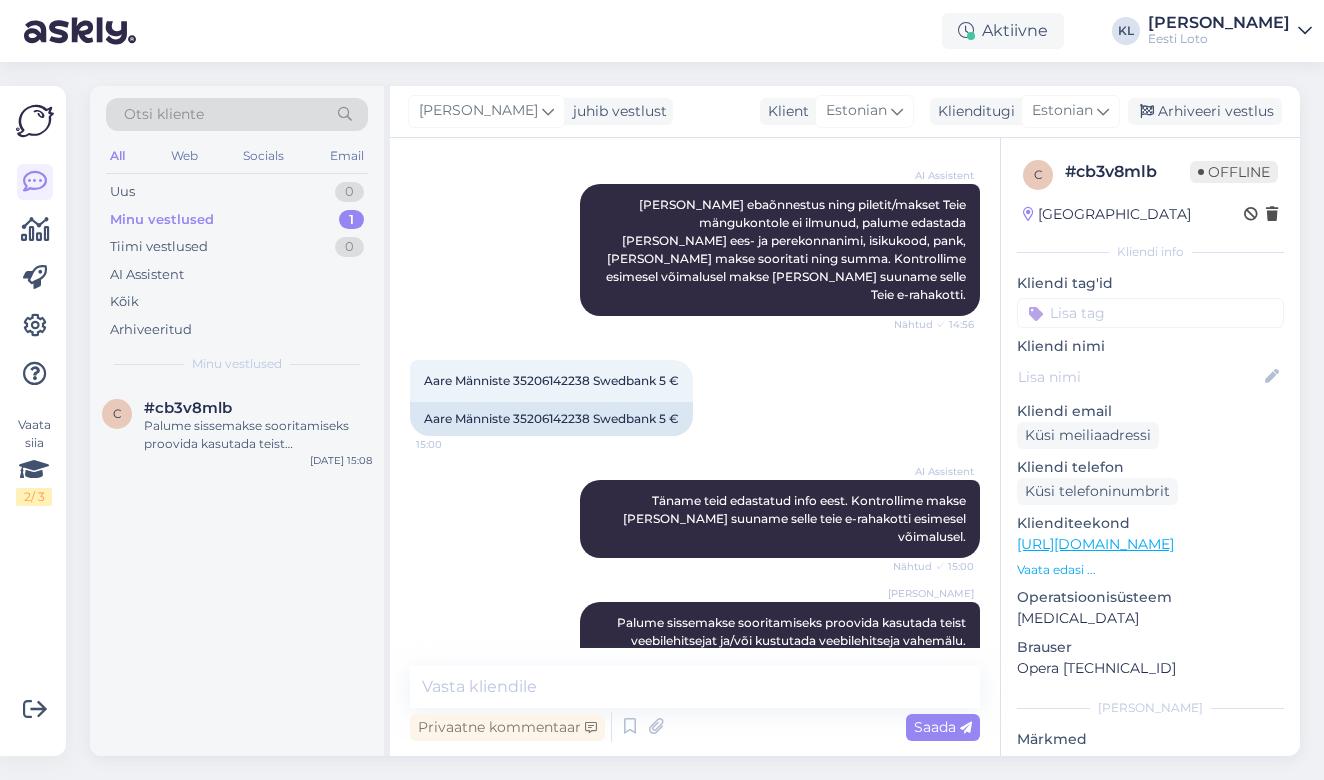 scroll, scrollTop: 1232, scrollLeft: 0, axis: vertical 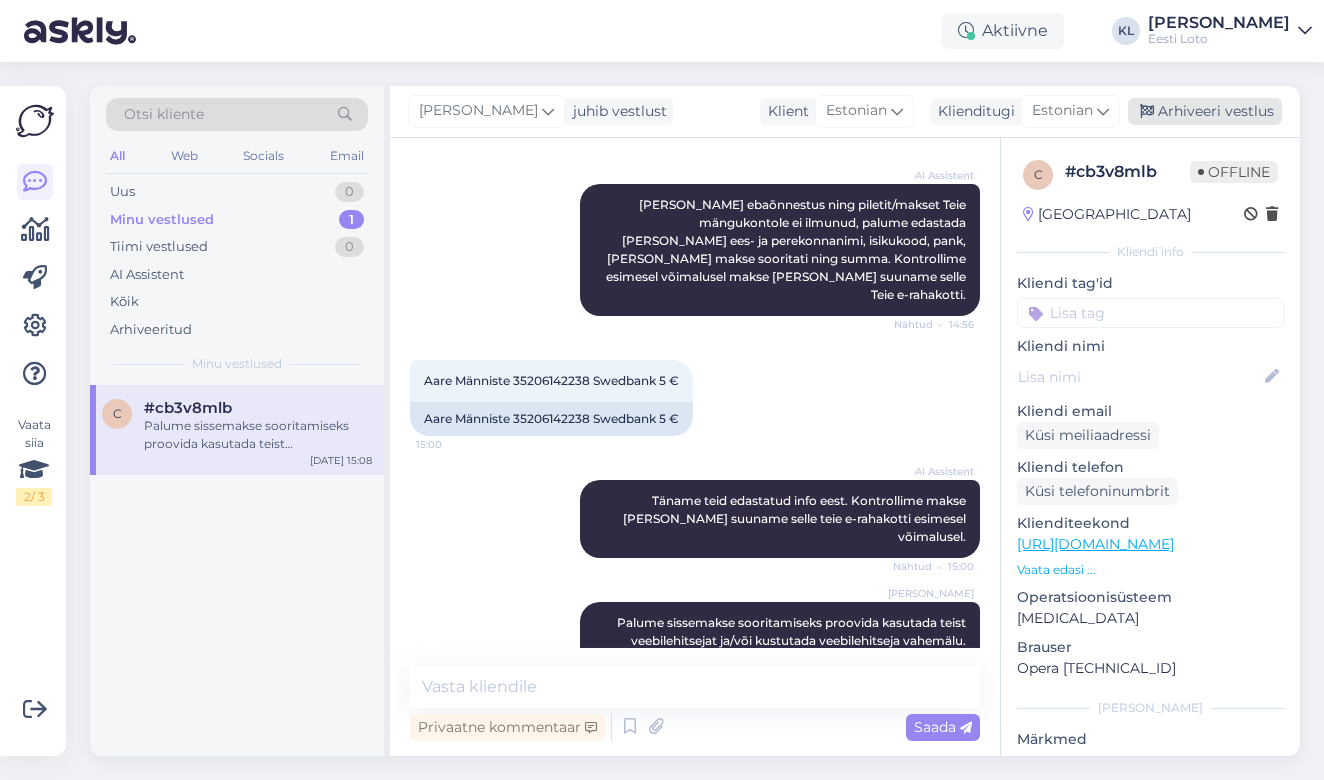 click on "Arhiveeri vestlus" at bounding box center [1205, 111] 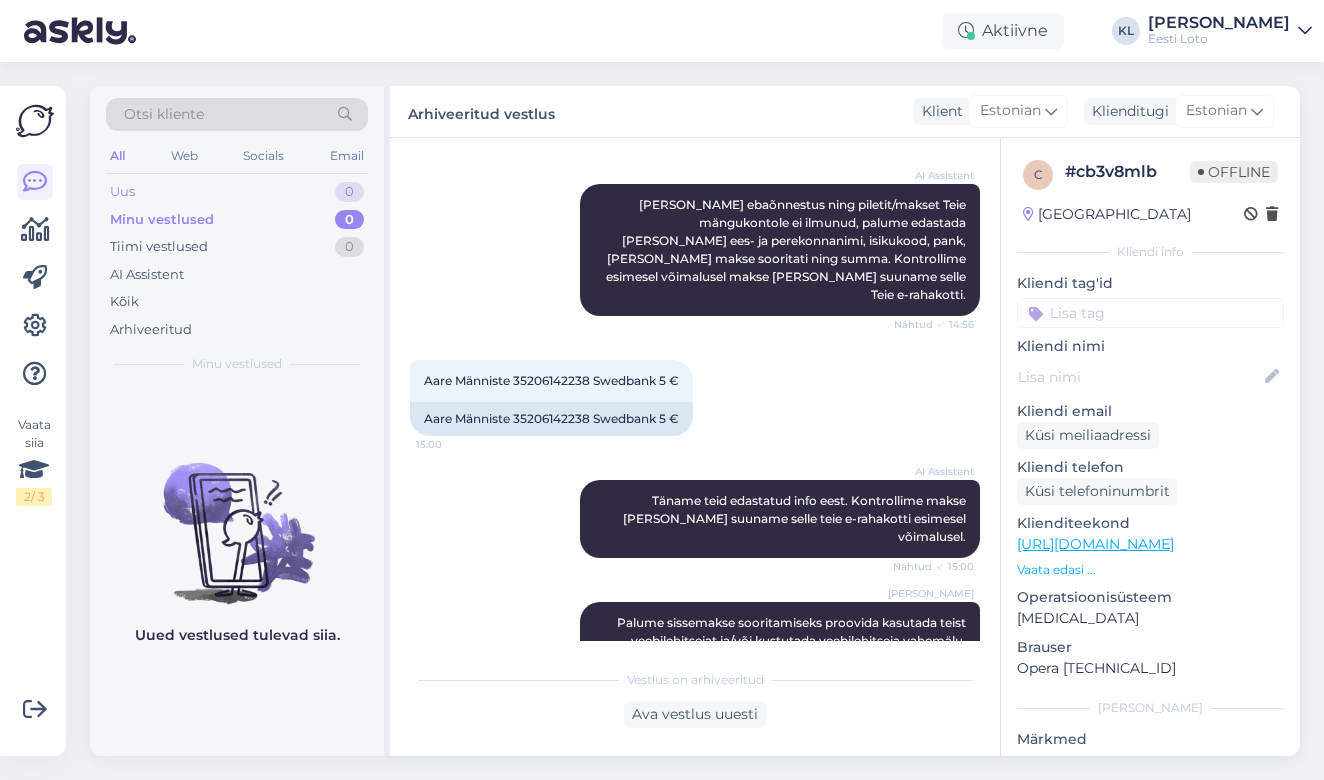 click on "Uus 0" at bounding box center [237, 192] 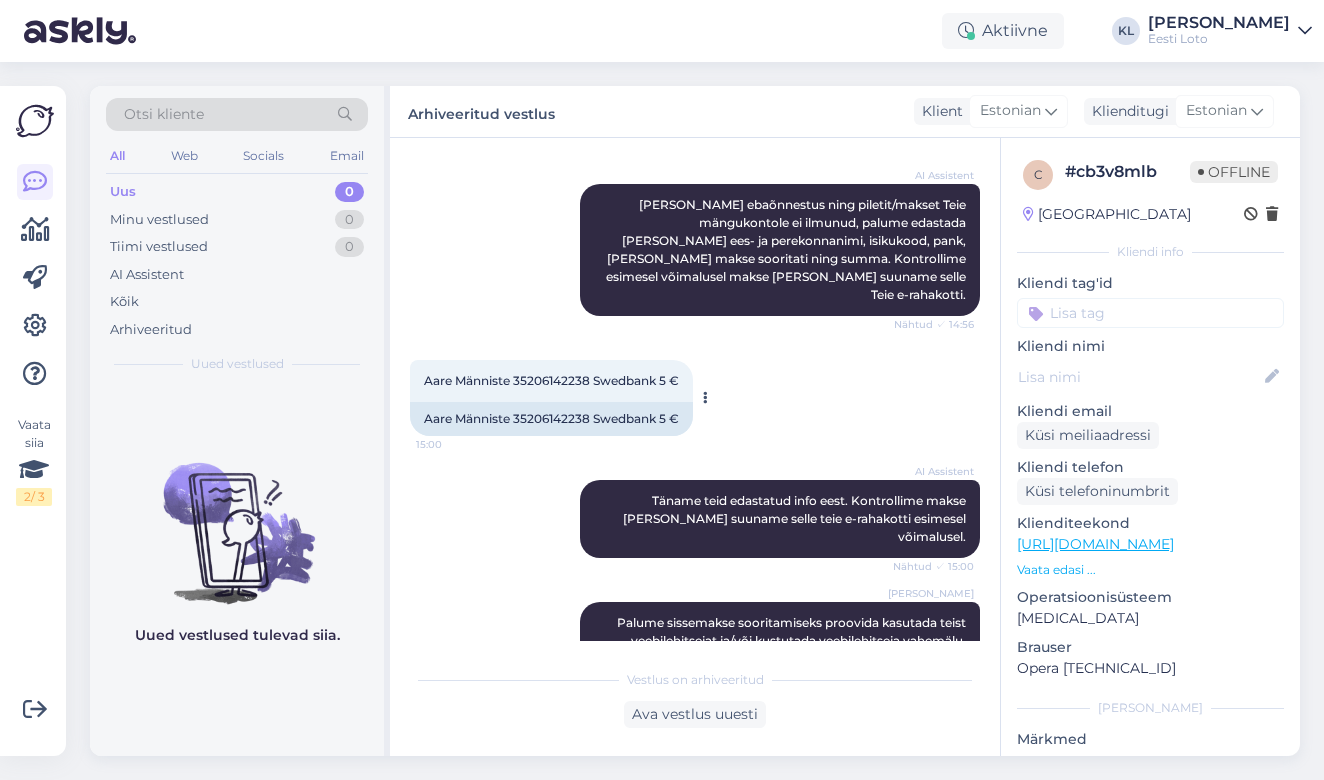 click on "Aare Männiste 35206142238 Swedbank 5 €" at bounding box center [551, 380] 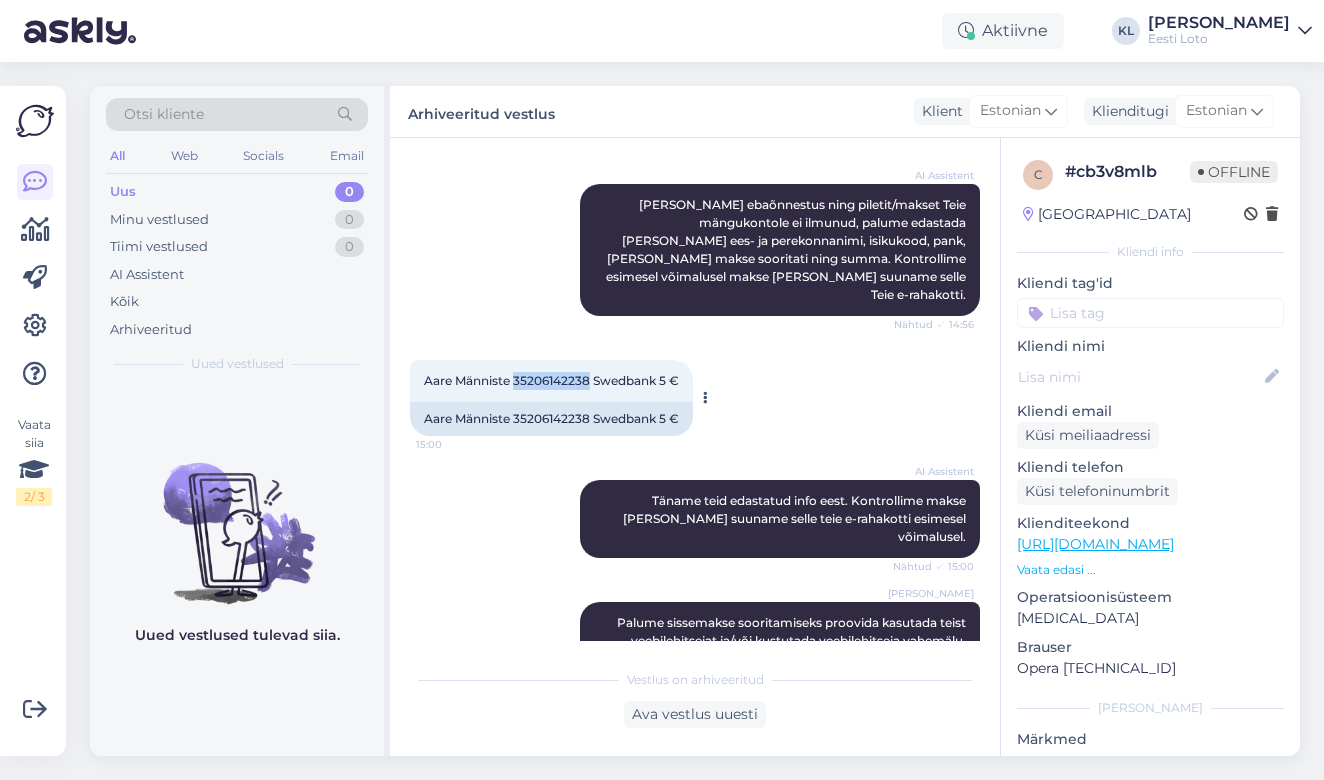 click on "Aare Männiste 35206142238 Swedbank 5 €" at bounding box center [551, 380] 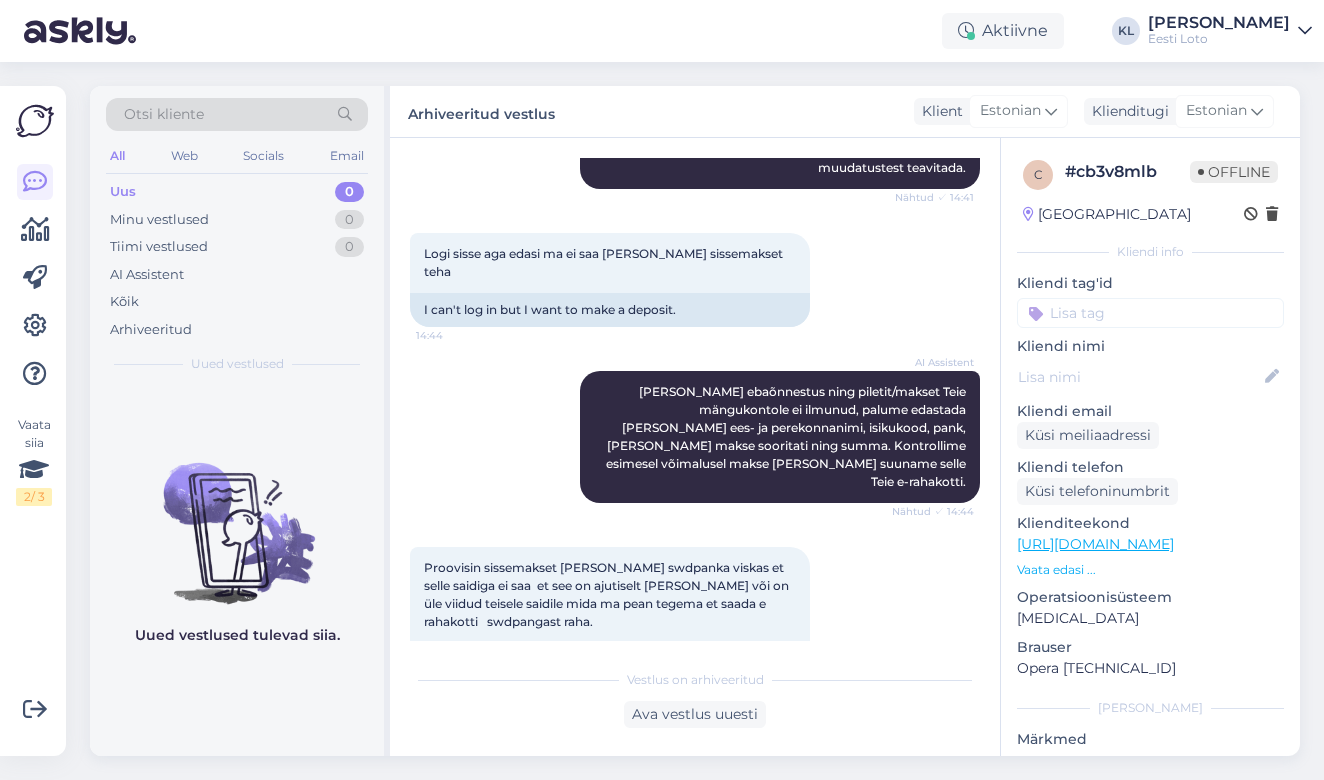 scroll, scrollTop: 194, scrollLeft: 0, axis: vertical 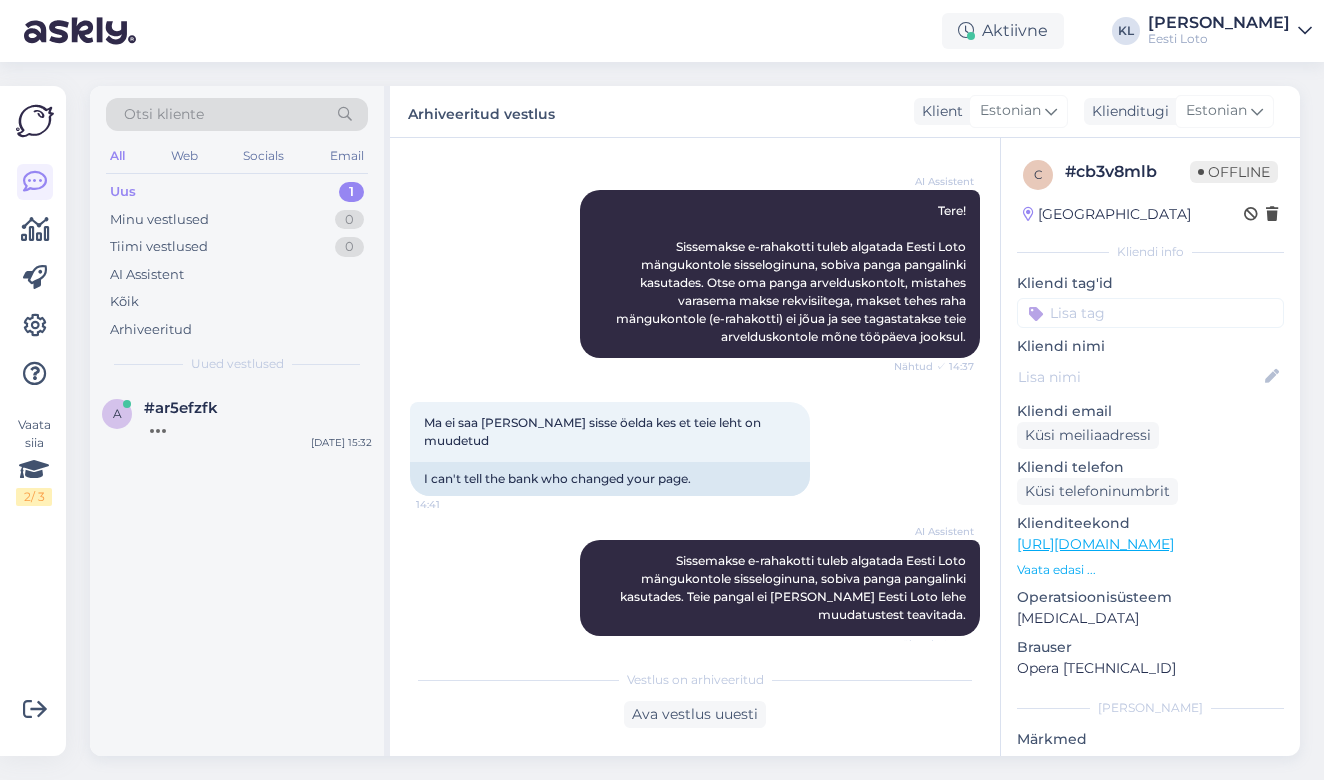 click on "Uus 1" at bounding box center [237, 192] 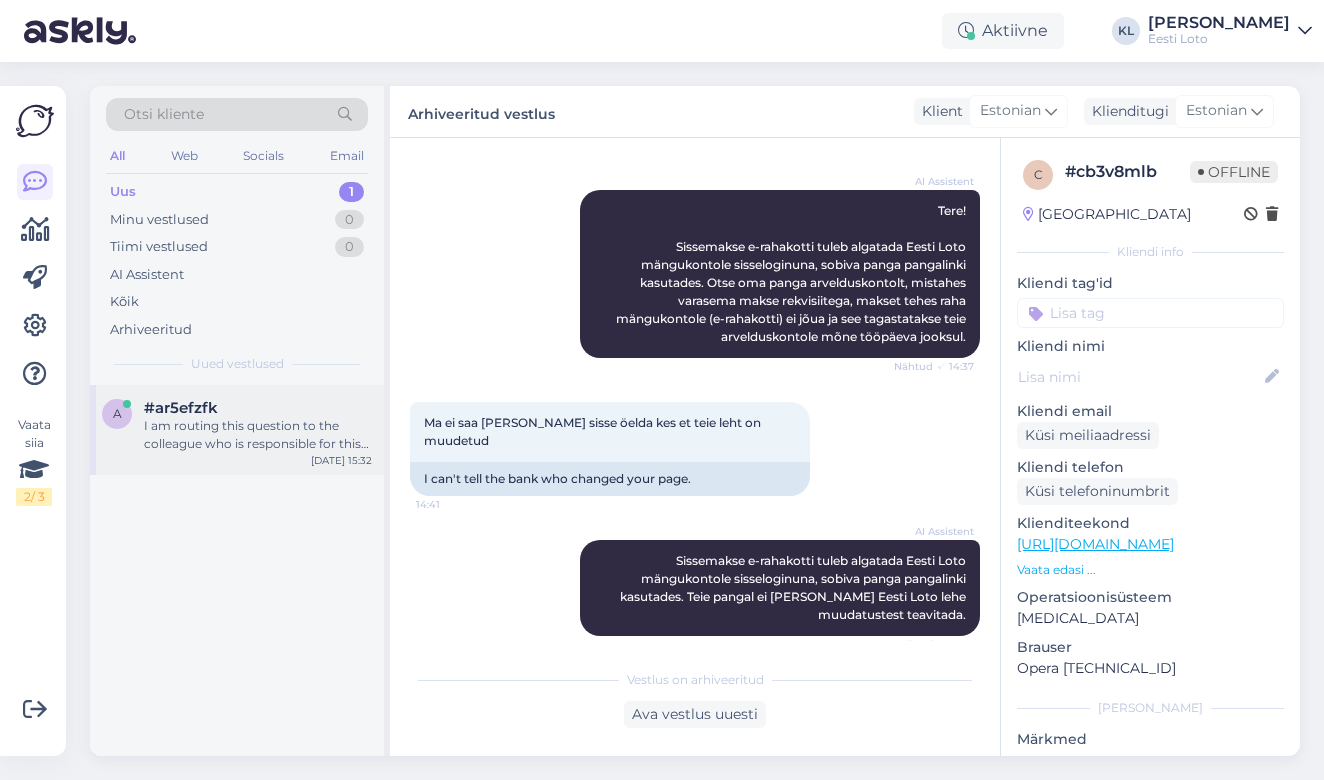 click on "I am routing this question to the colleague who is responsible for this topic. The reply might take a bit. But it’ll be saved here for you to read later." at bounding box center (258, 435) 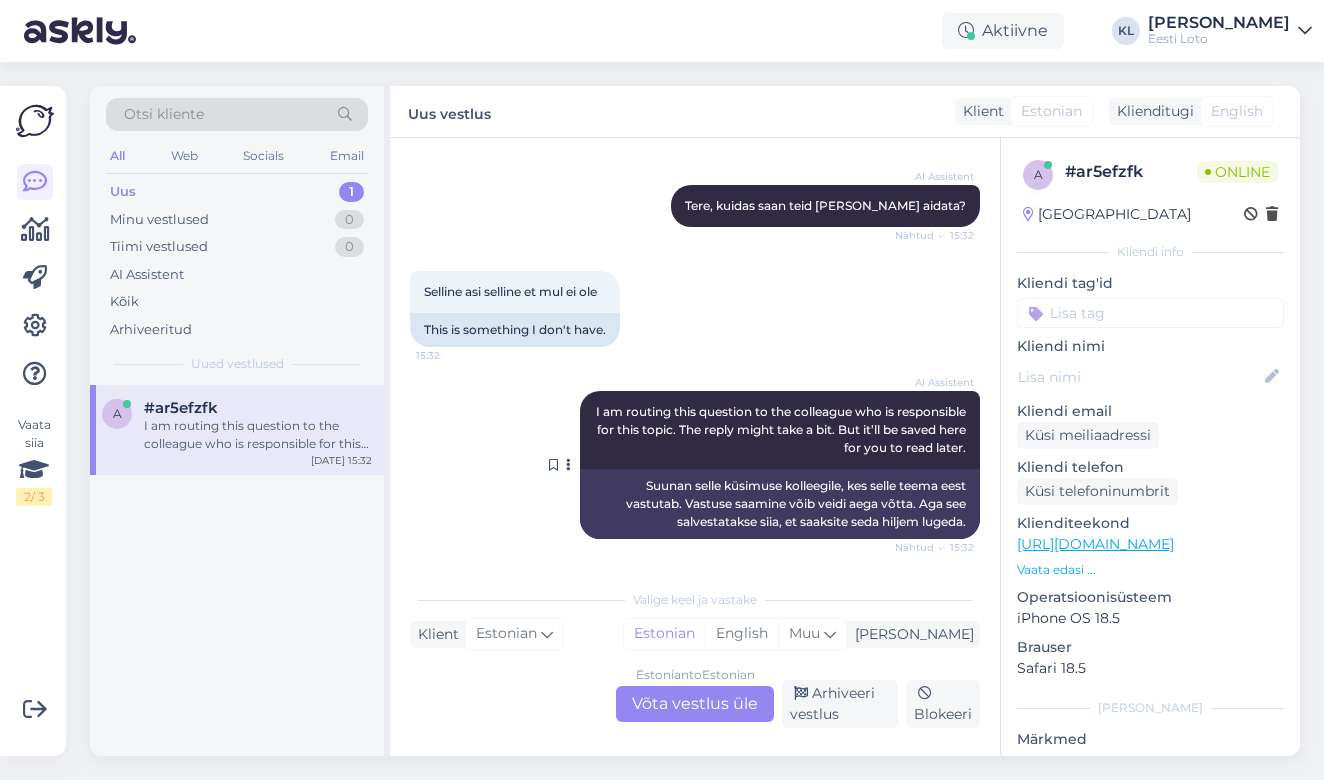 scroll, scrollTop: 355, scrollLeft: 0, axis: vertical 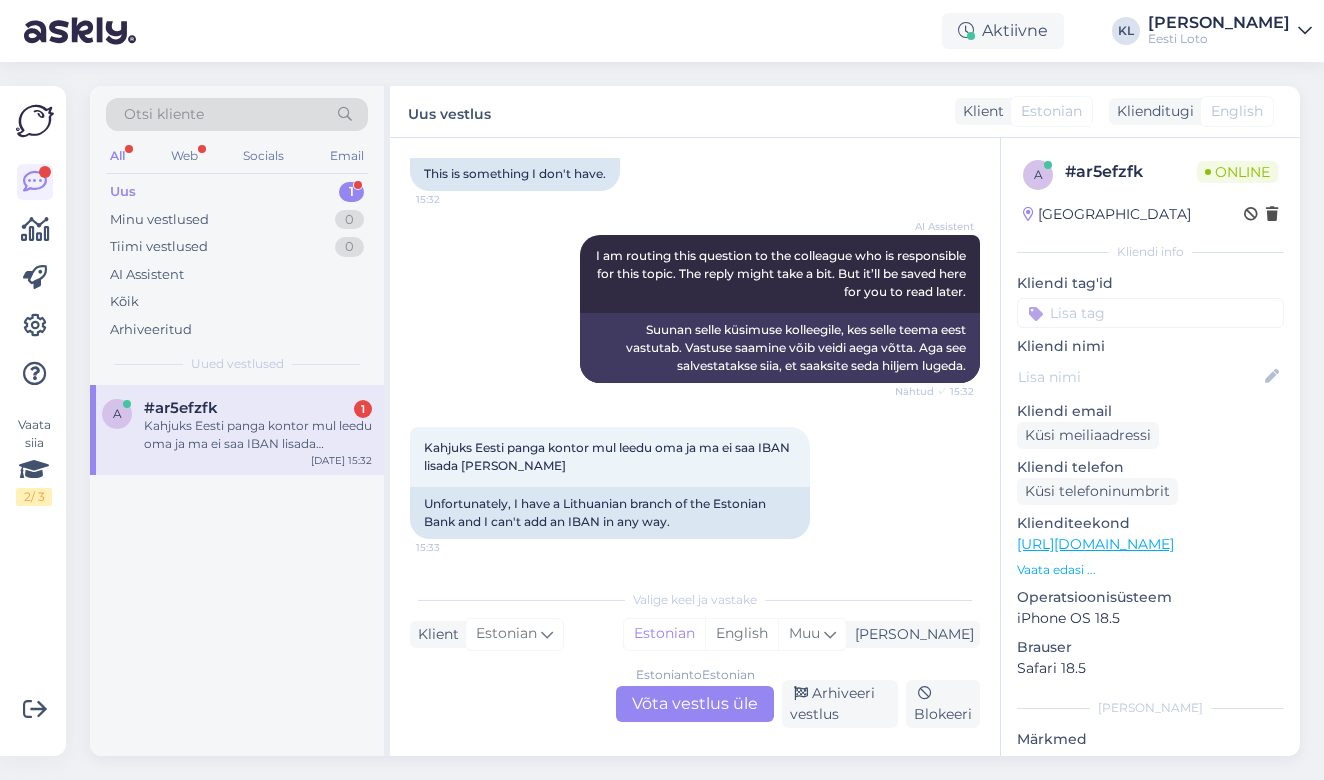 click on "Estonian  to  Estonian Võta vestlus üle" at bounding box center [695, 704] 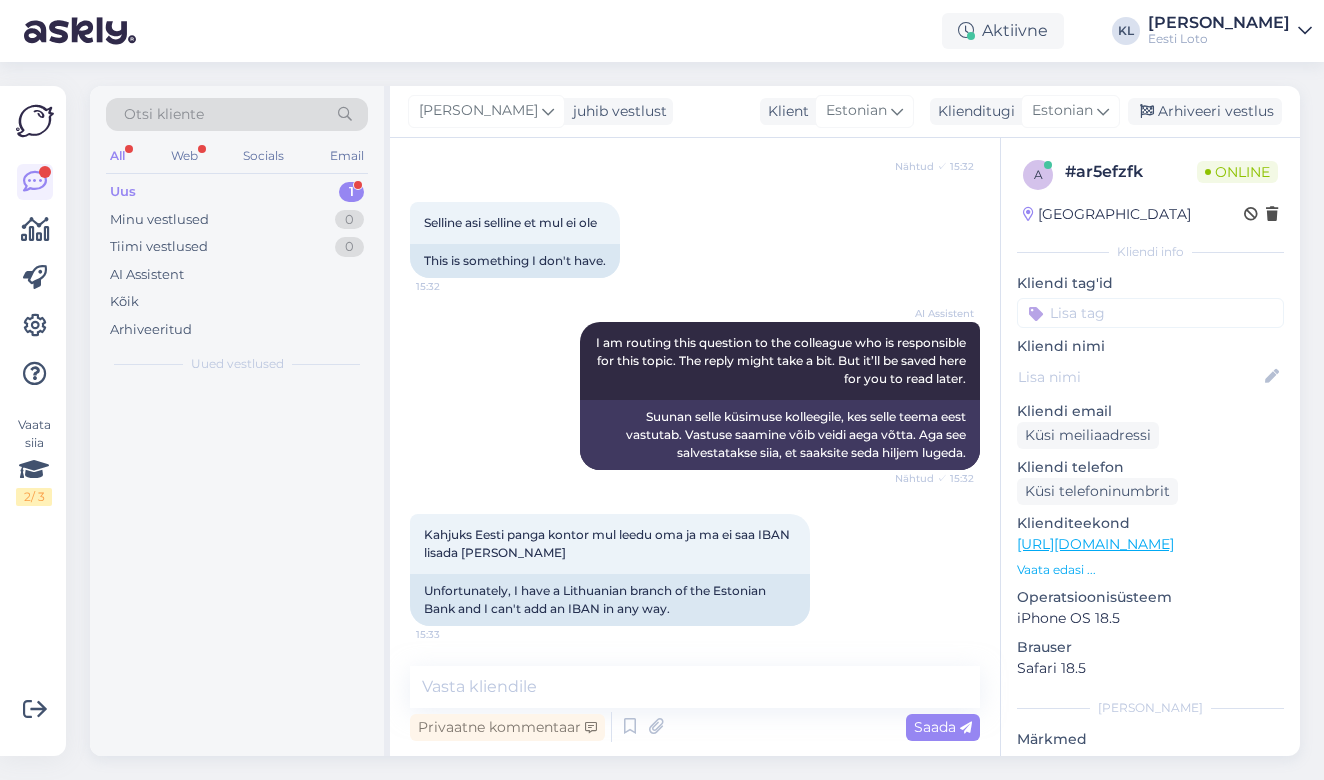 scroll, scrollTop: 268, scrollLeft: 0, axis: vertical 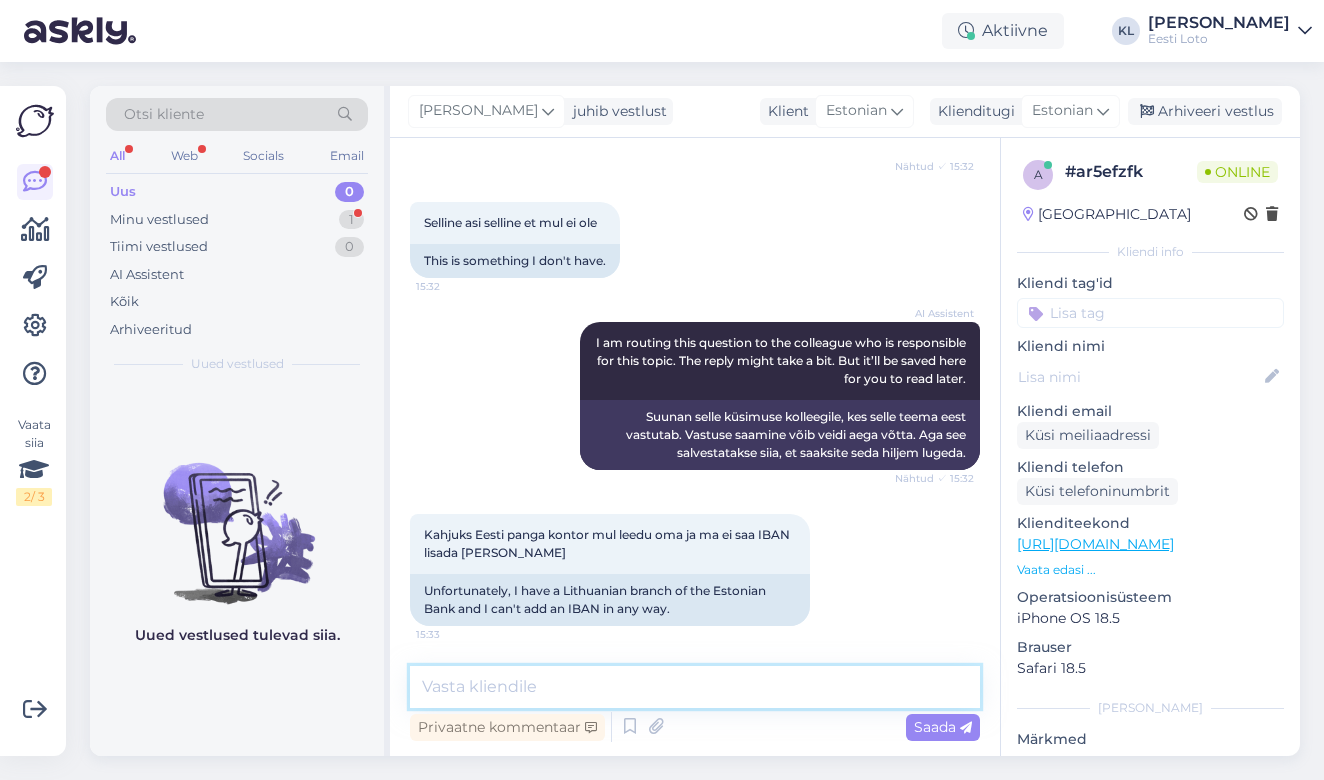 click at bounding box center [695, 687] 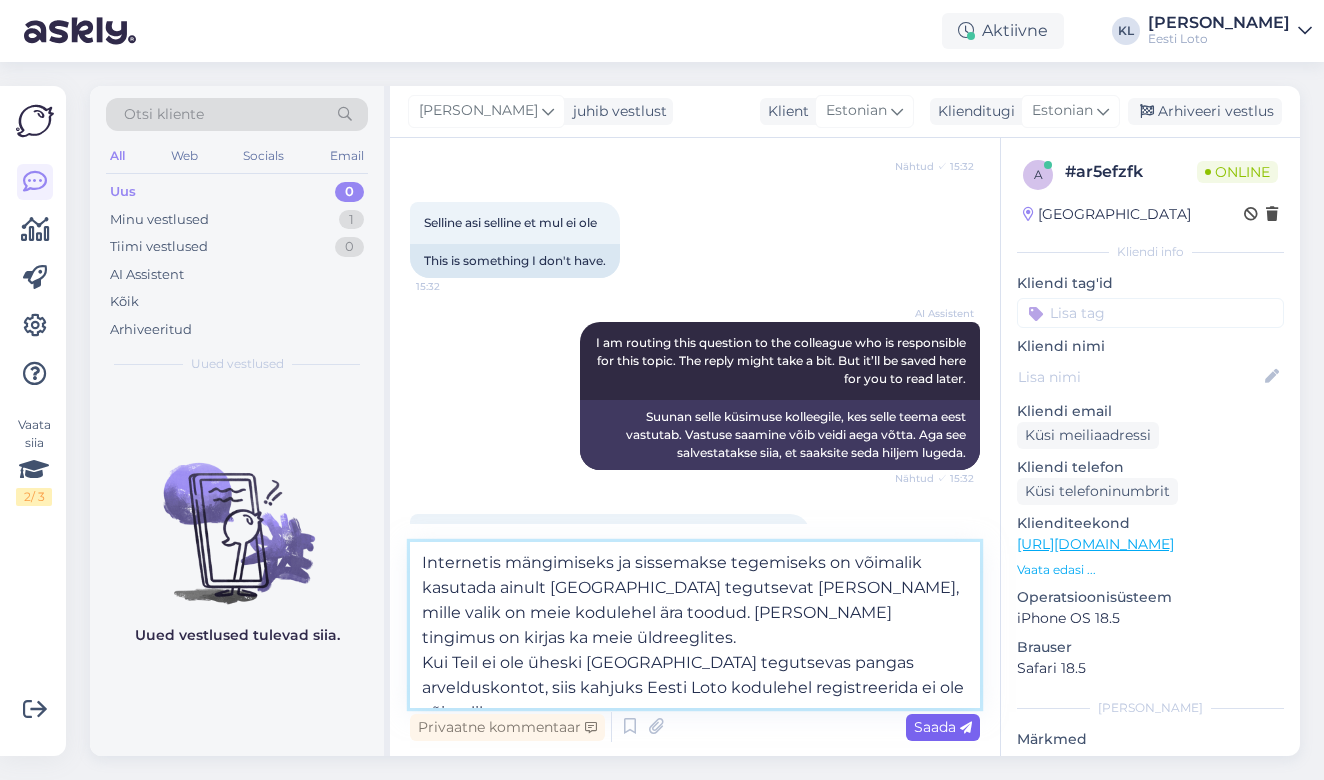 type on "Internetis mängimiseks ja sissemakse tegemiseks on võimalik kasutada ainult [GEOGRAPHIC_DATA] tegutsevat [PERSON_NAME], mille valik on meie kodulehel ära toodud. [PERSON_NAME] tingimus on kirjas ka meie üldreeglites.
Kui Teil ei ole üheski [GEOGRAPHIC_DATA] tegutsevas pangas arvelduskontot, siis kahjuks Eesti Loto kodulehel registreerida ei ole võimalik." 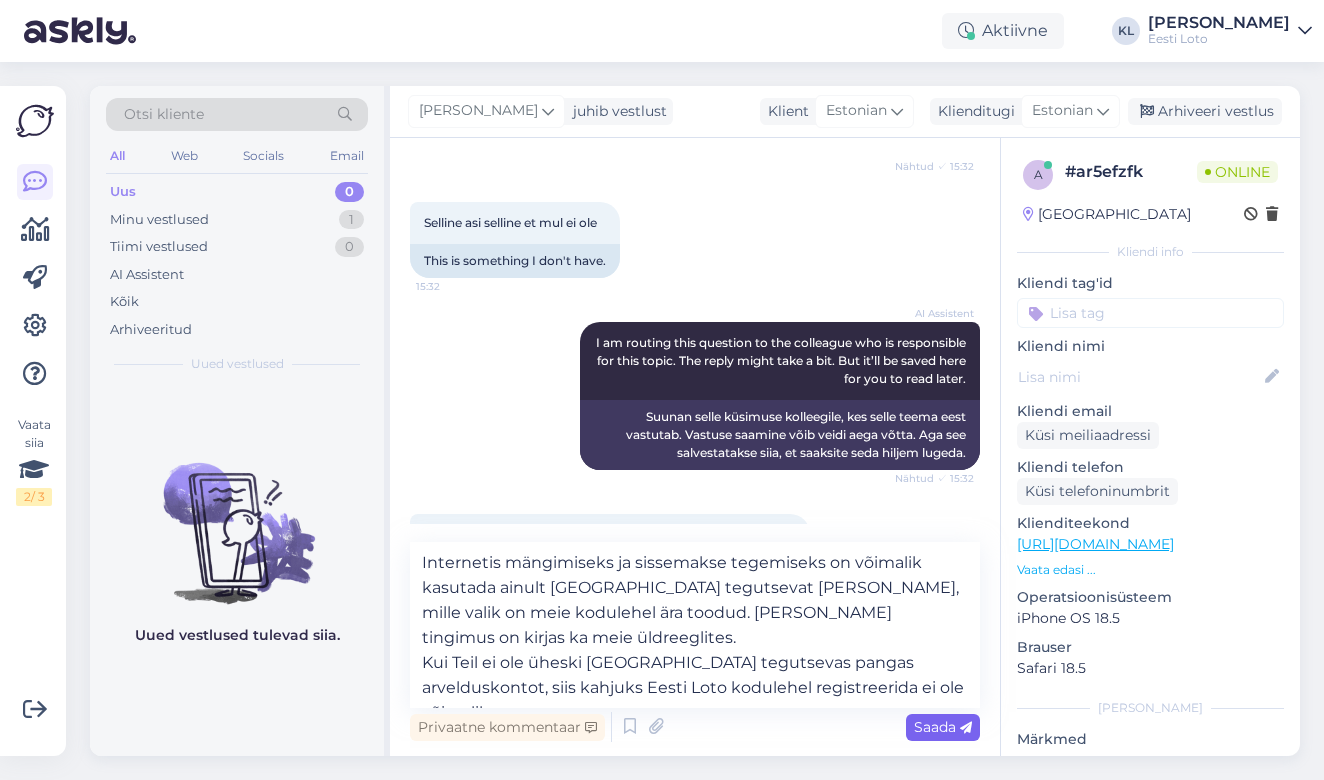 click on "Saada" at bounding box center [943, 727] 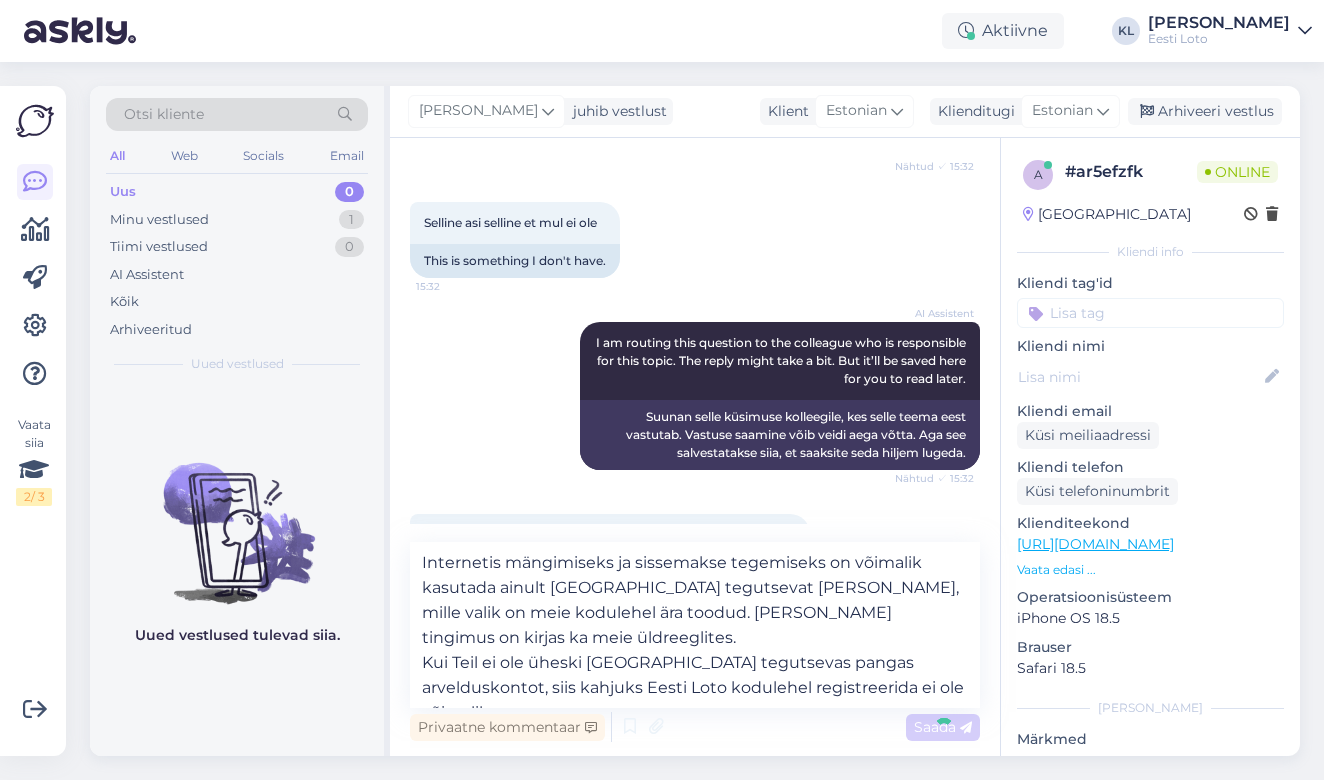 type 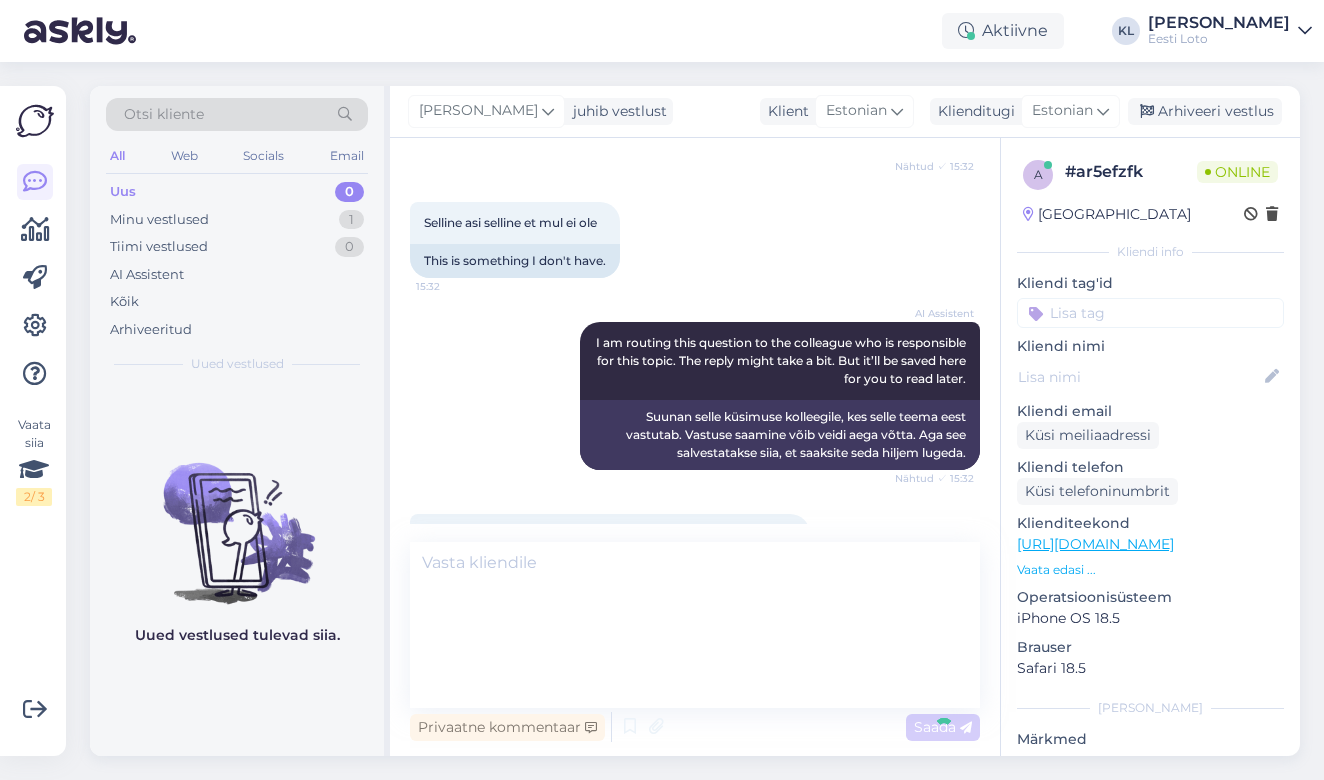 scroll, scrollTop: 462, scrollLeft: 0, axis: vertical 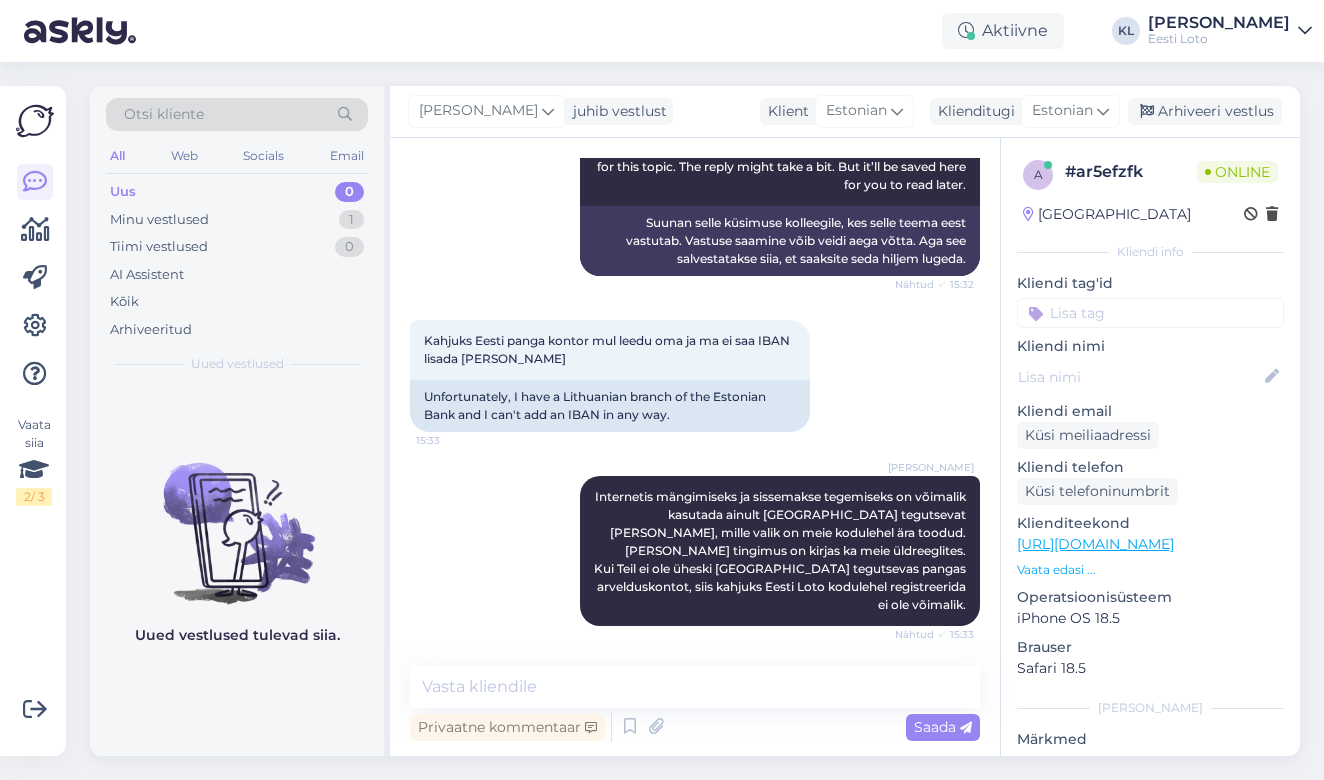 click at bounding box center (1150, 313) 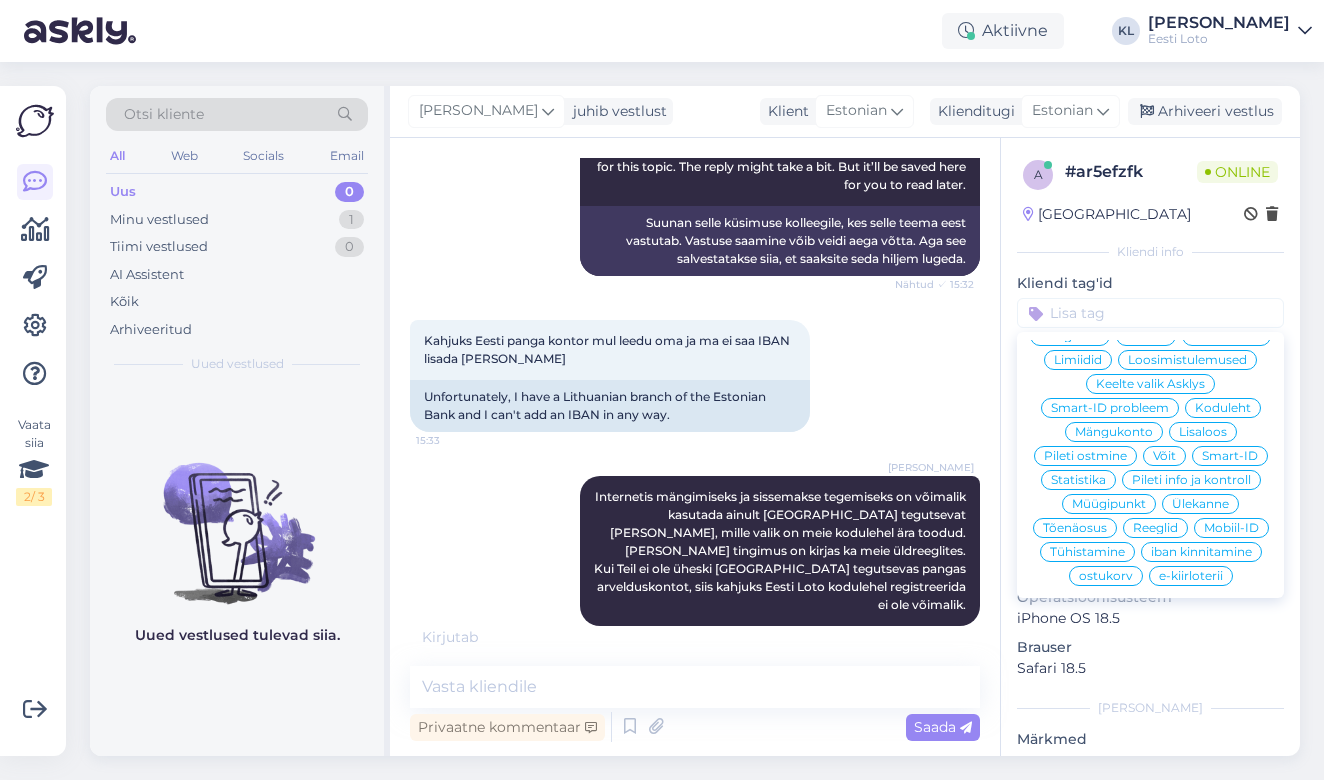 scroll, scrollTop: 186, scrollLeft: 0, axis: vertical 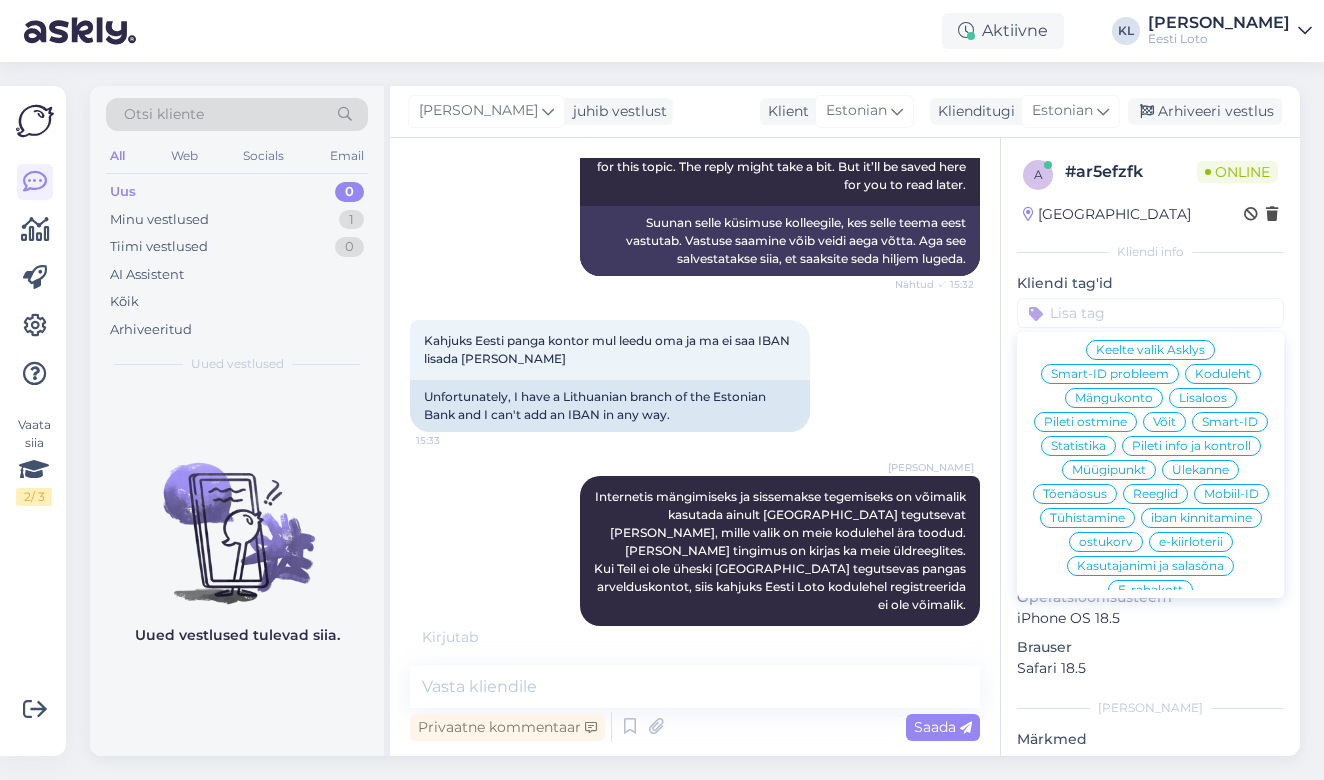 click on "Mängukonto" at bounding box center (1114, 398) 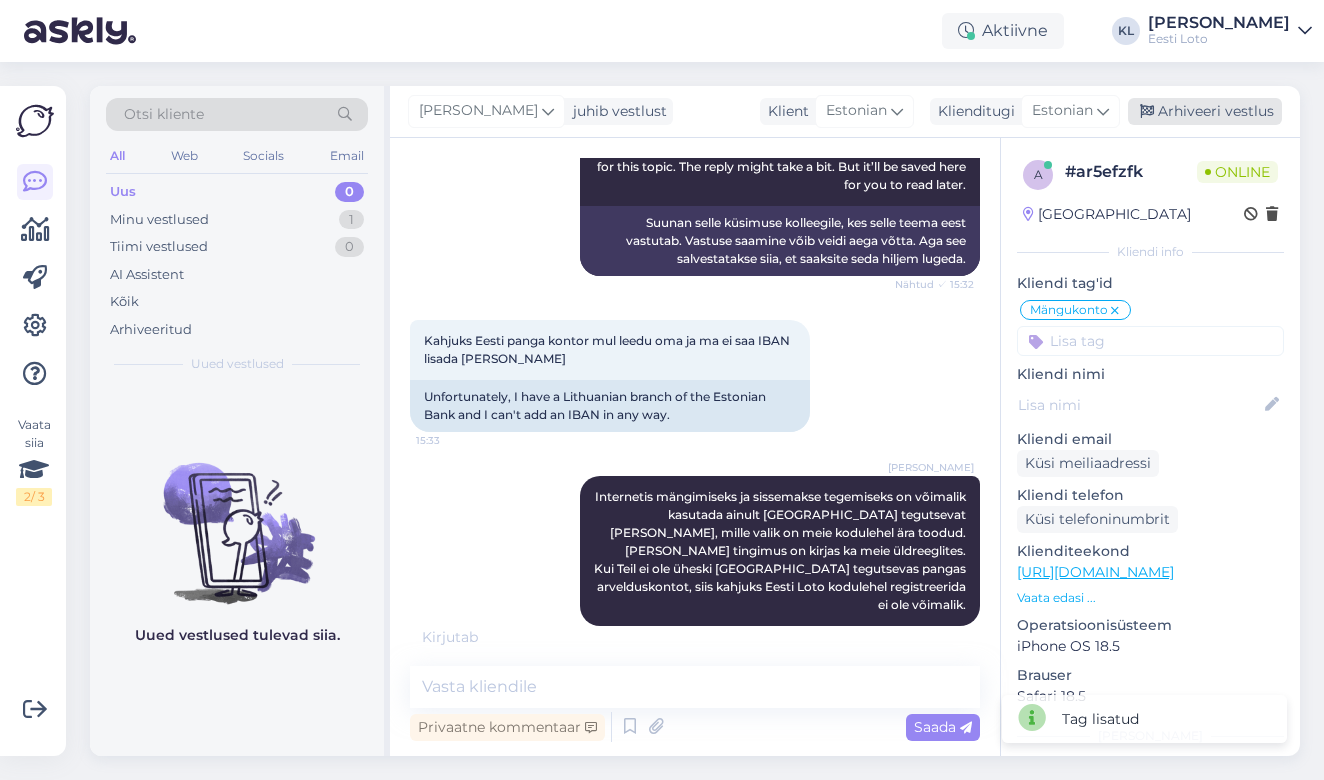 click on "Arhiveeri vestlus" at bounding box center (1205, 111) 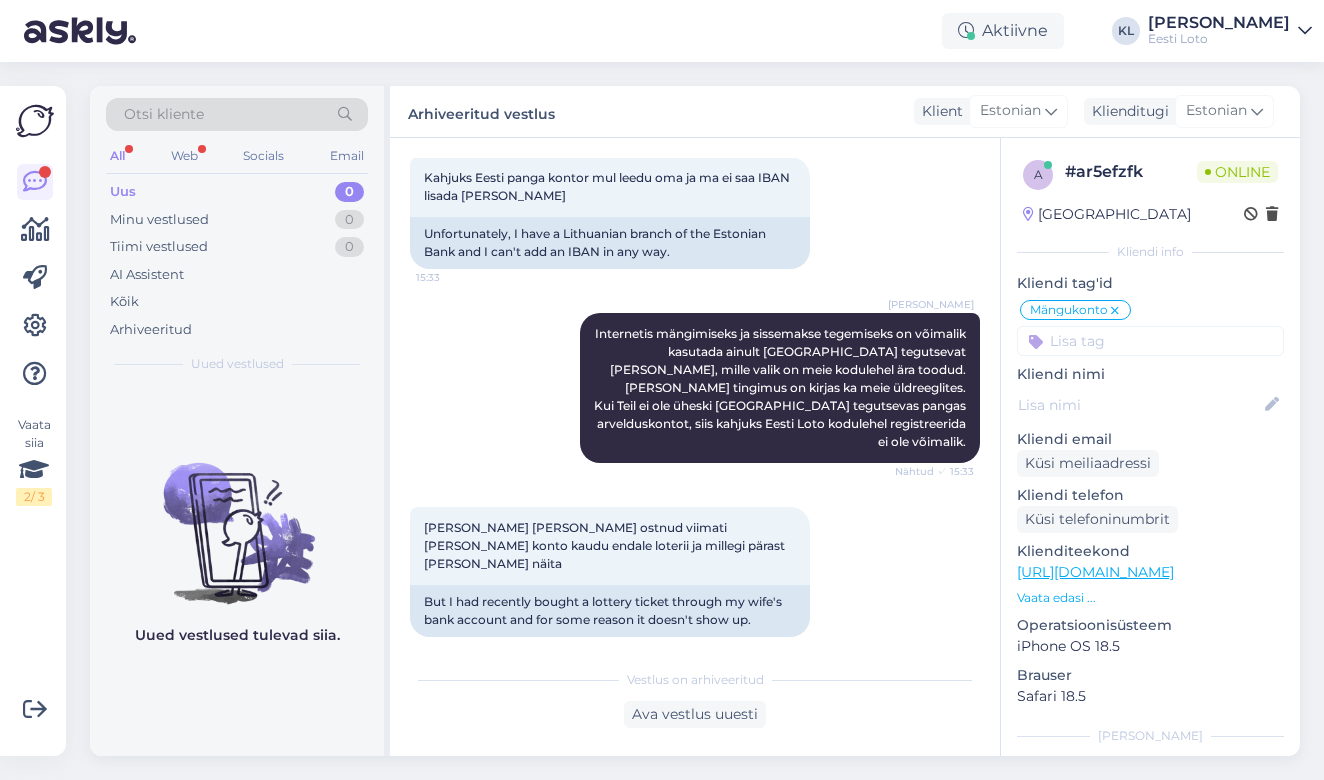 scroll, scrollTop: 783, scrollLeft: 0, axis: vertical 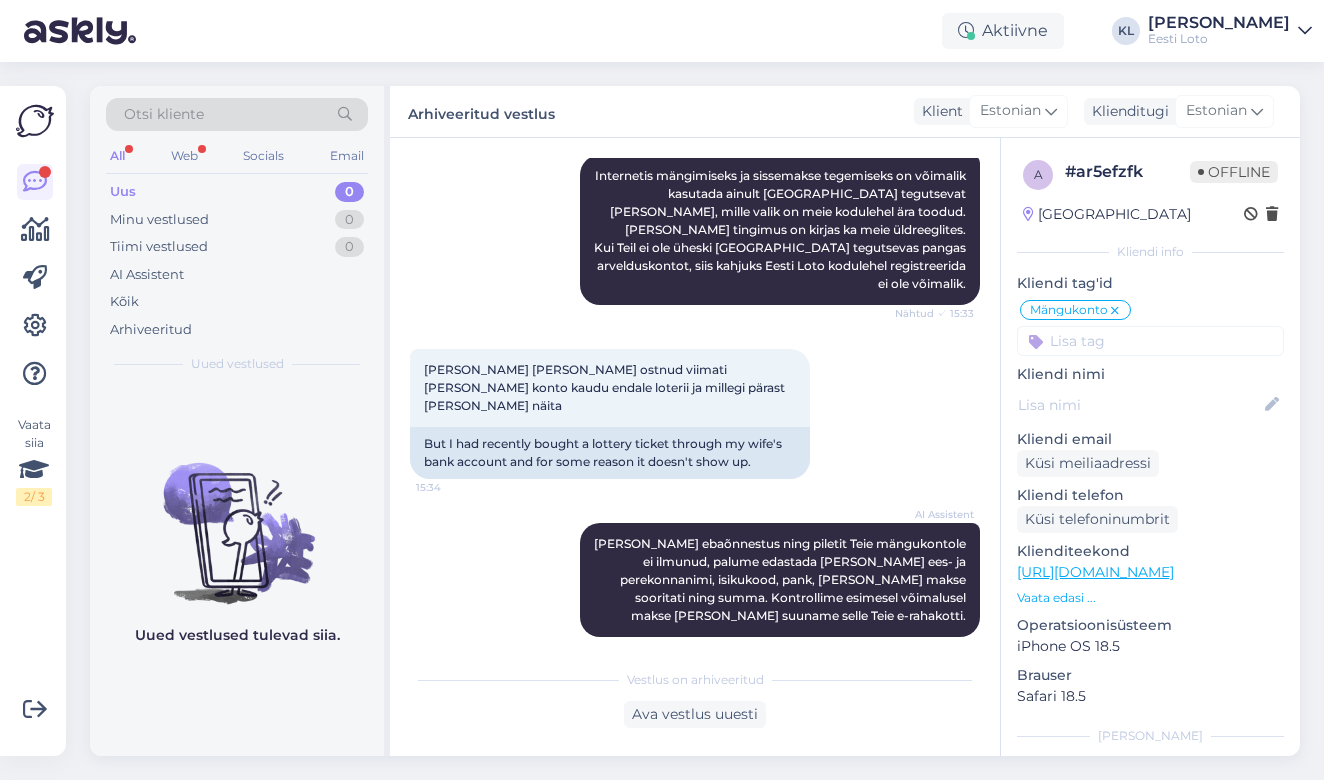 click on "All" at bounding box center [117, 156] 